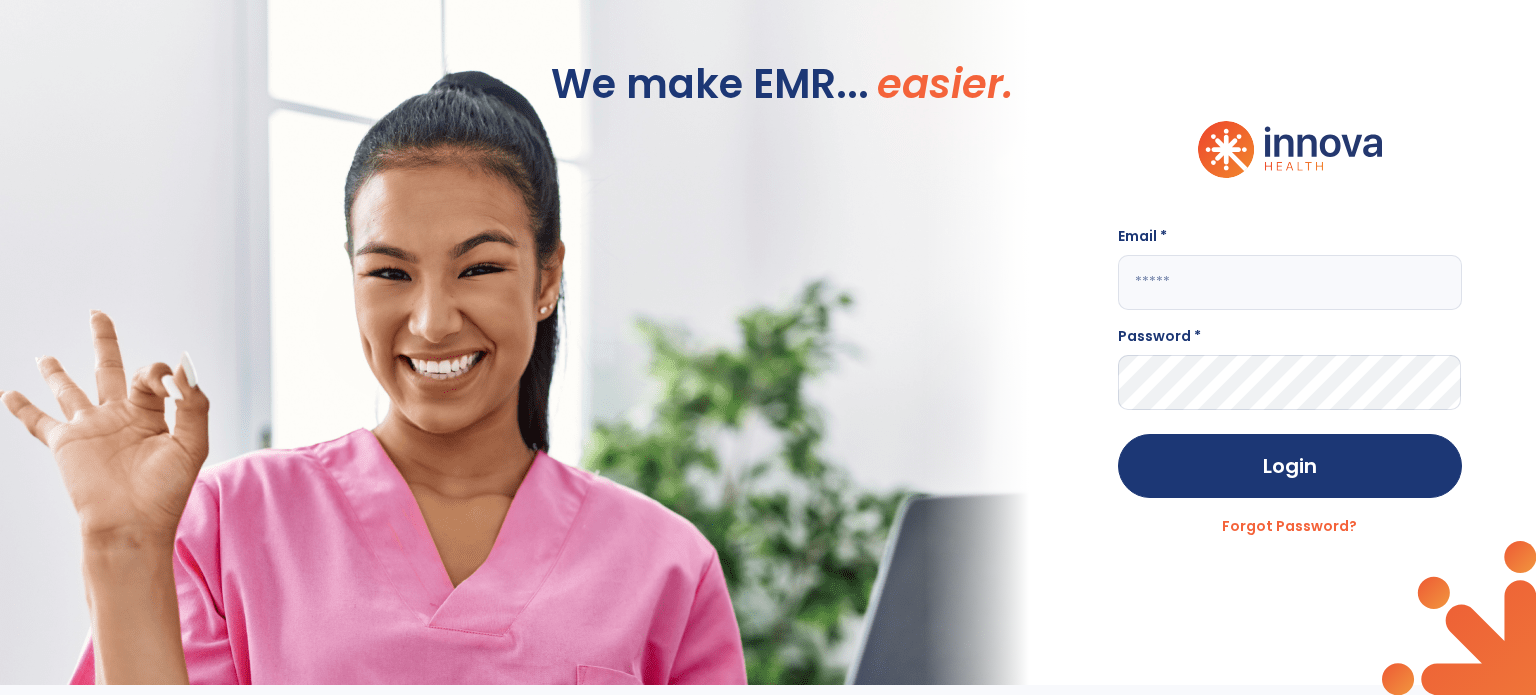 scroll, scrollTop: 0, scrollLeft: 0, axis: both 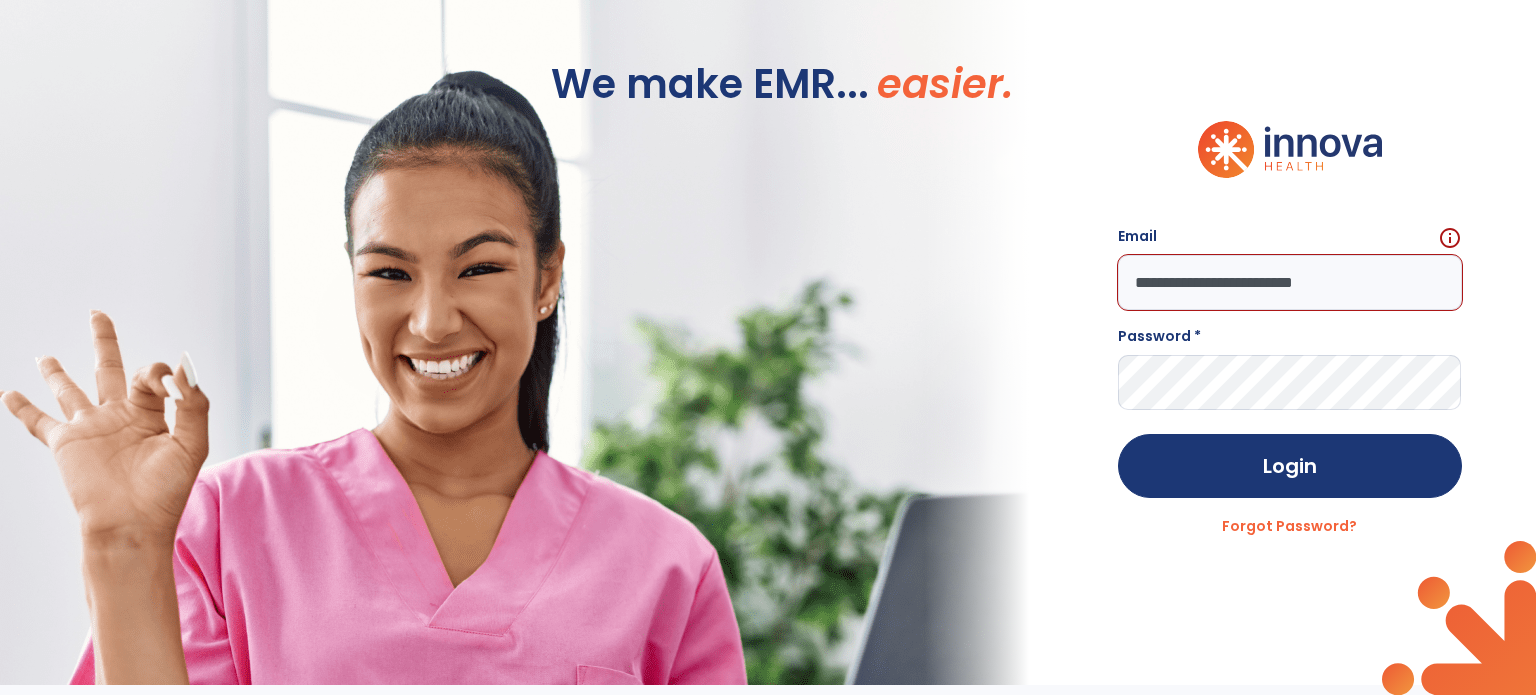 type on "**********" 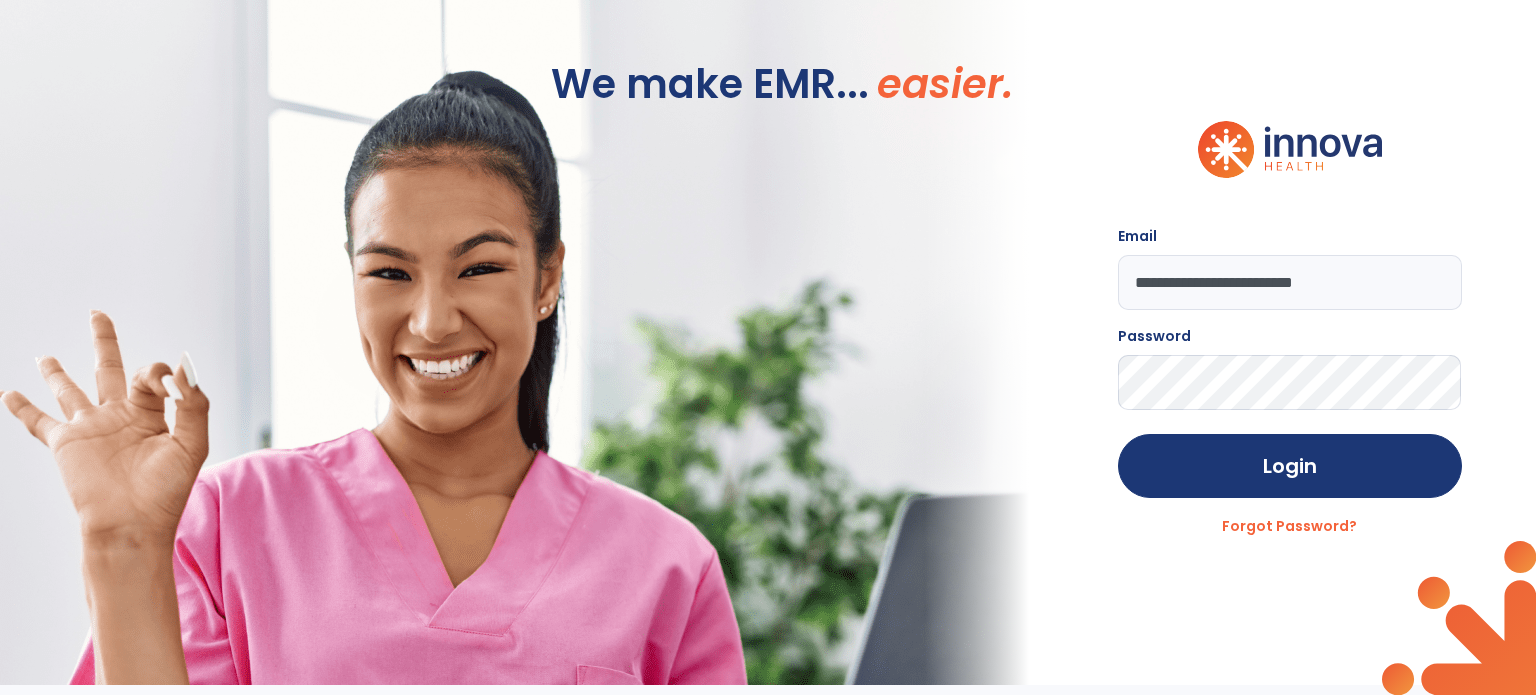 click on "Login" 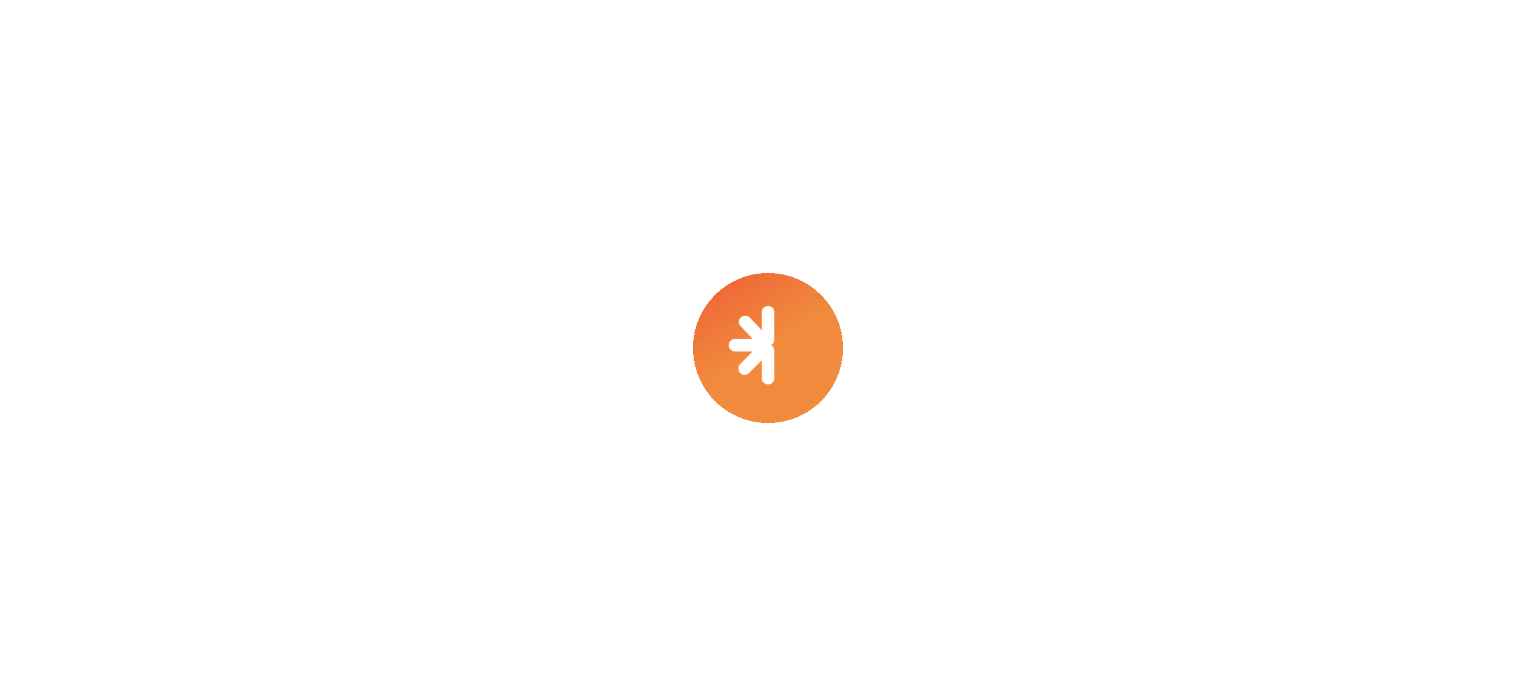 scroll, scrollTop: 0, scrollLeft: 0, axis: both 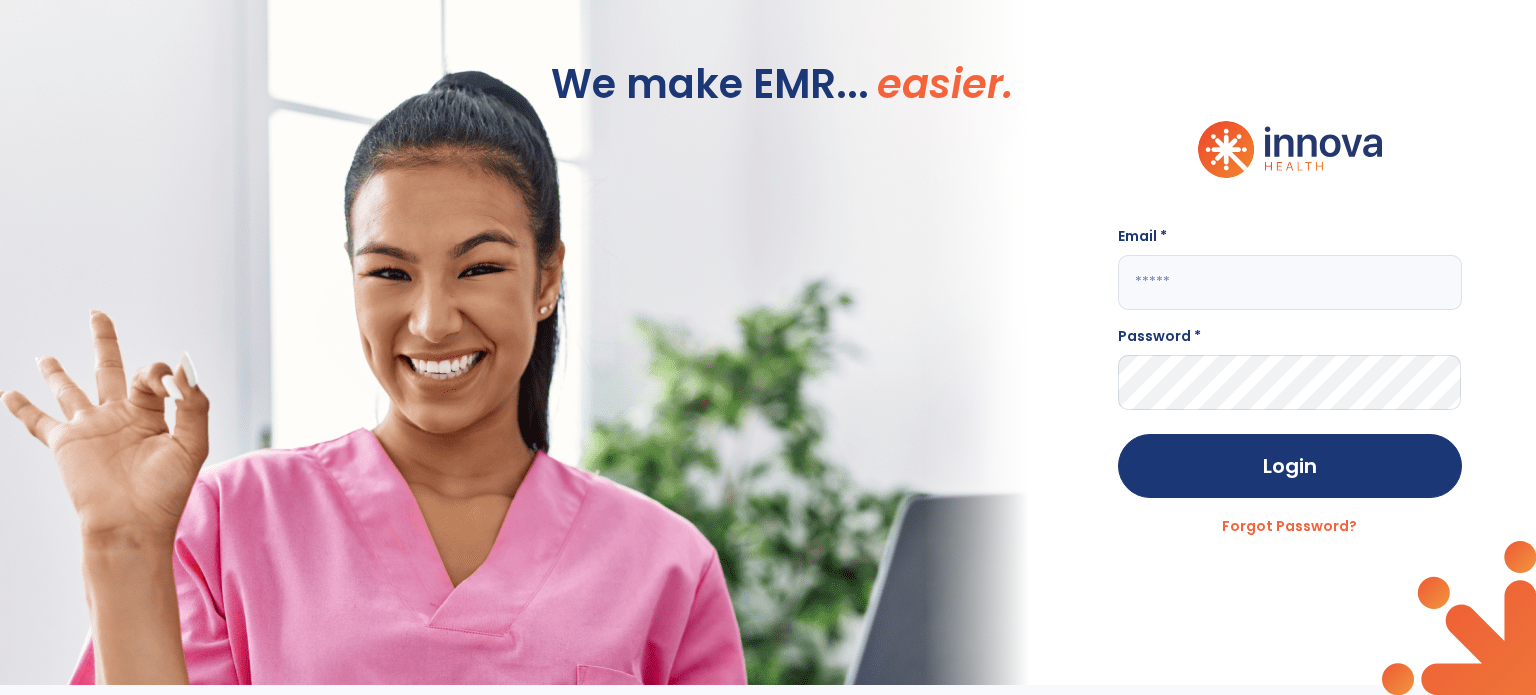 click 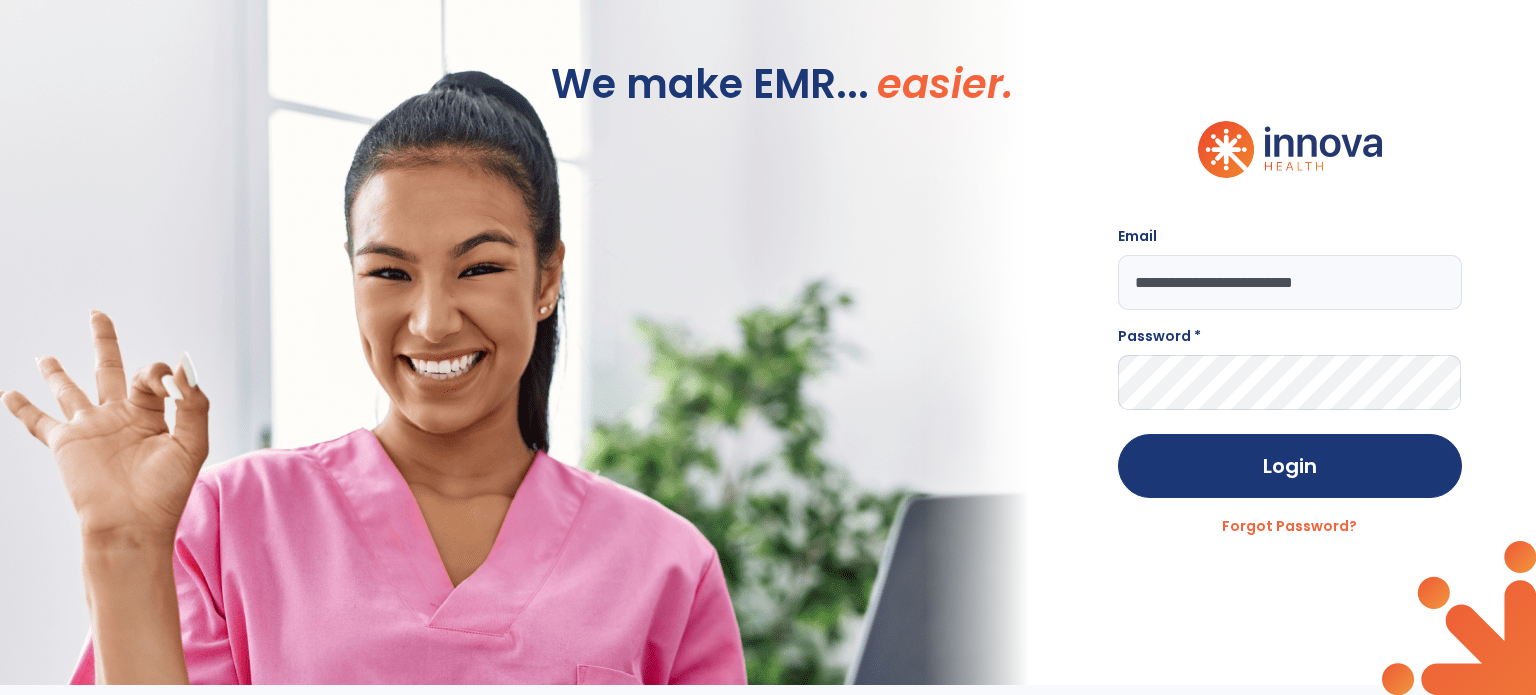 type on "**********" 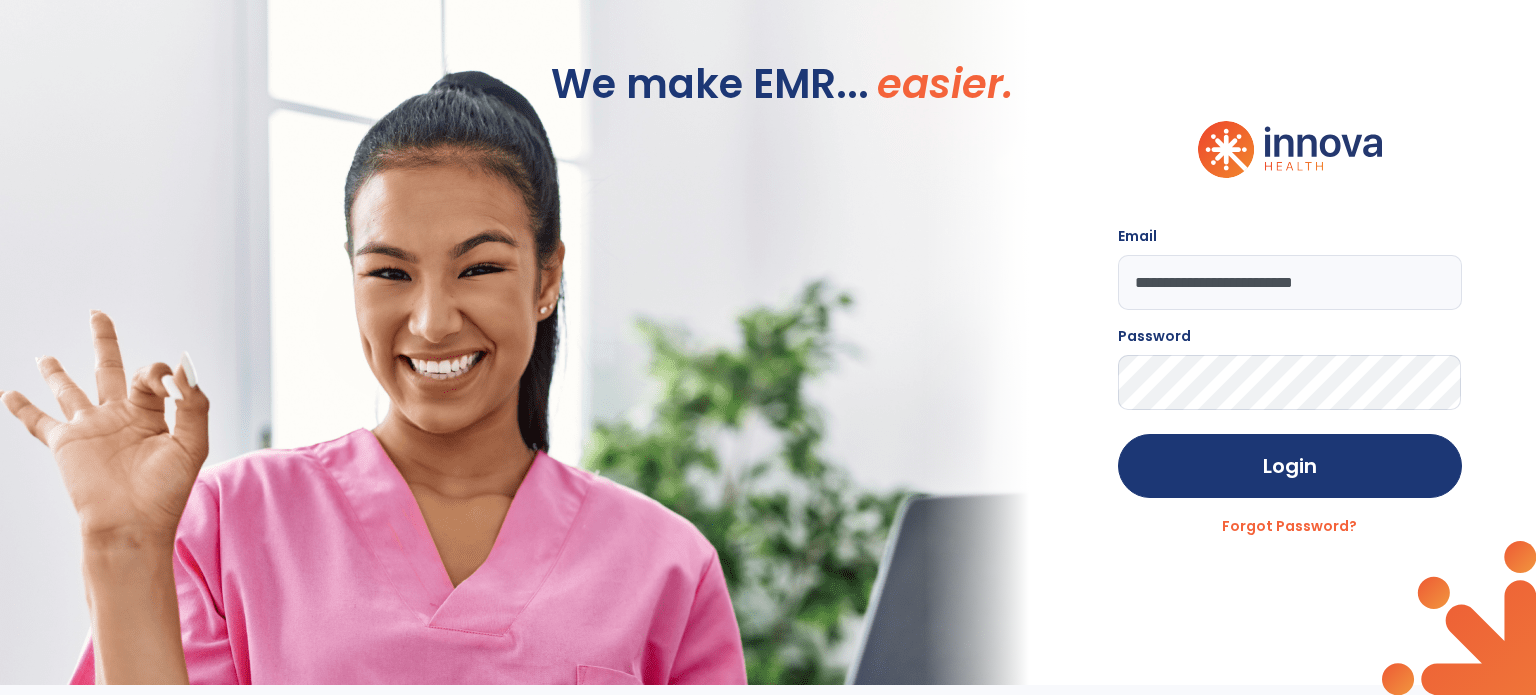 click on "Login" 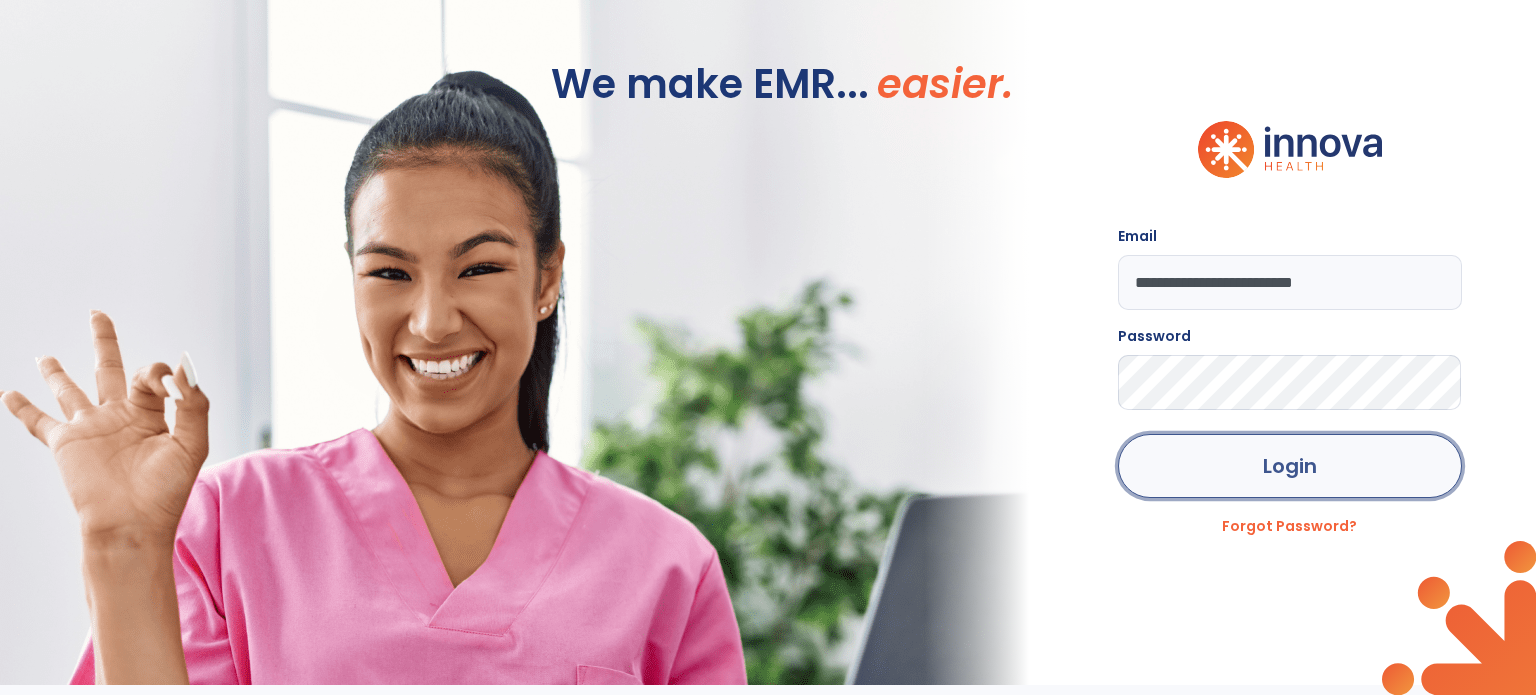 click on "Login" 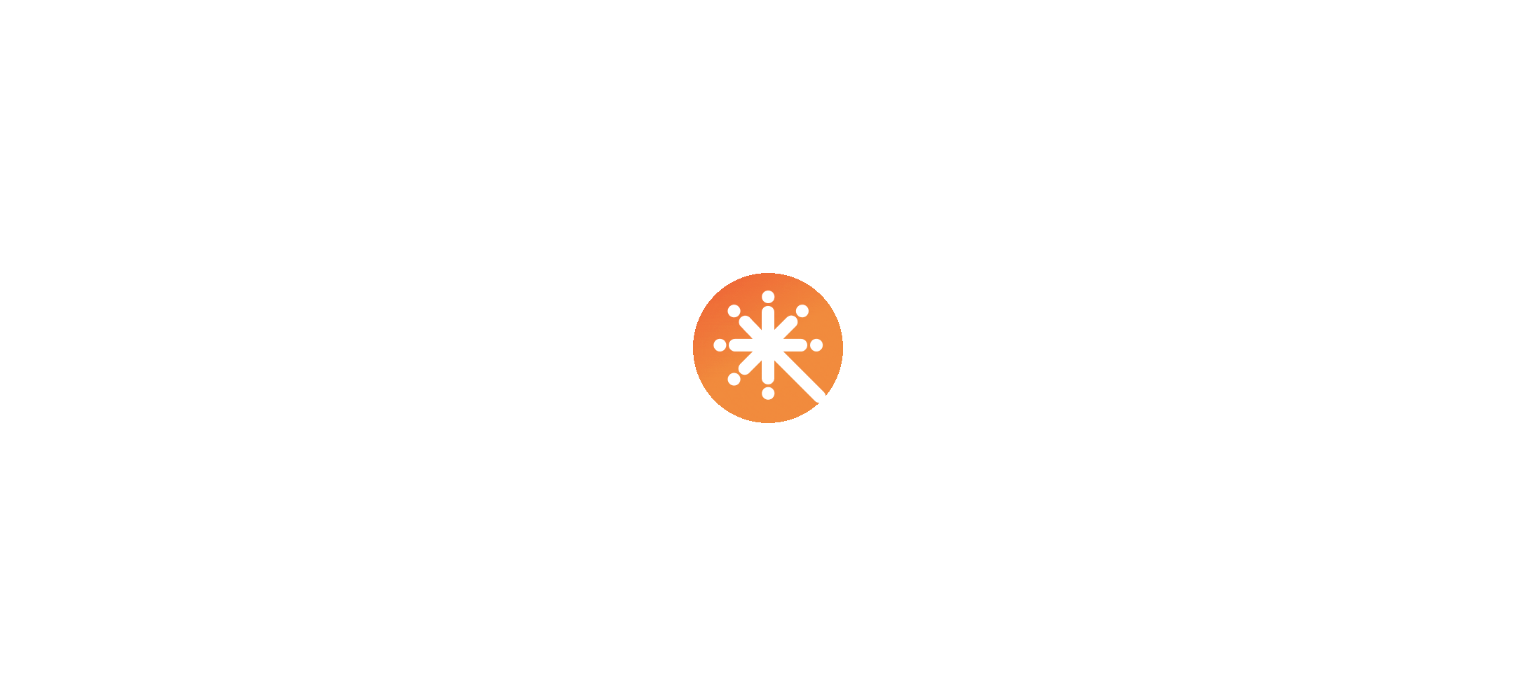 scroll, scrollTop: 0, scrollLeft: 0, axis: both 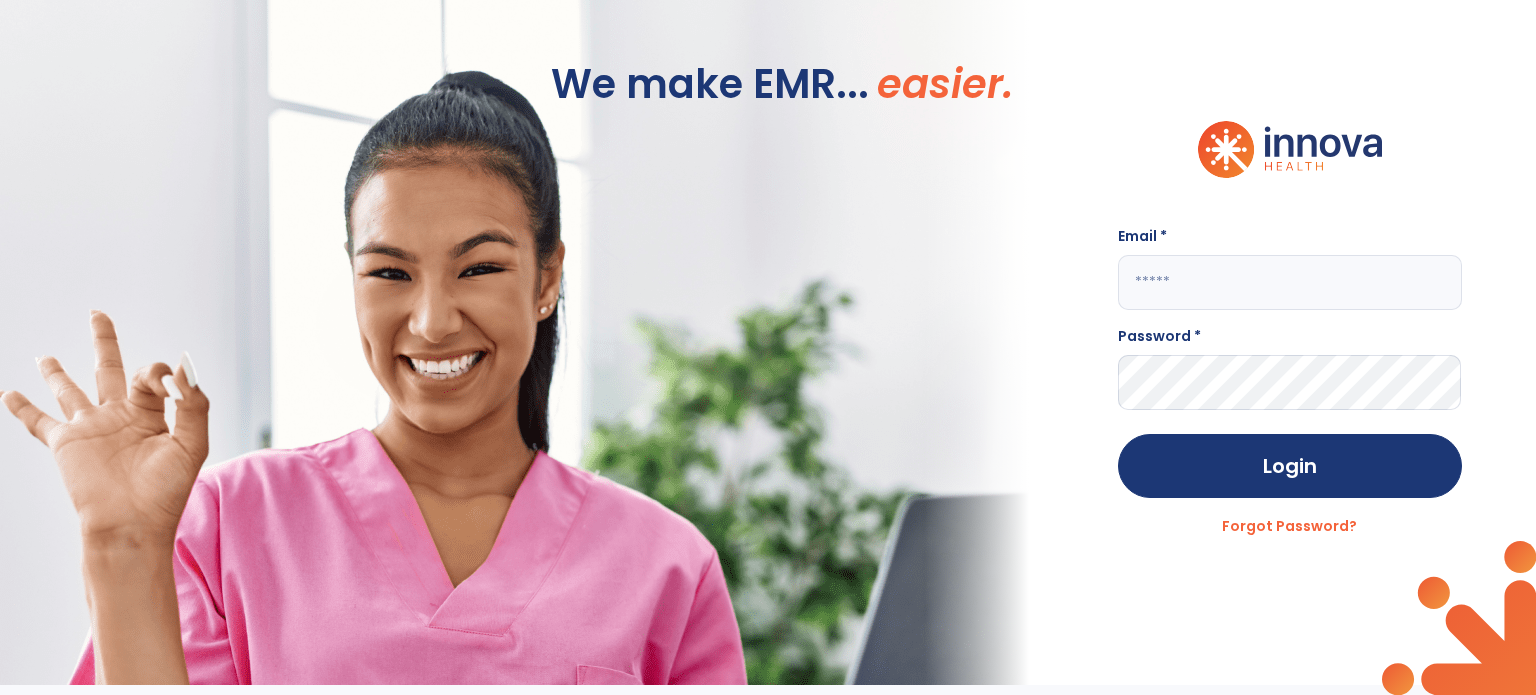 click 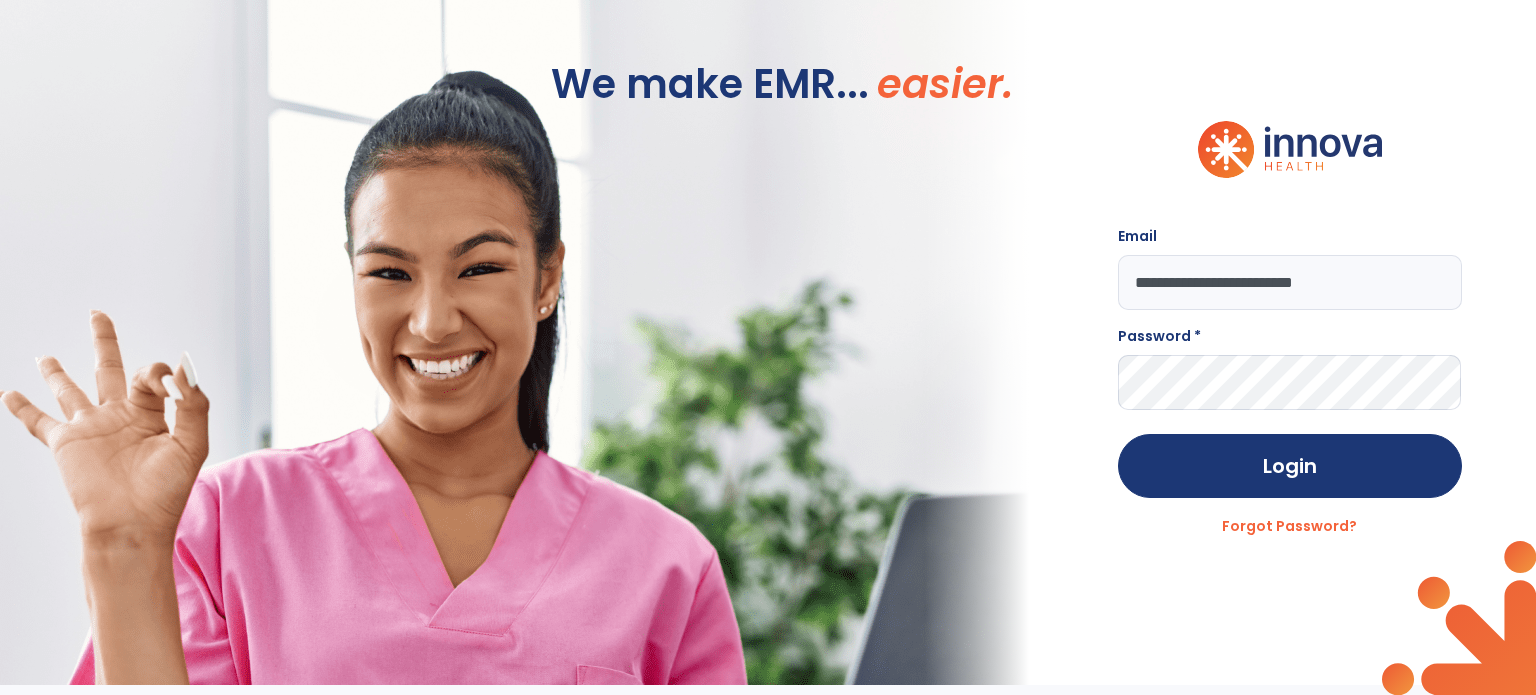 type on "**********" 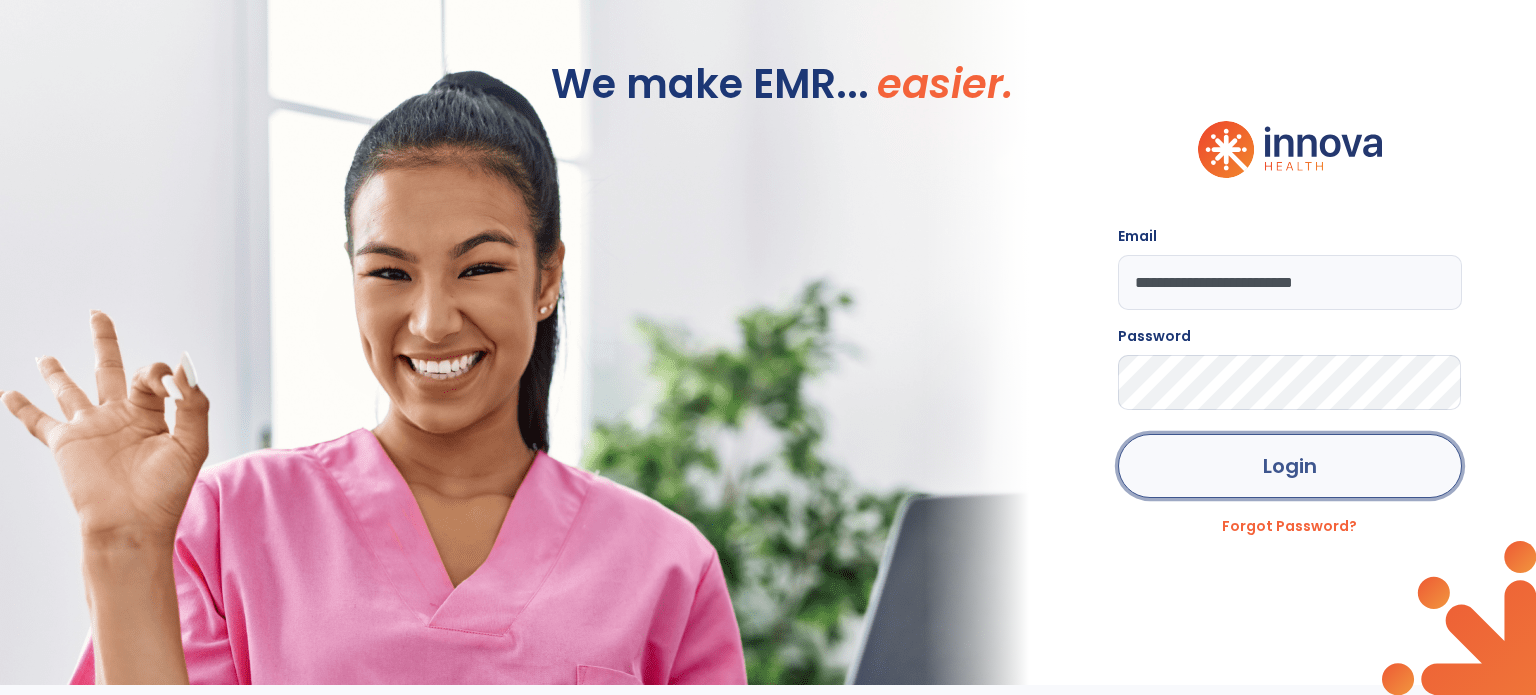 click on "Login" 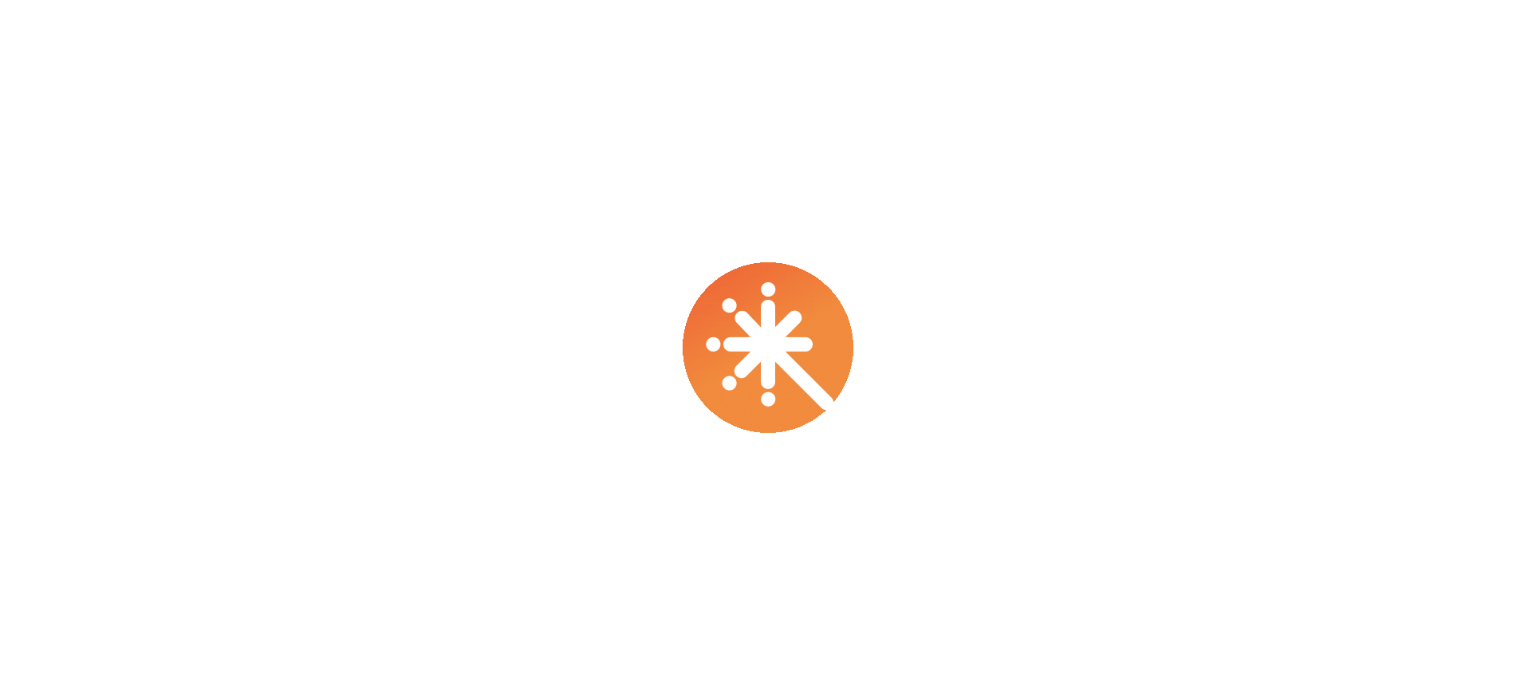 scroll, scrollTop: 0, scrollLeft: 0, axis: both 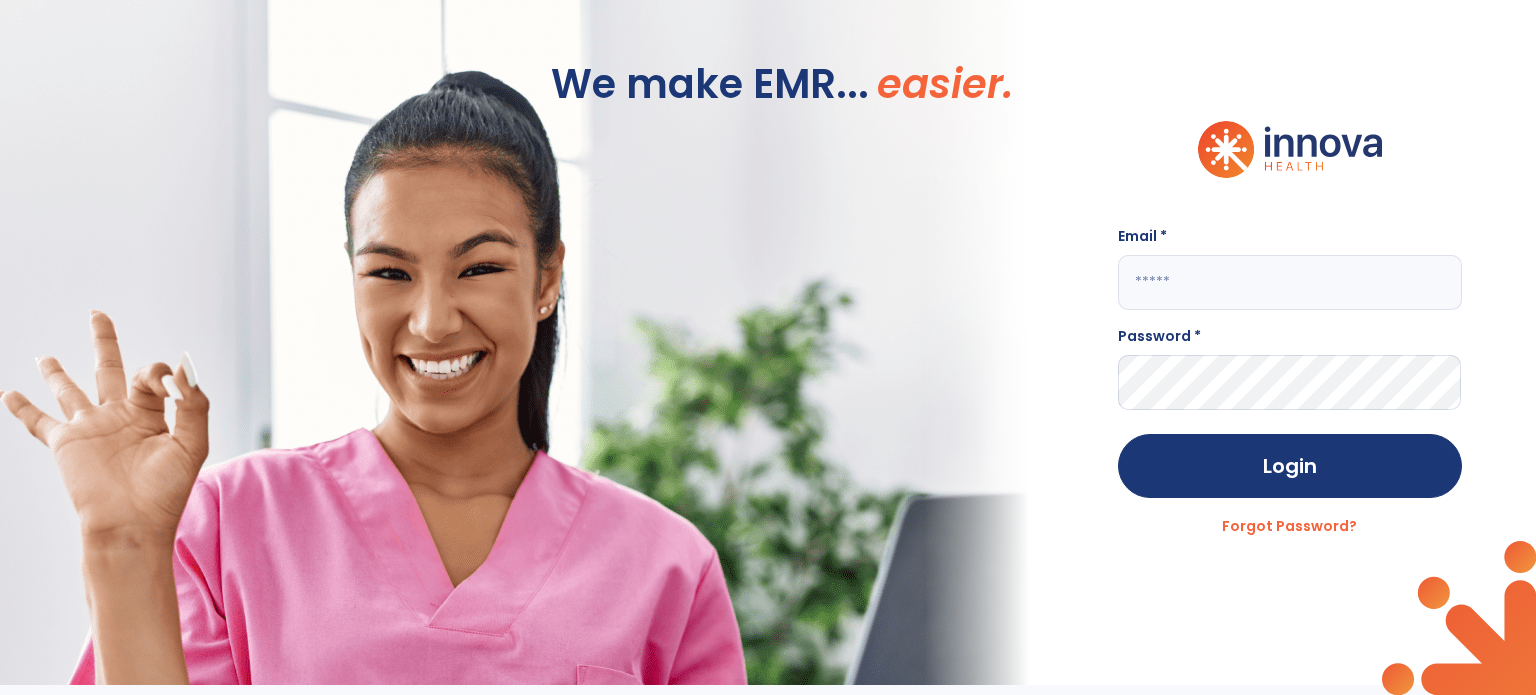 click 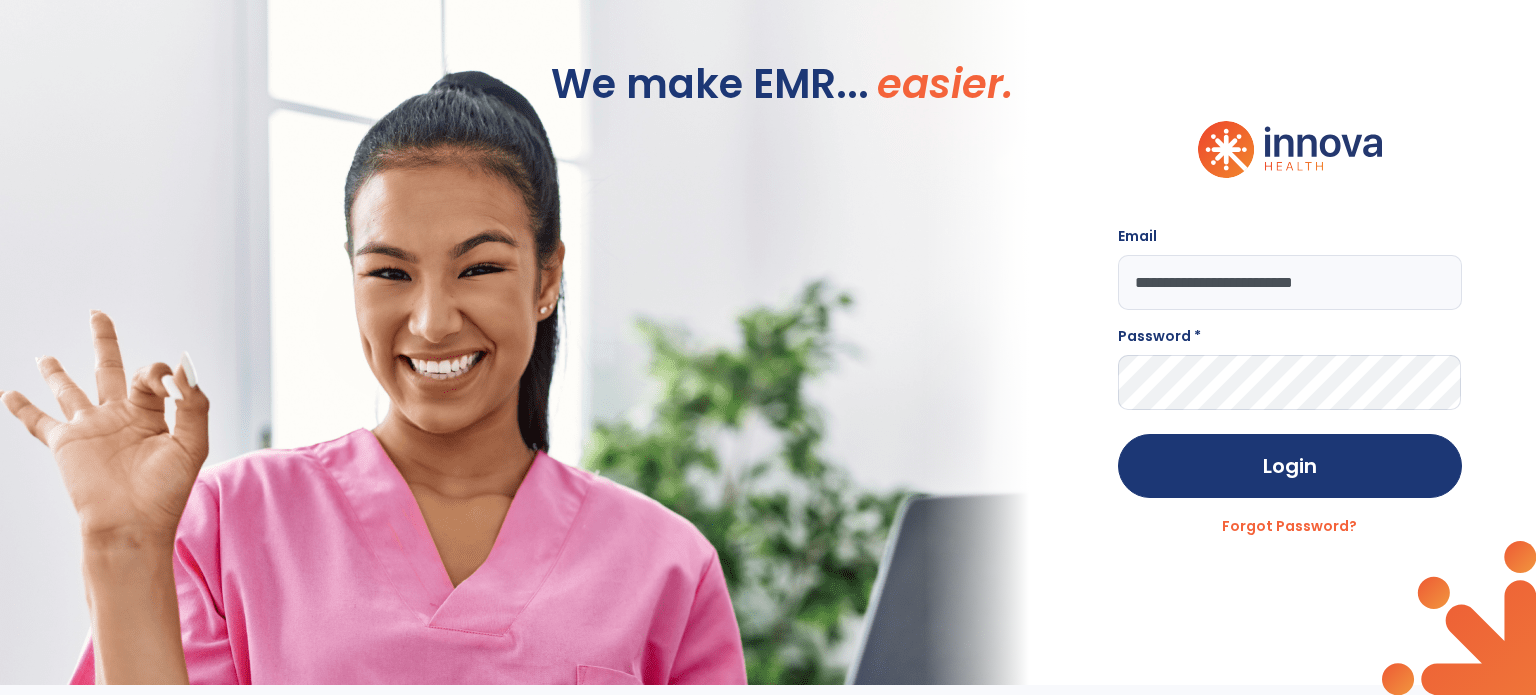 type on "**********" 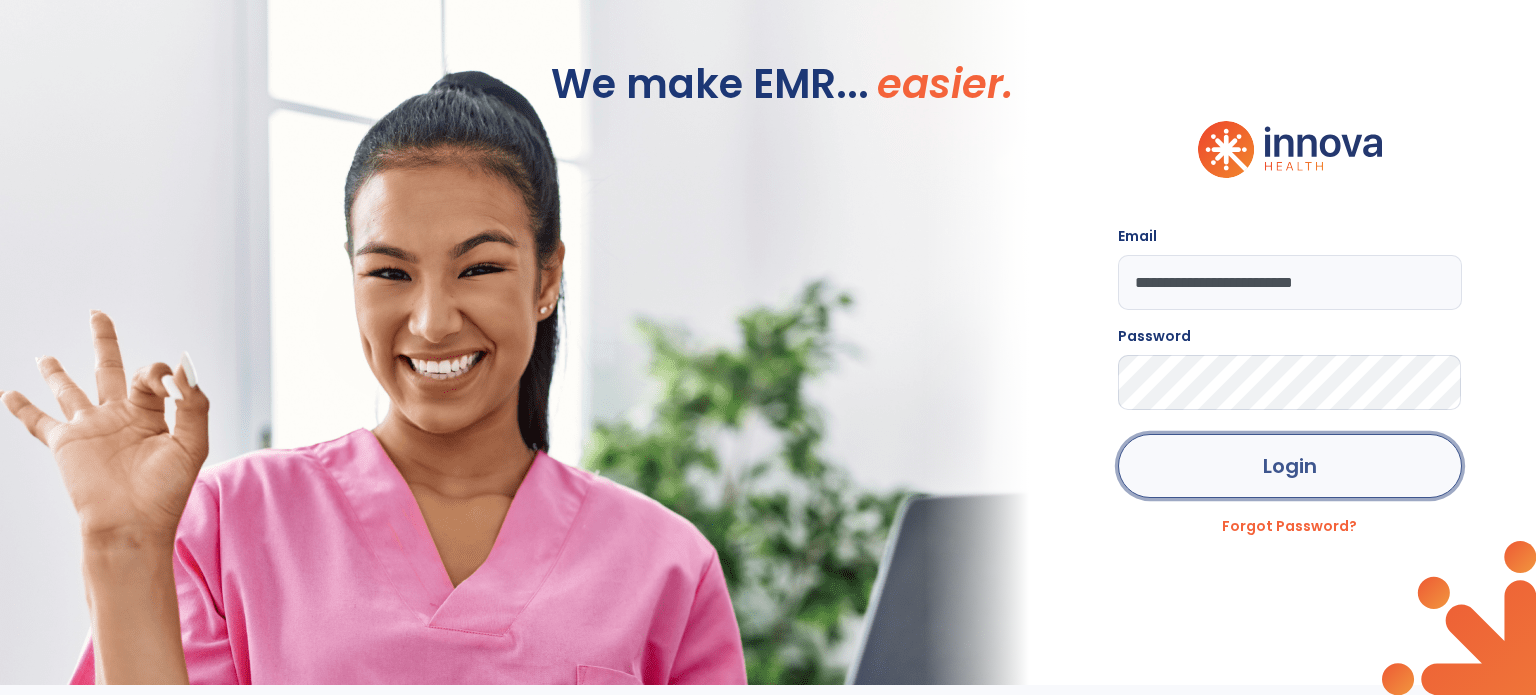 click on "Login" 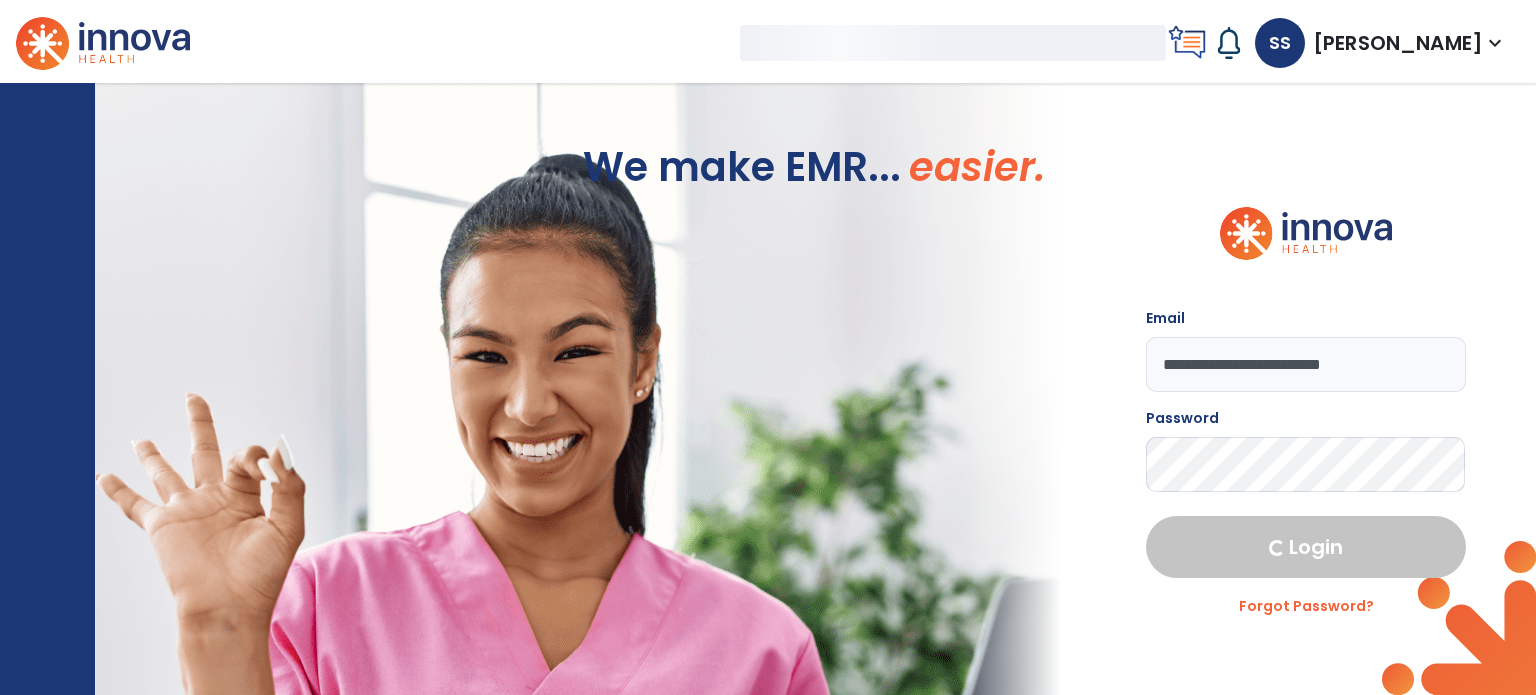select on "****" 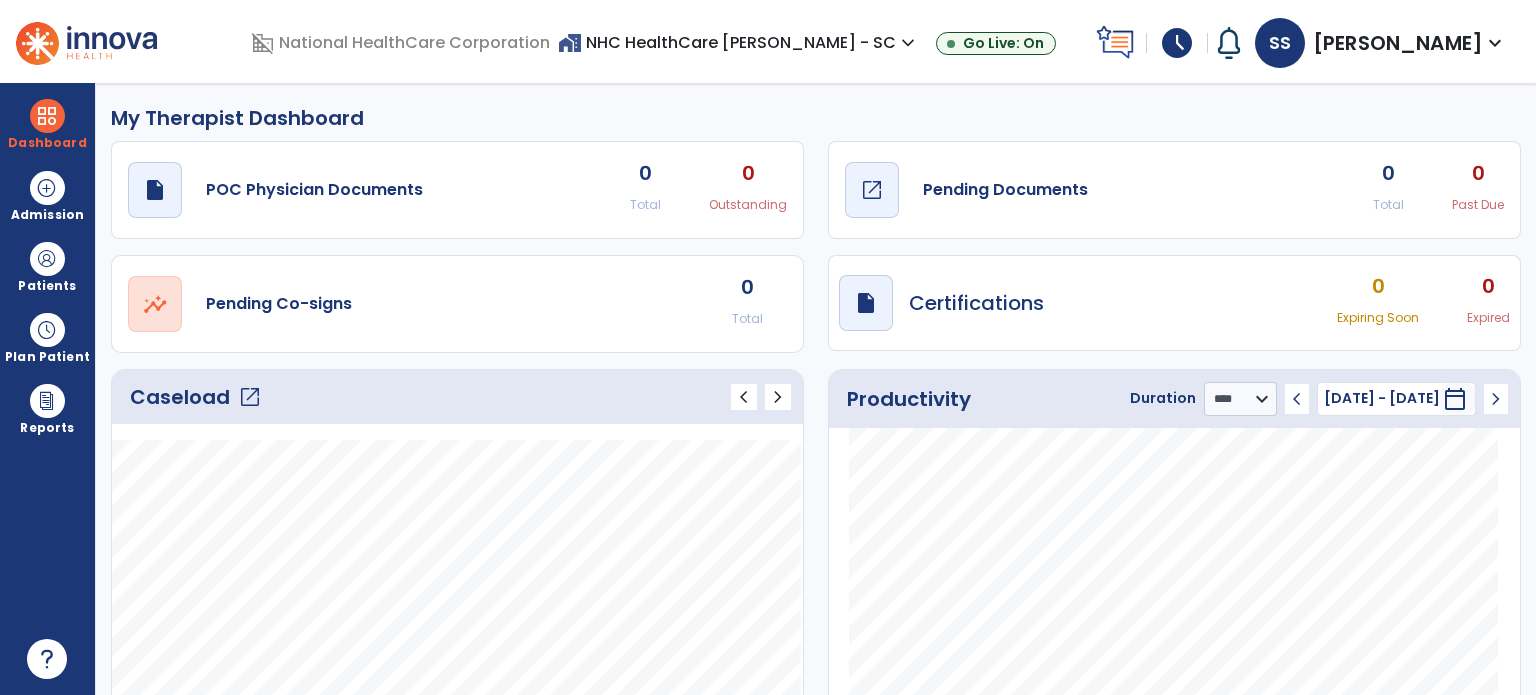 click on "Pending Documents" 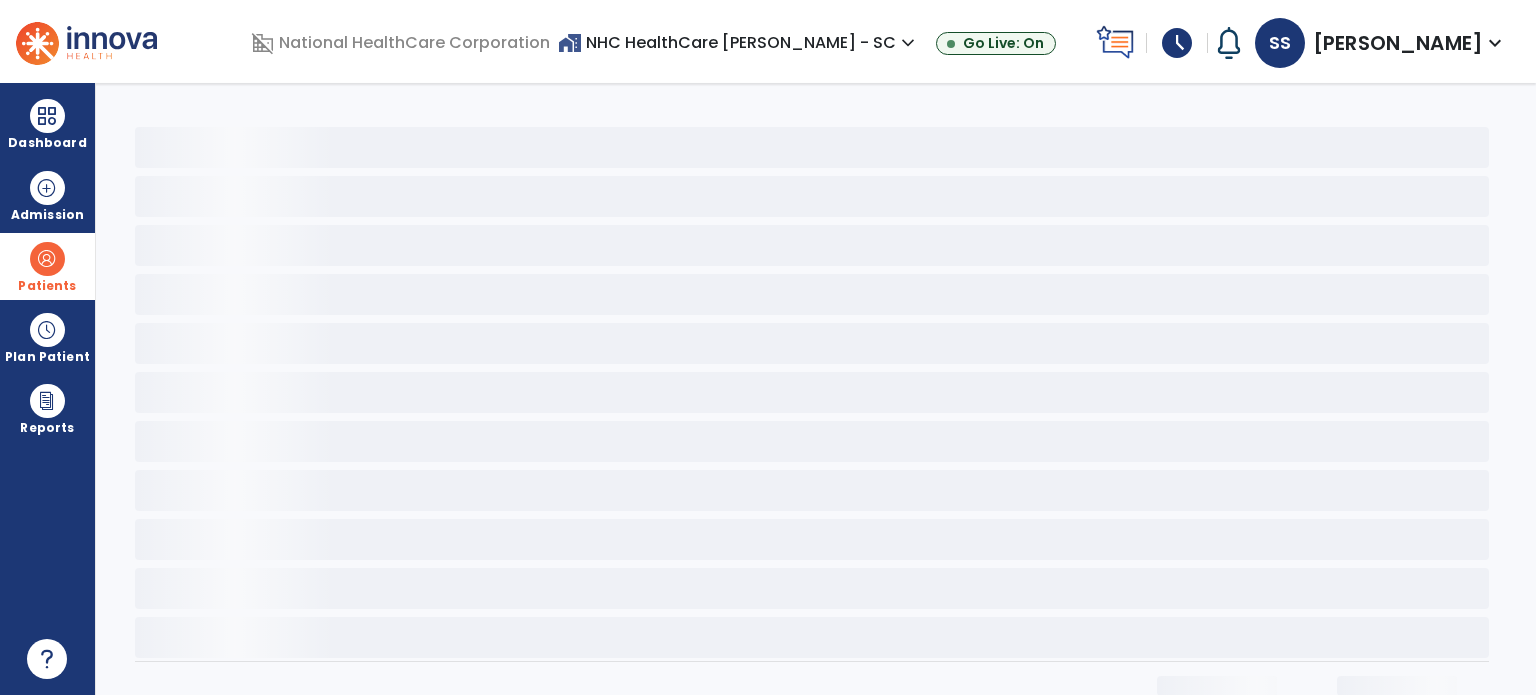 click on "Patients" at bounding box center (47, 286) 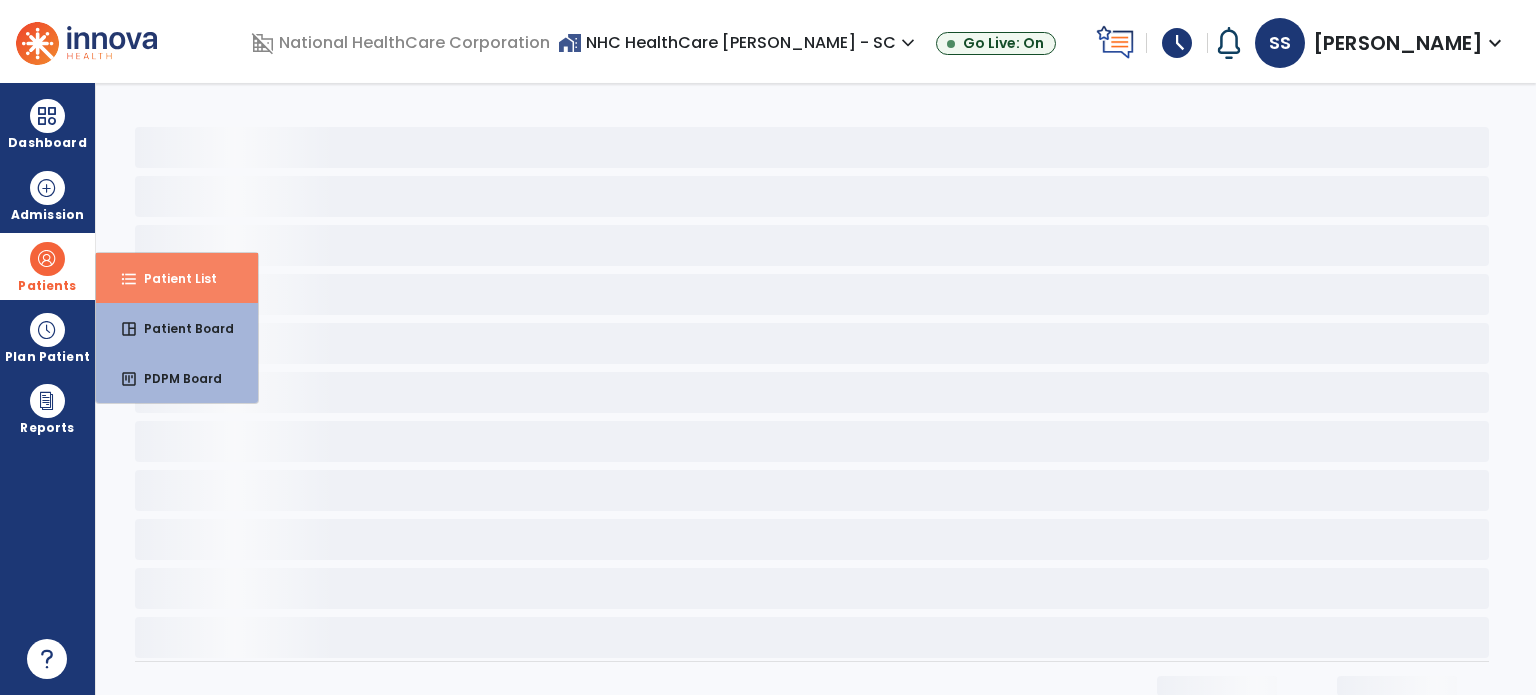 click on "format_list_bulleted  Patient List" at bounding box center (177, 278) 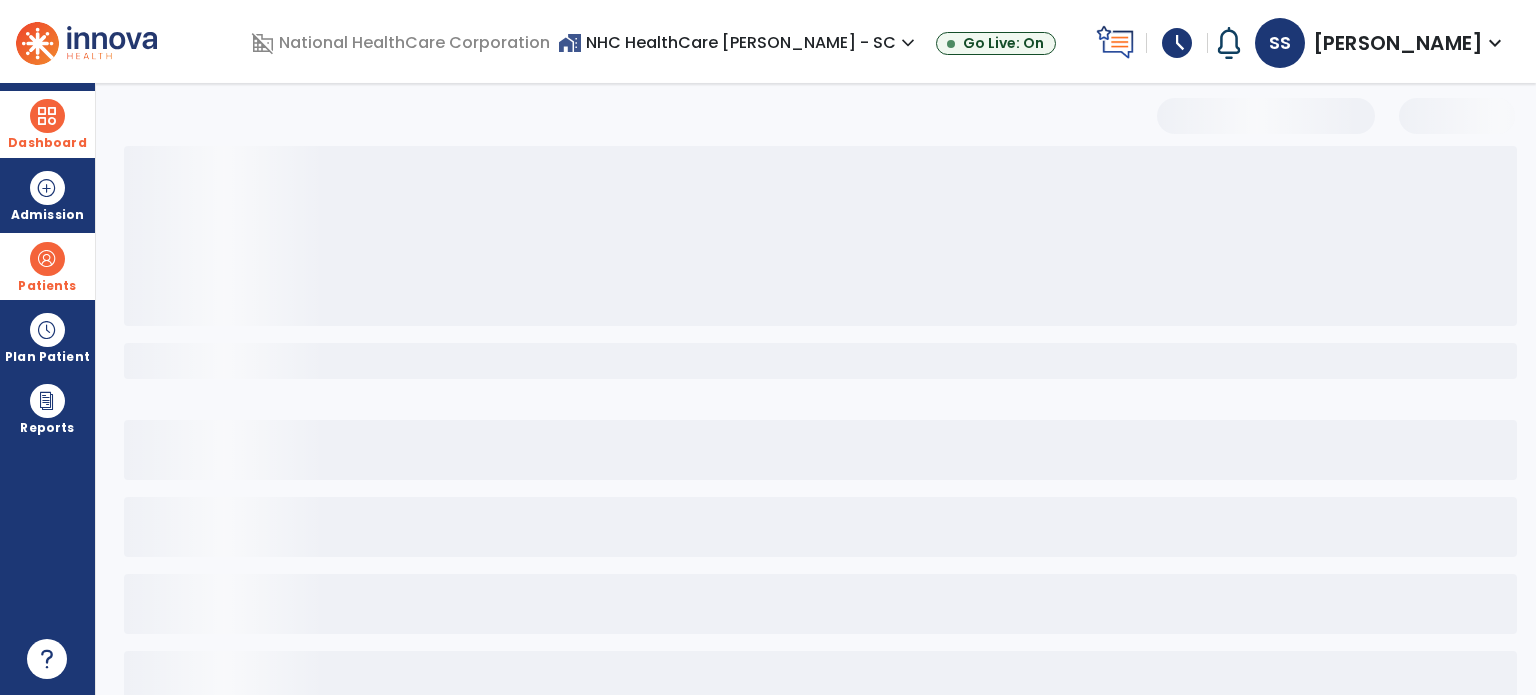 click on "Dashboard" at bounding box center (47, 143) 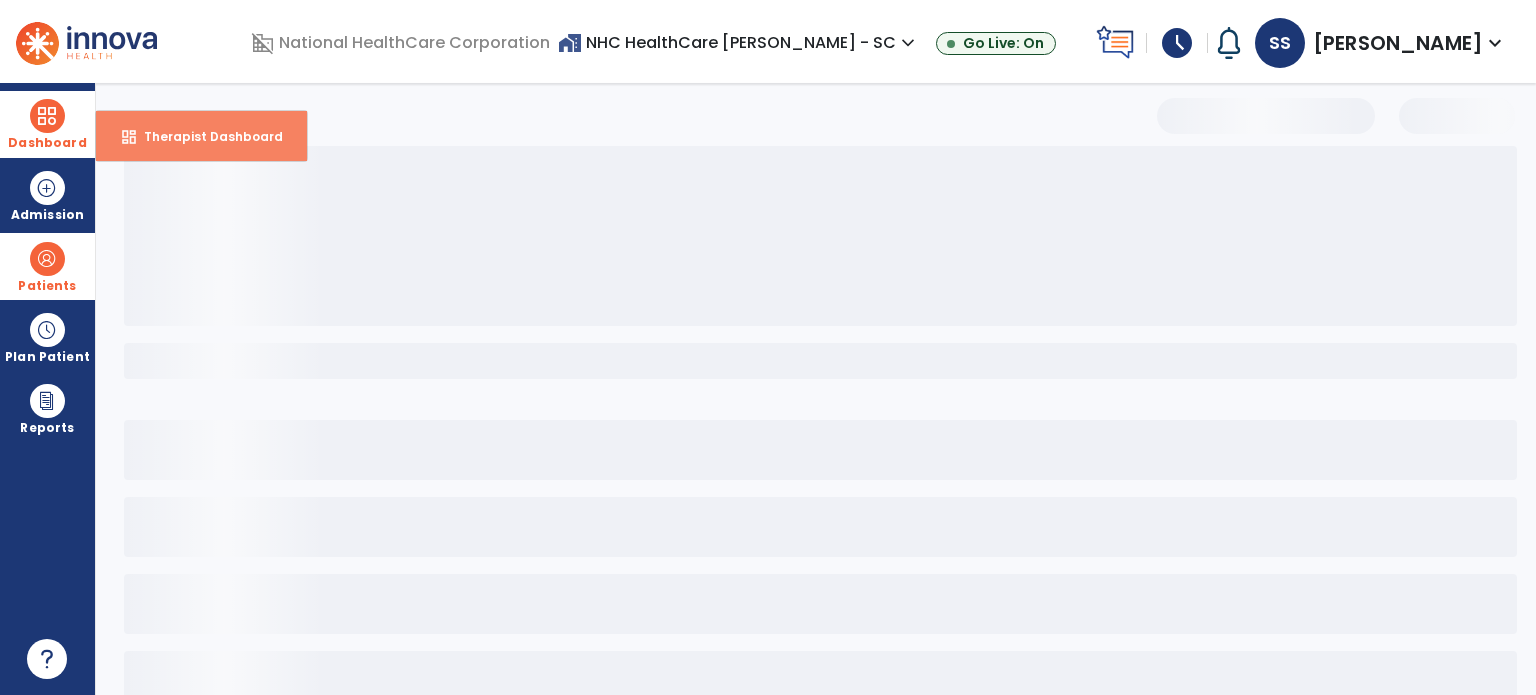 click on "Therapist Dashboard" at bounding box center [205, 136] 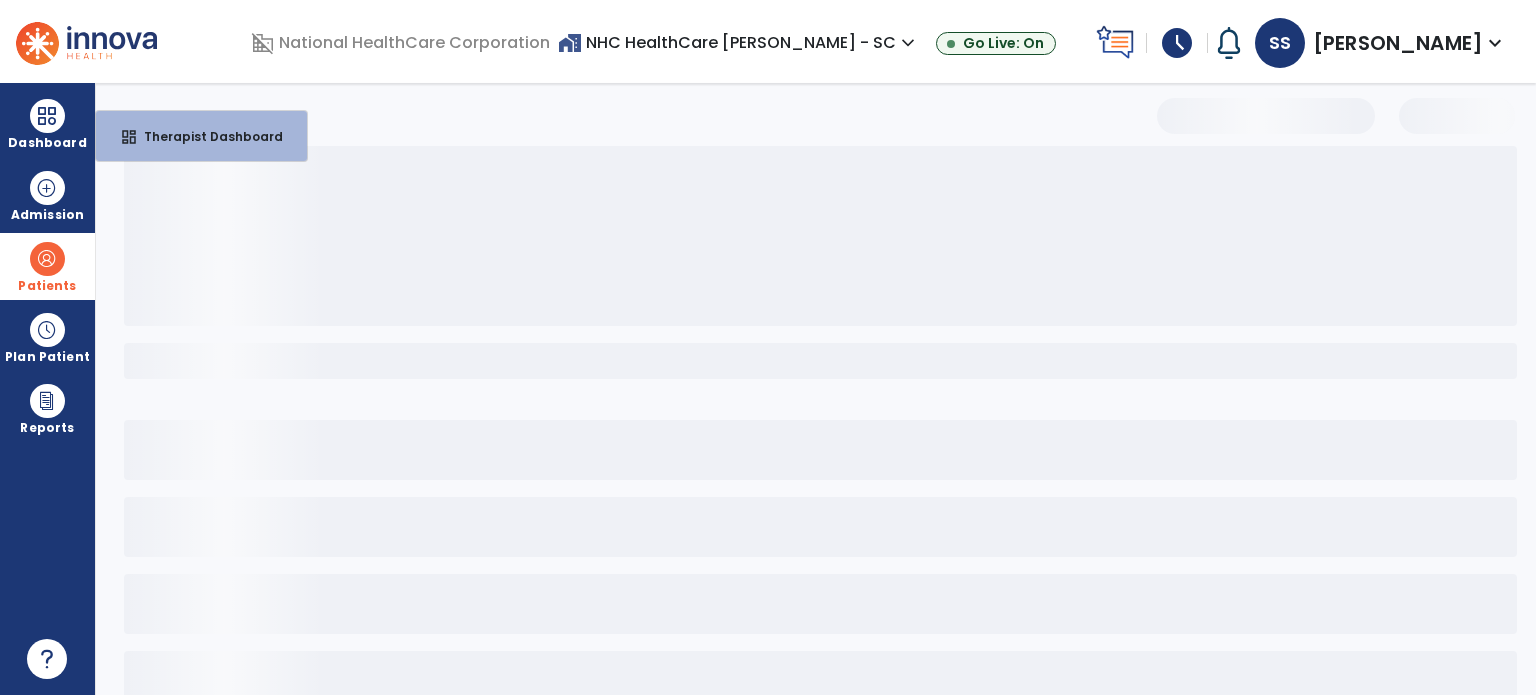 select on "****" 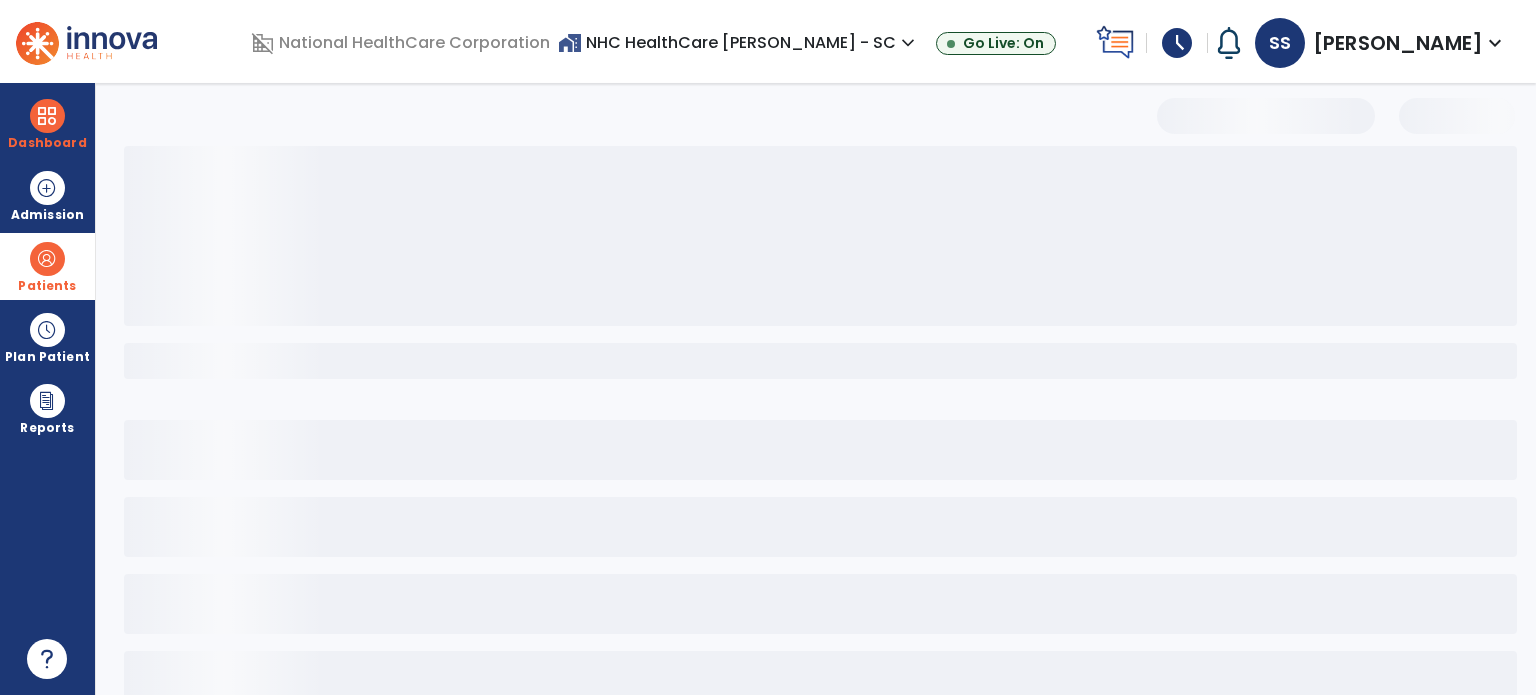 click at bounding box center [86, 41] 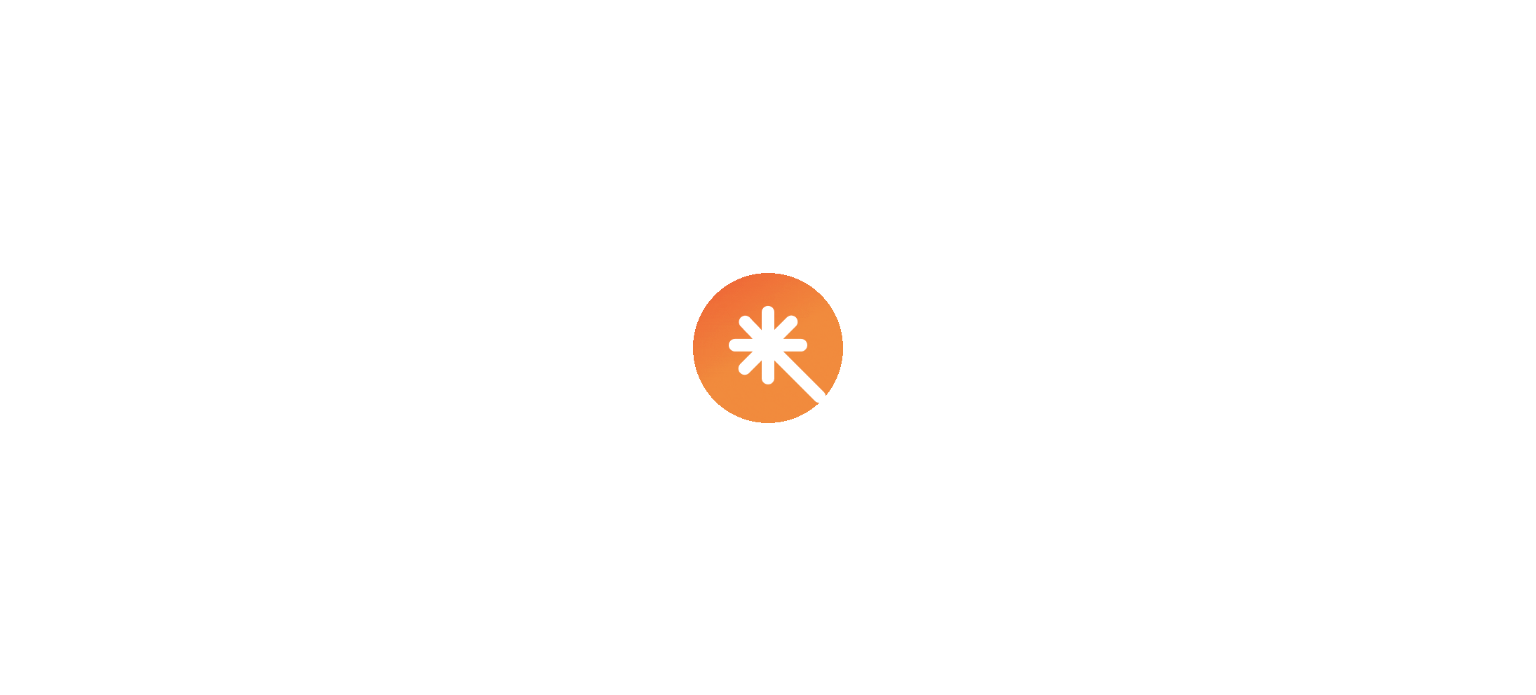 scroll, scrollTop: 0, scrollLeft: 0, axis: both 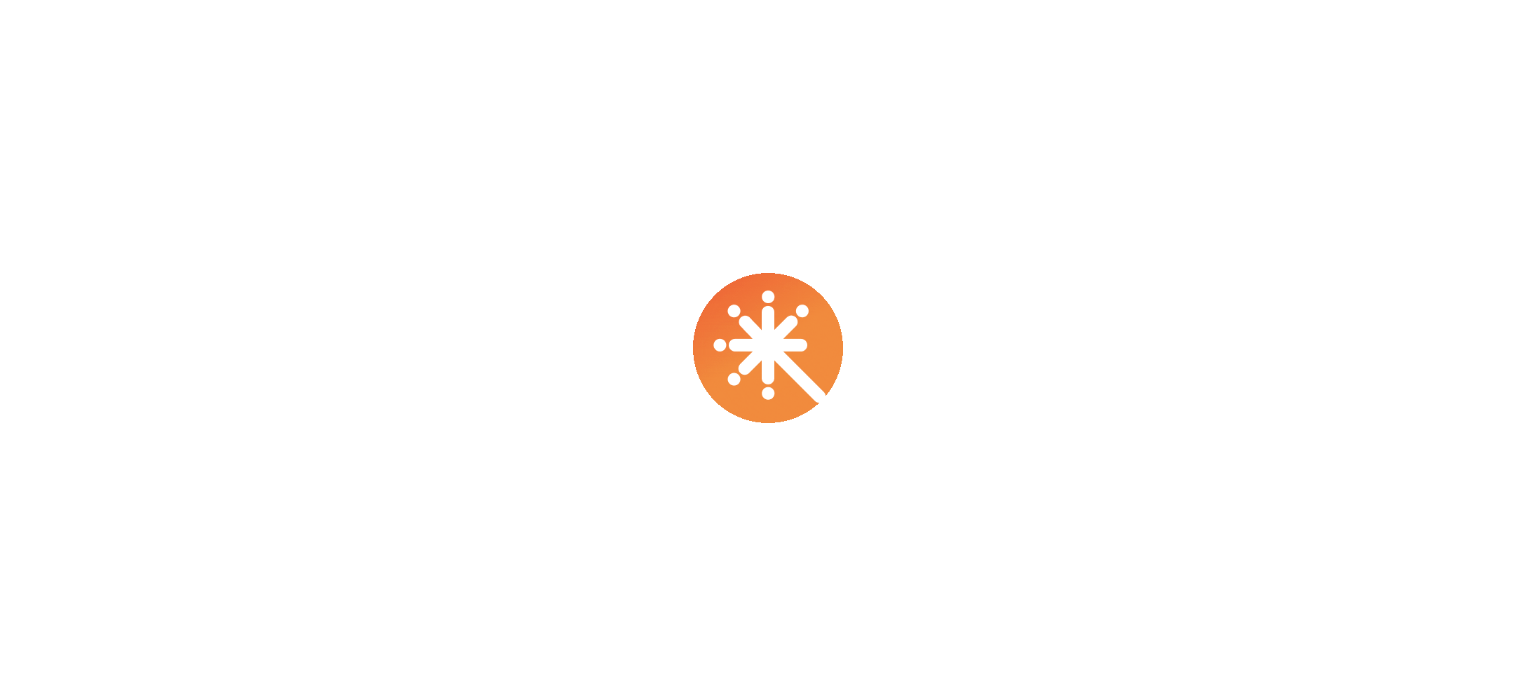 select on "****" 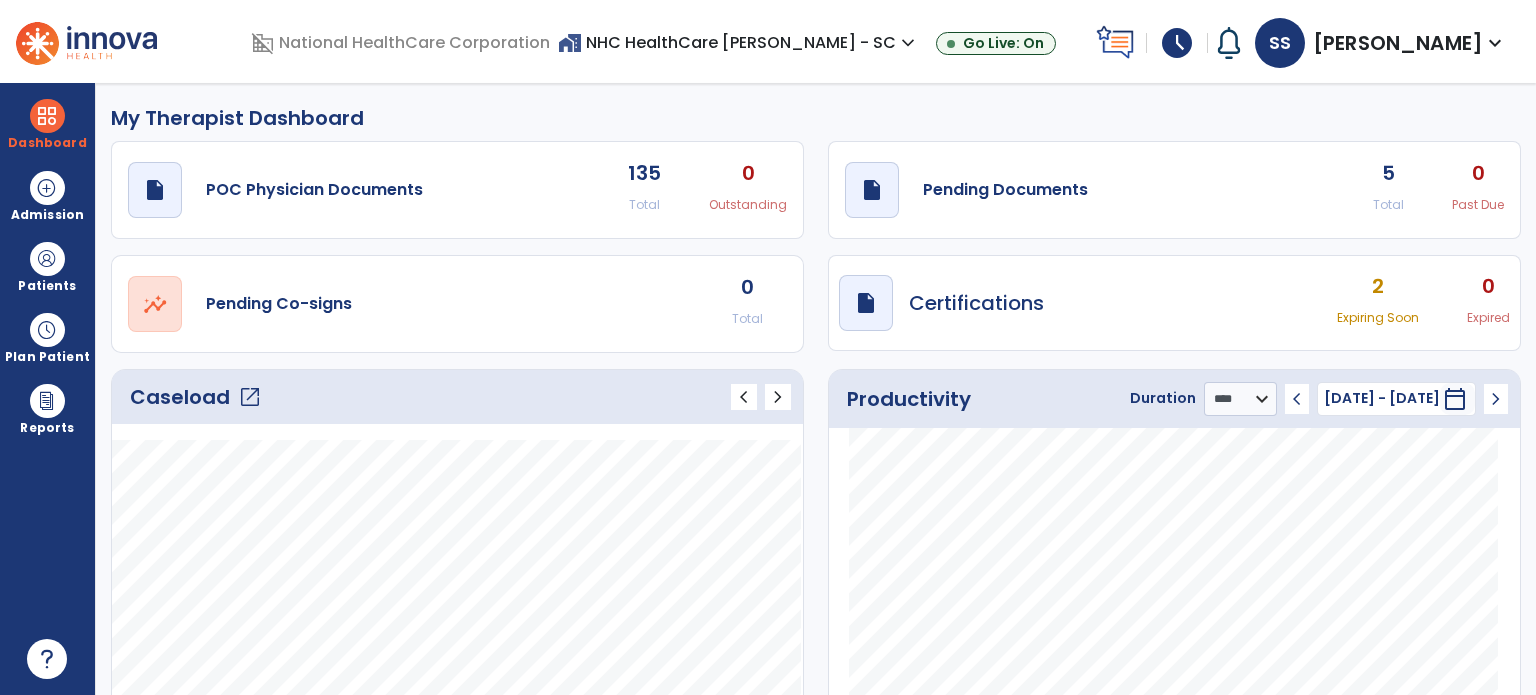 click on "draft   open_in_new  Pending Documents 5 Total 0 Past Due" 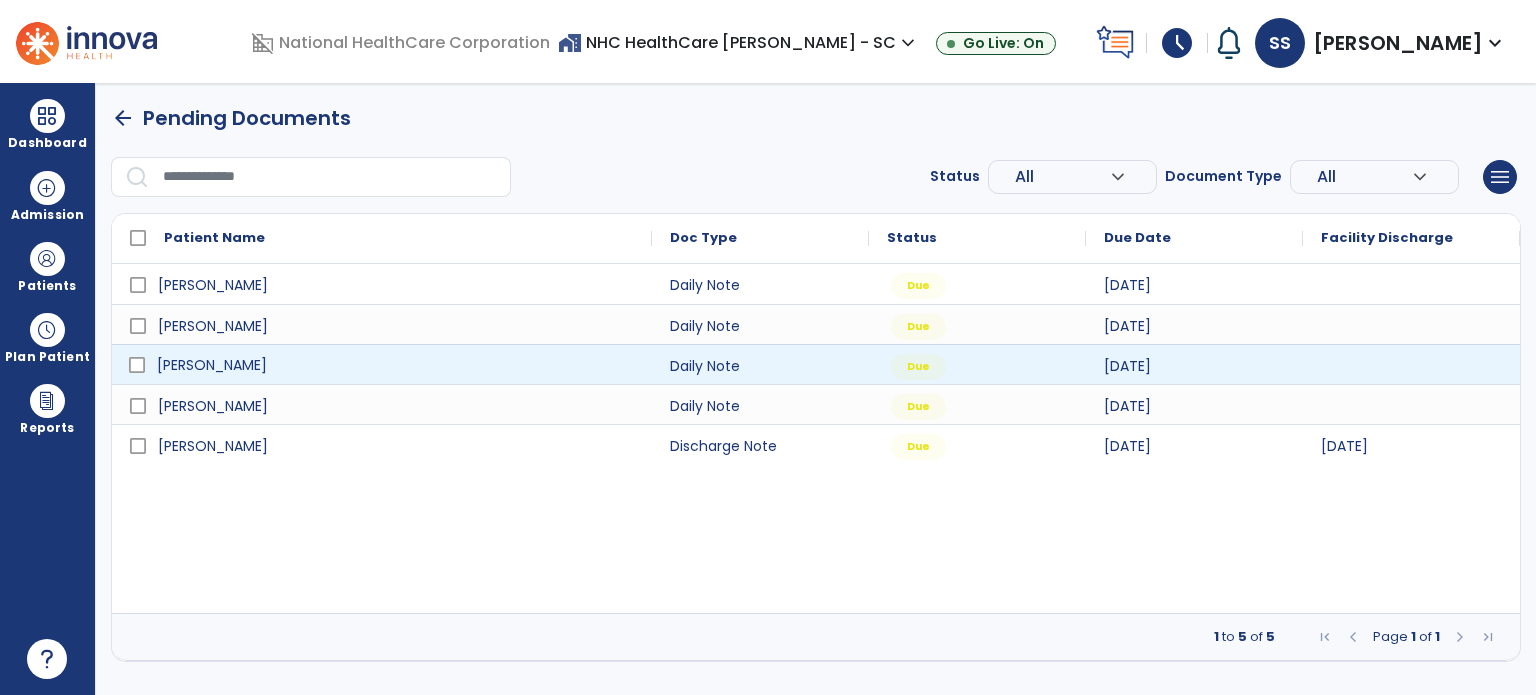 click on "[PERSON_NAME]" at bounding box center [212, 365] 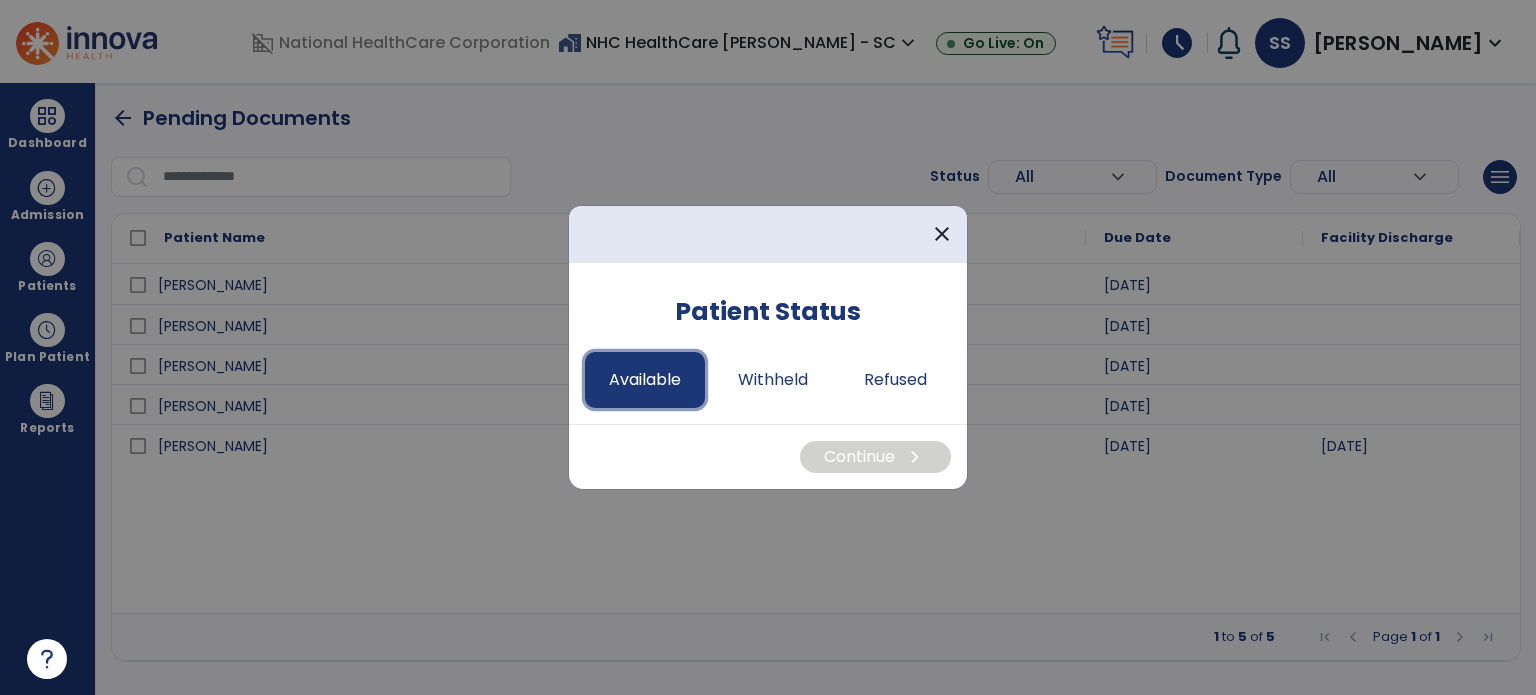 click on "Available" at bounding box center (645, 380) 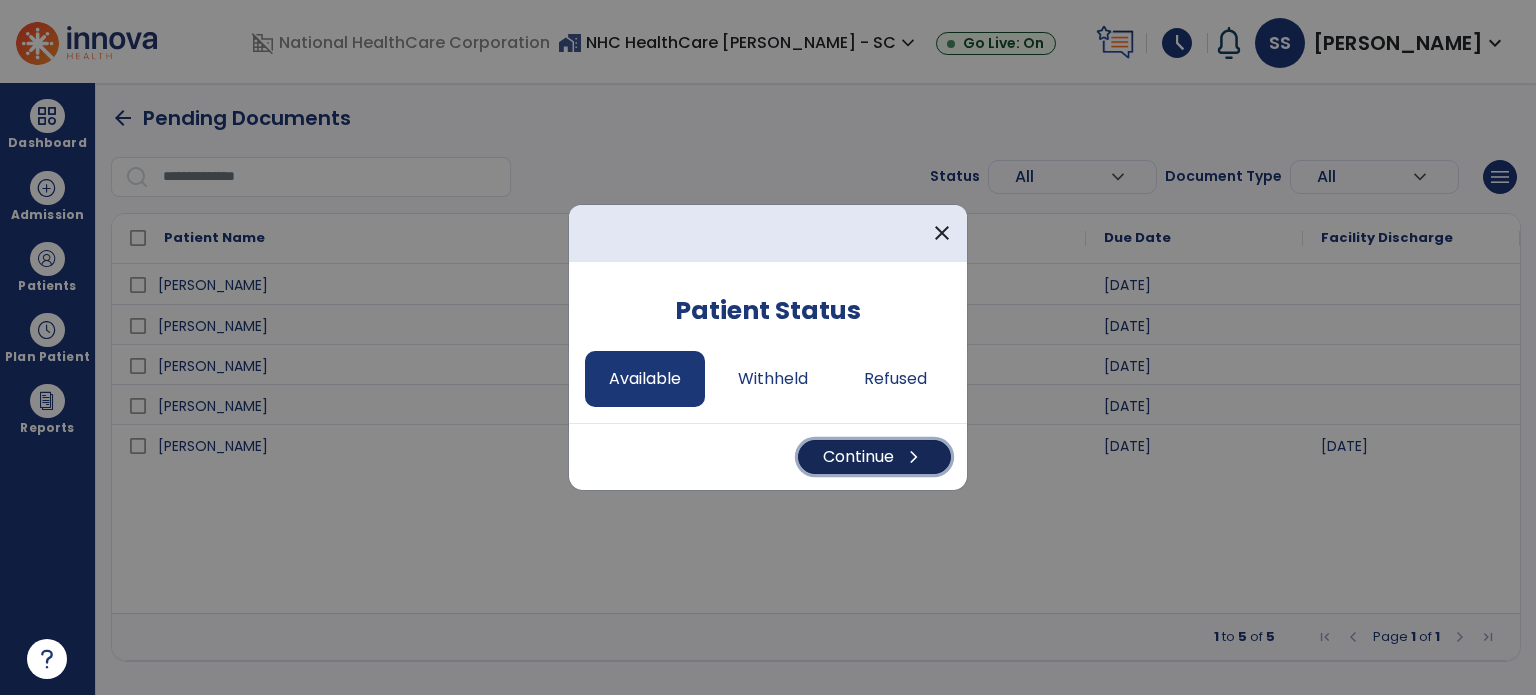 click on "Continue   chevron_right" at bounding box center [874, 457] 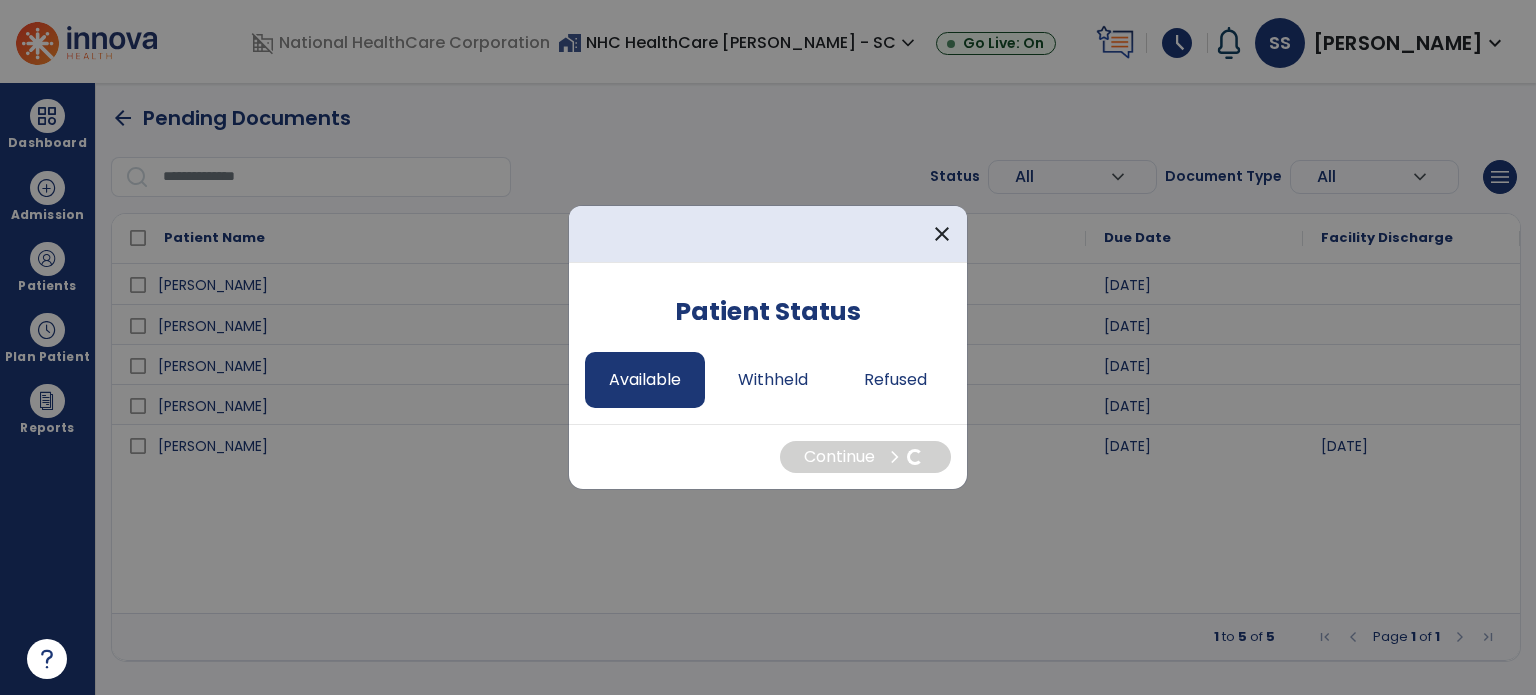 select on "*" 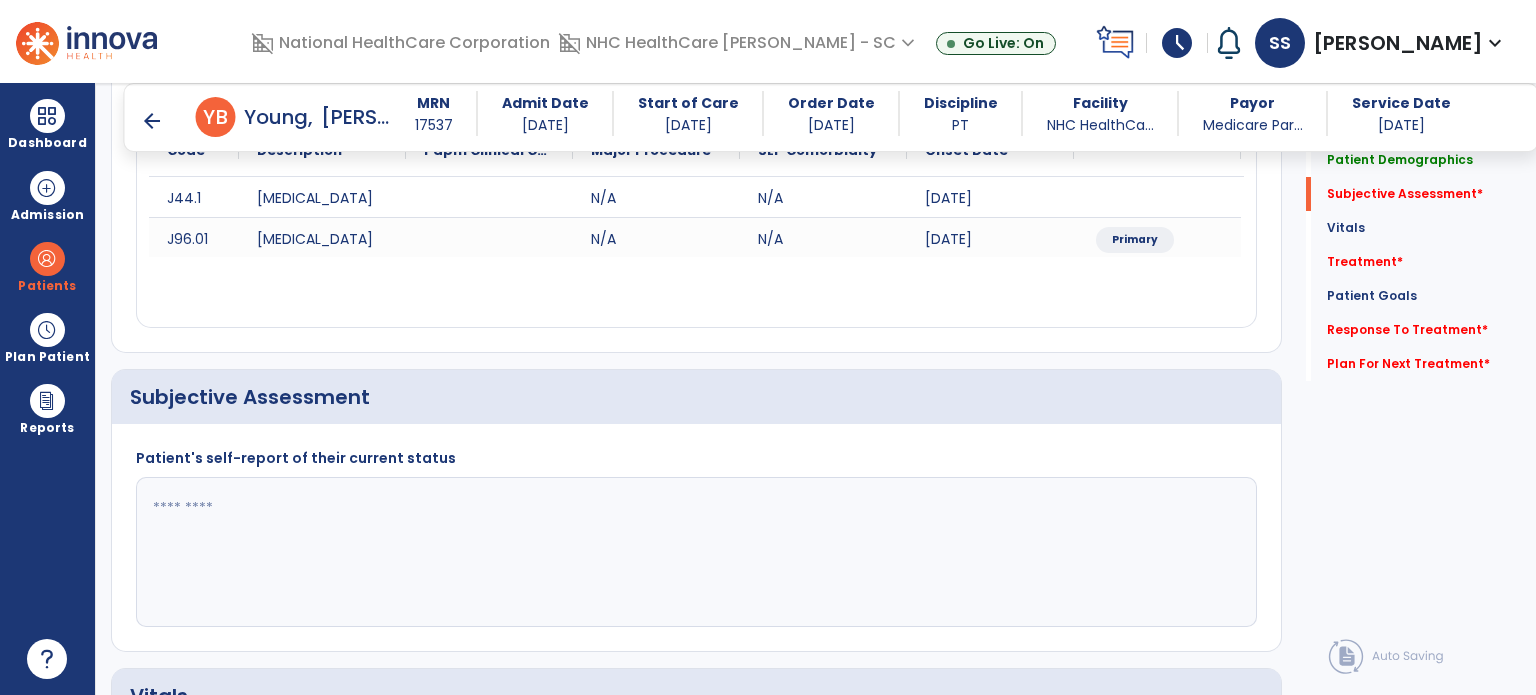 scroll, scrollTop: 300, scrollLeft: 0, axis: vertical 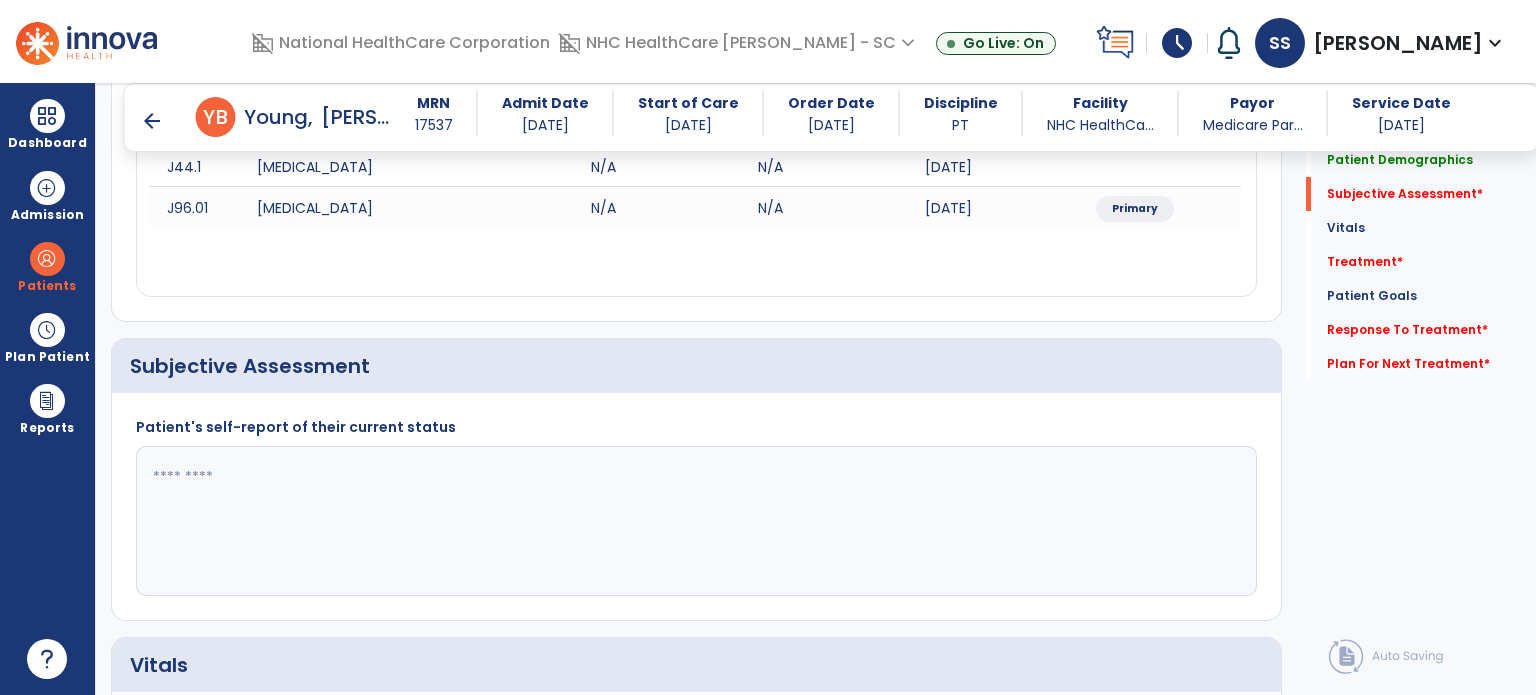 click 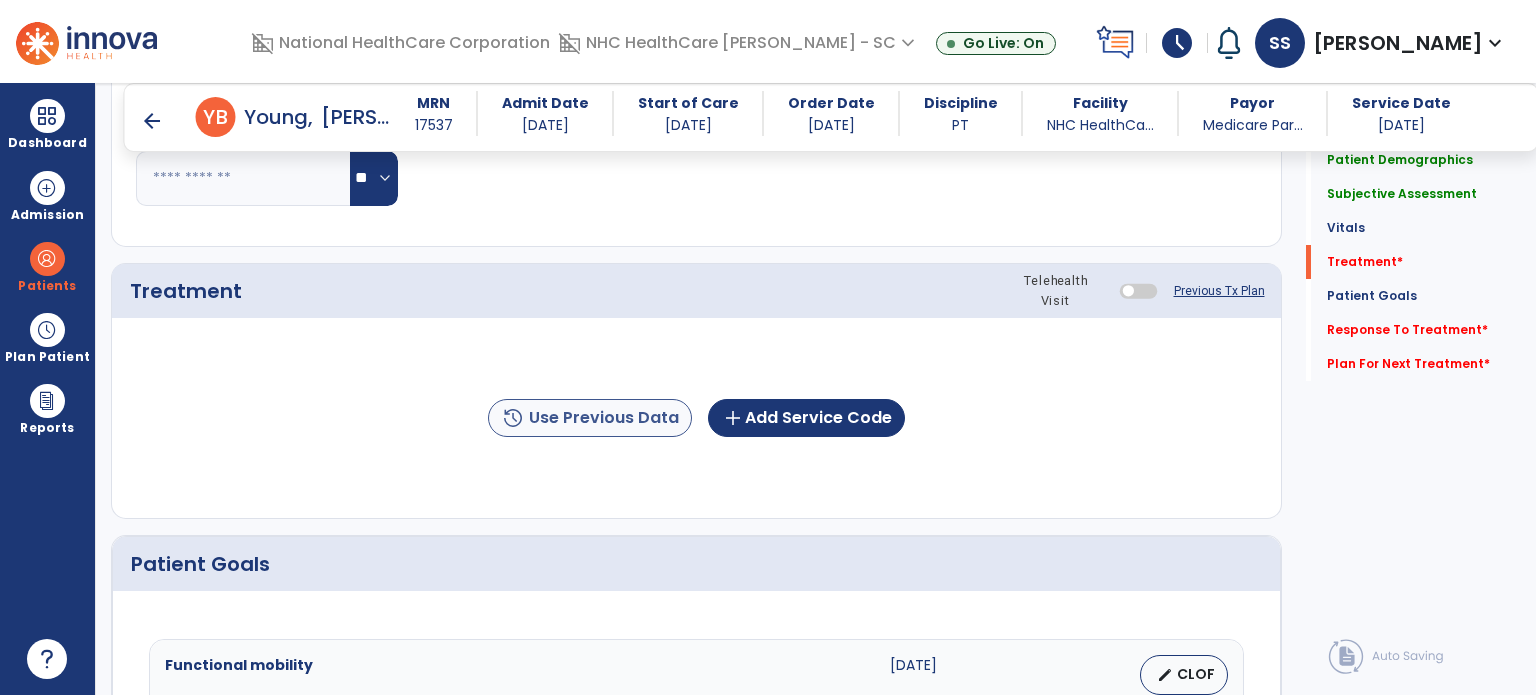 scroll, scrollTop: 1100, scrollLeft: 0, axis: vertical 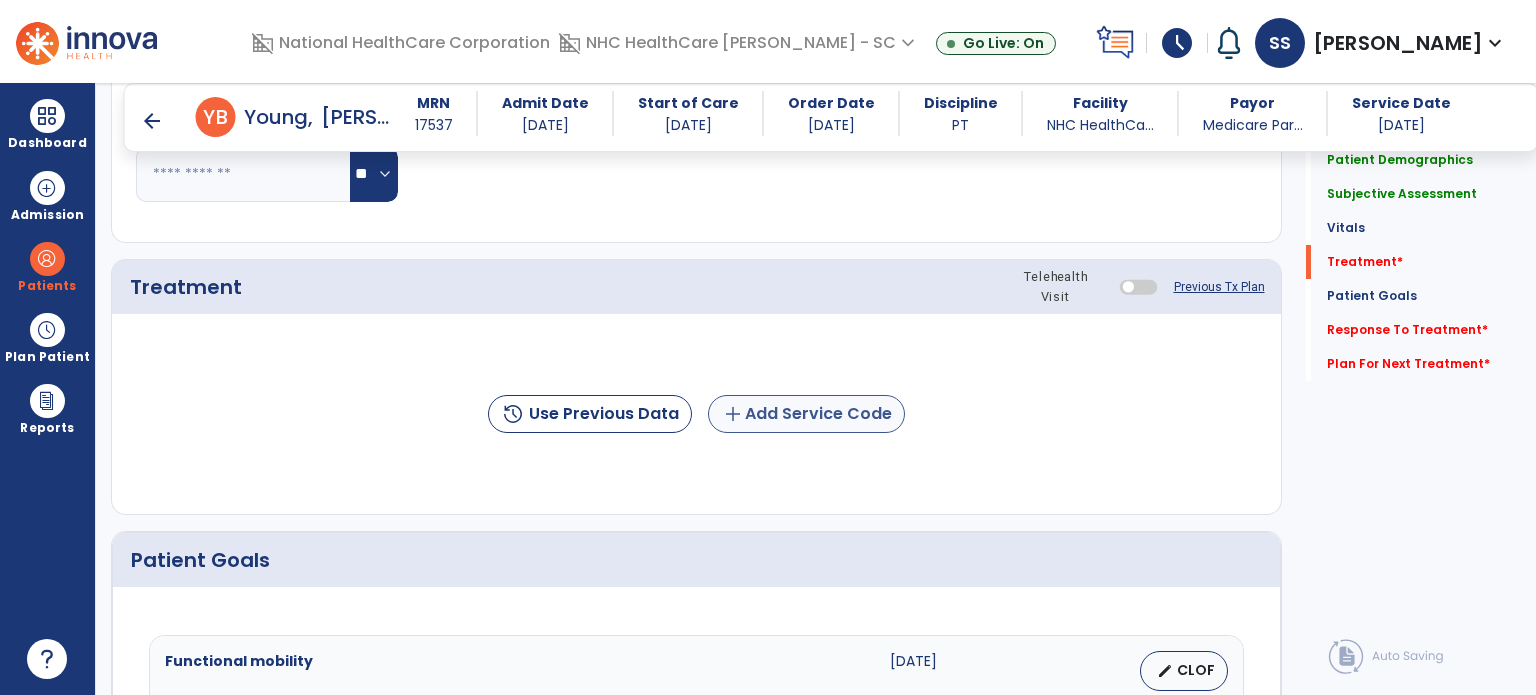 type on "**********" 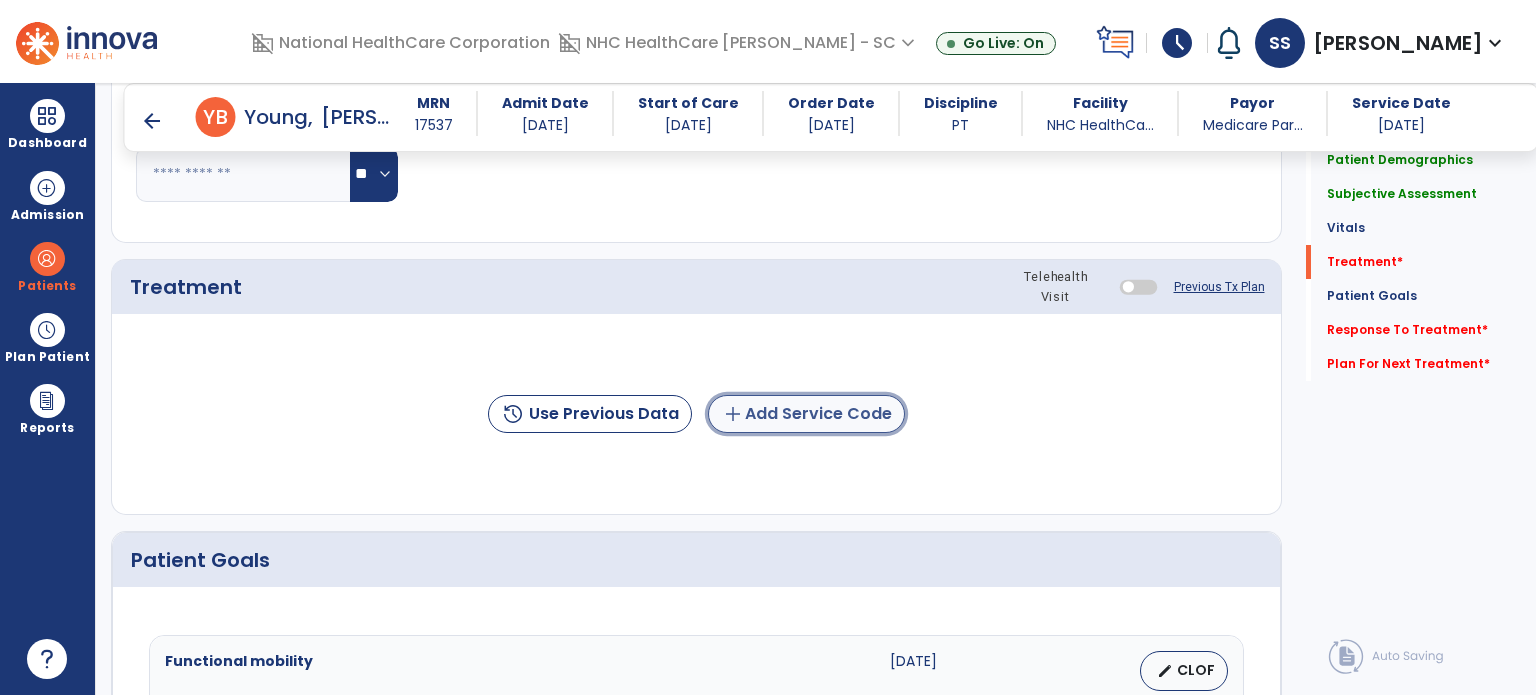 click on "add  Add Service Code" 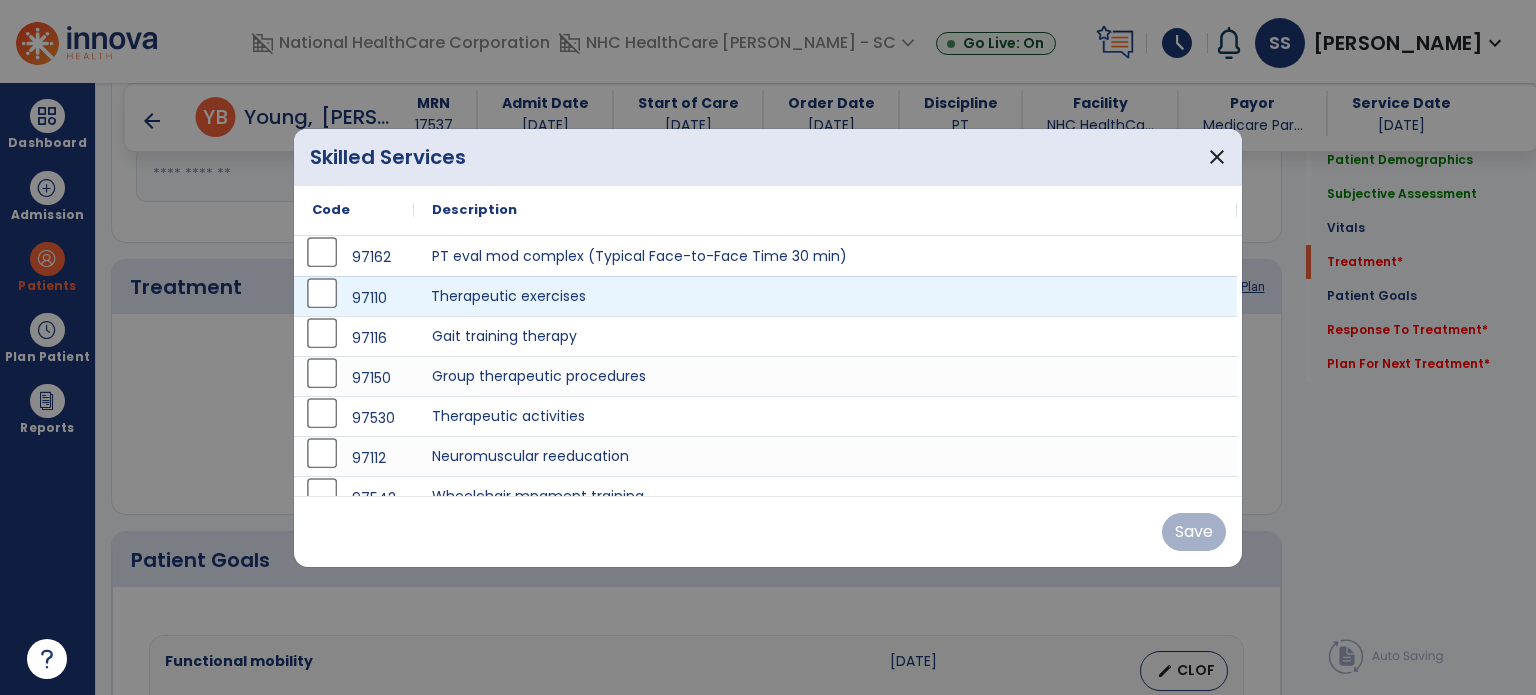 click on "Therapeutic exercises" at bounding box center [825, 296] 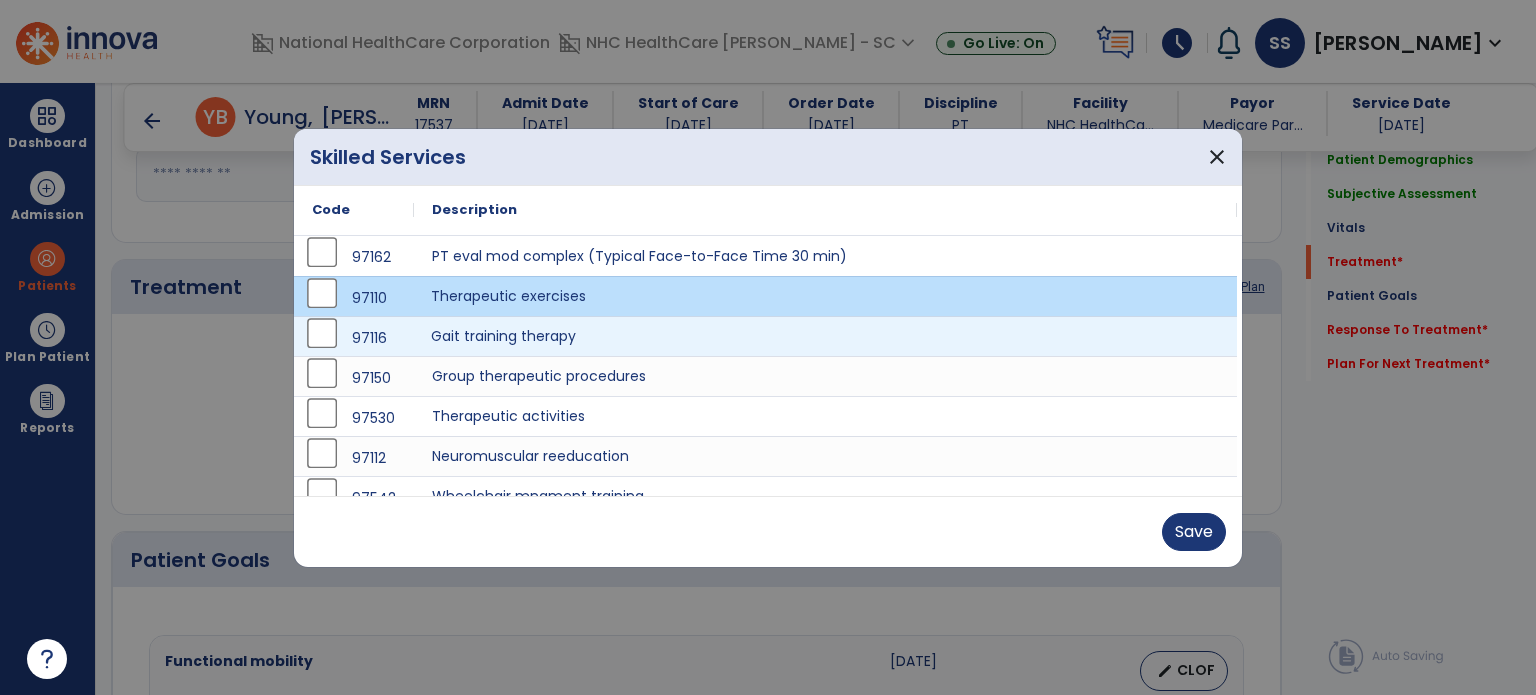 click on "Gait training therapy" at bounding box center [825, 336] 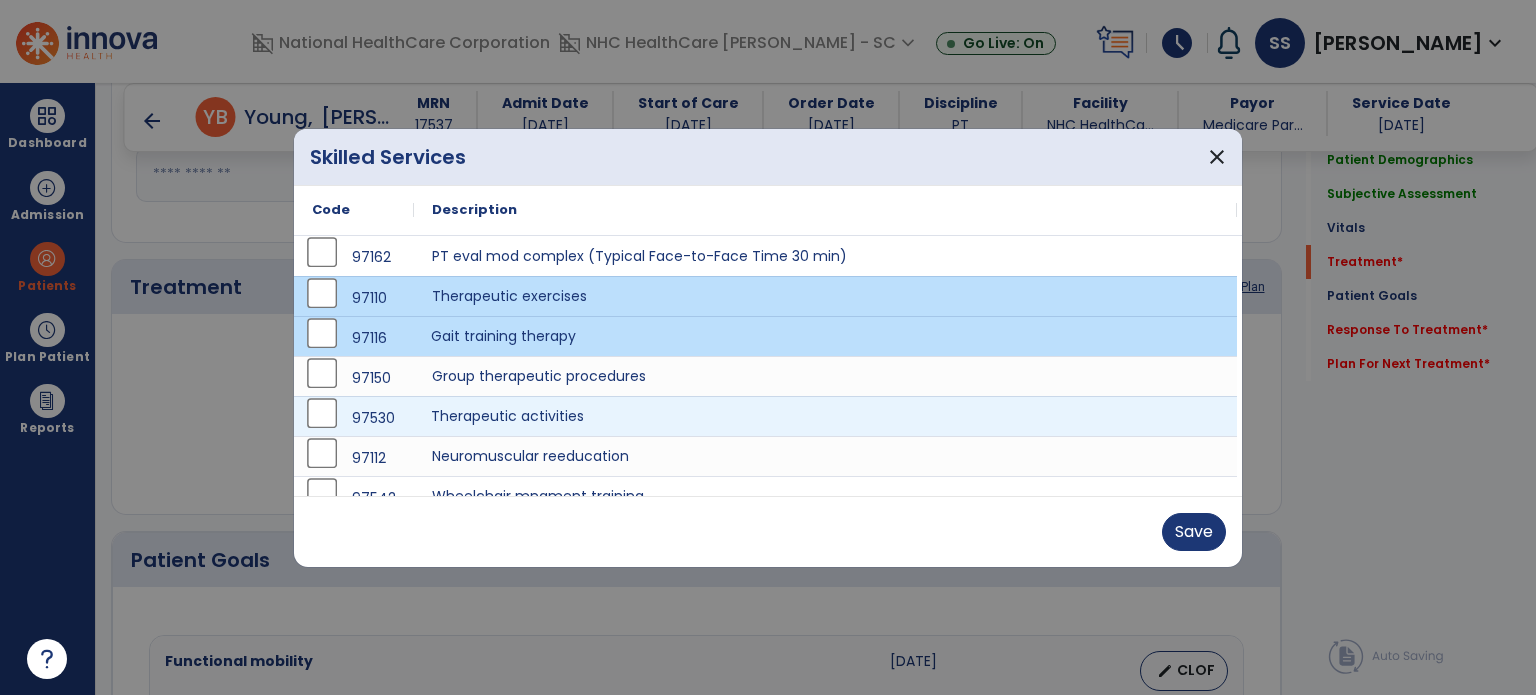 click on "Therapeutic activities" at bounding box center (825, 416) 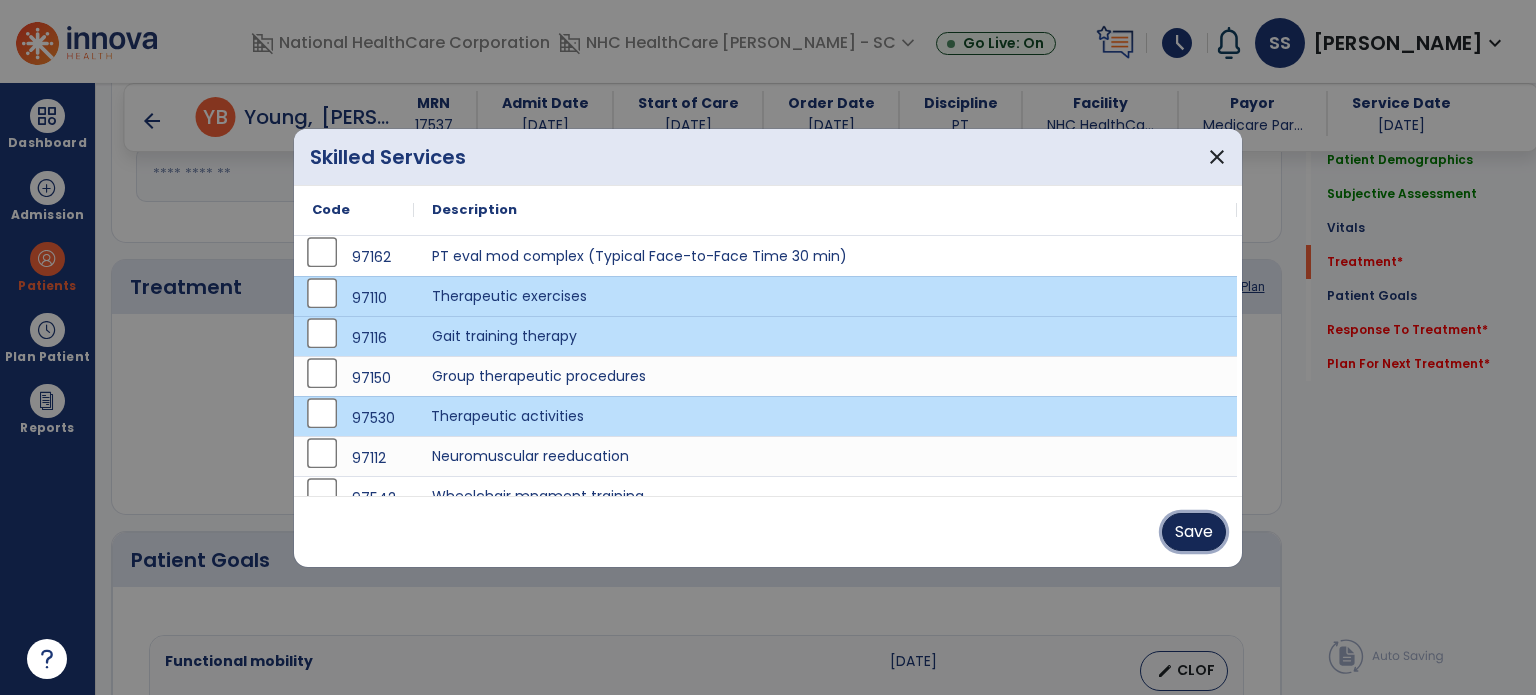 click on "Save" at bounding box center [1194, 532] 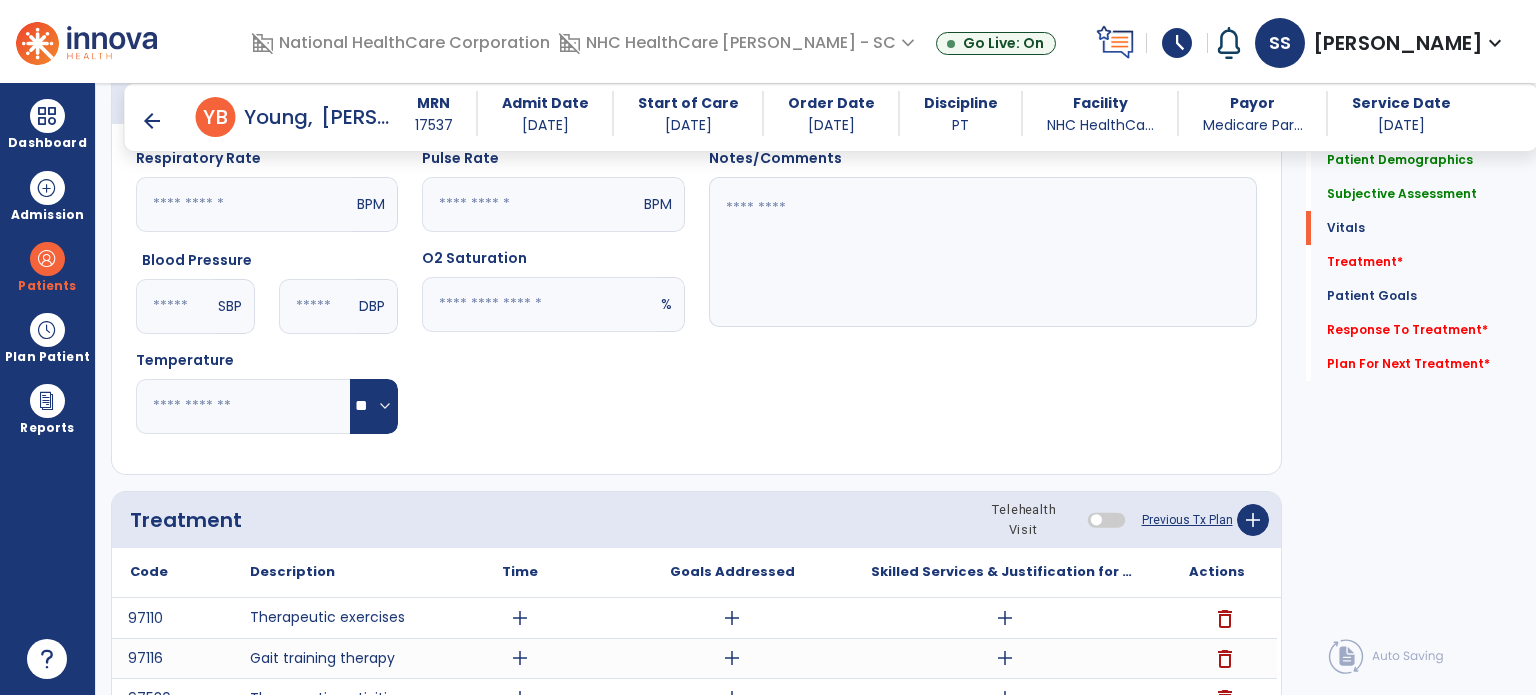 scroll, scrollTop: 700, scrollLeft: 0, axis: vertical 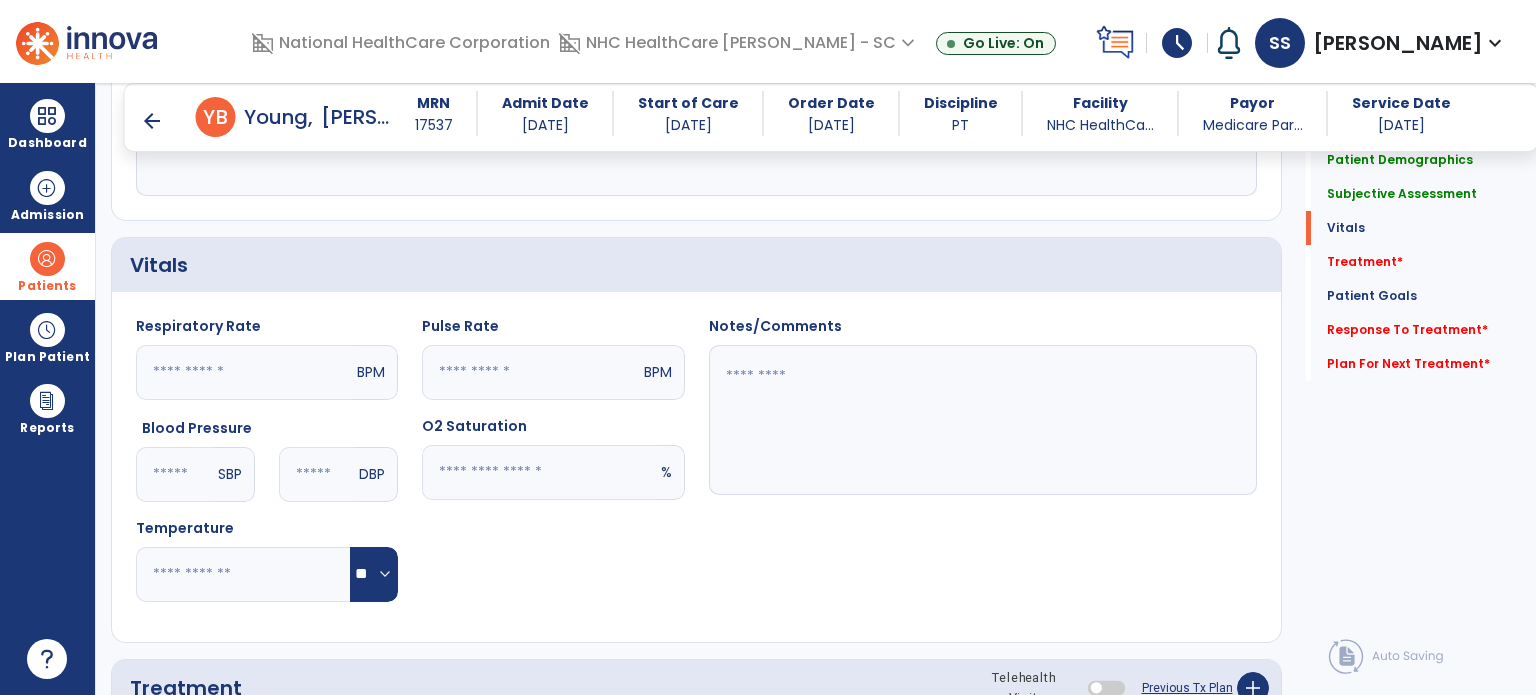 click on "Patients" at bounding box center [47, 286] 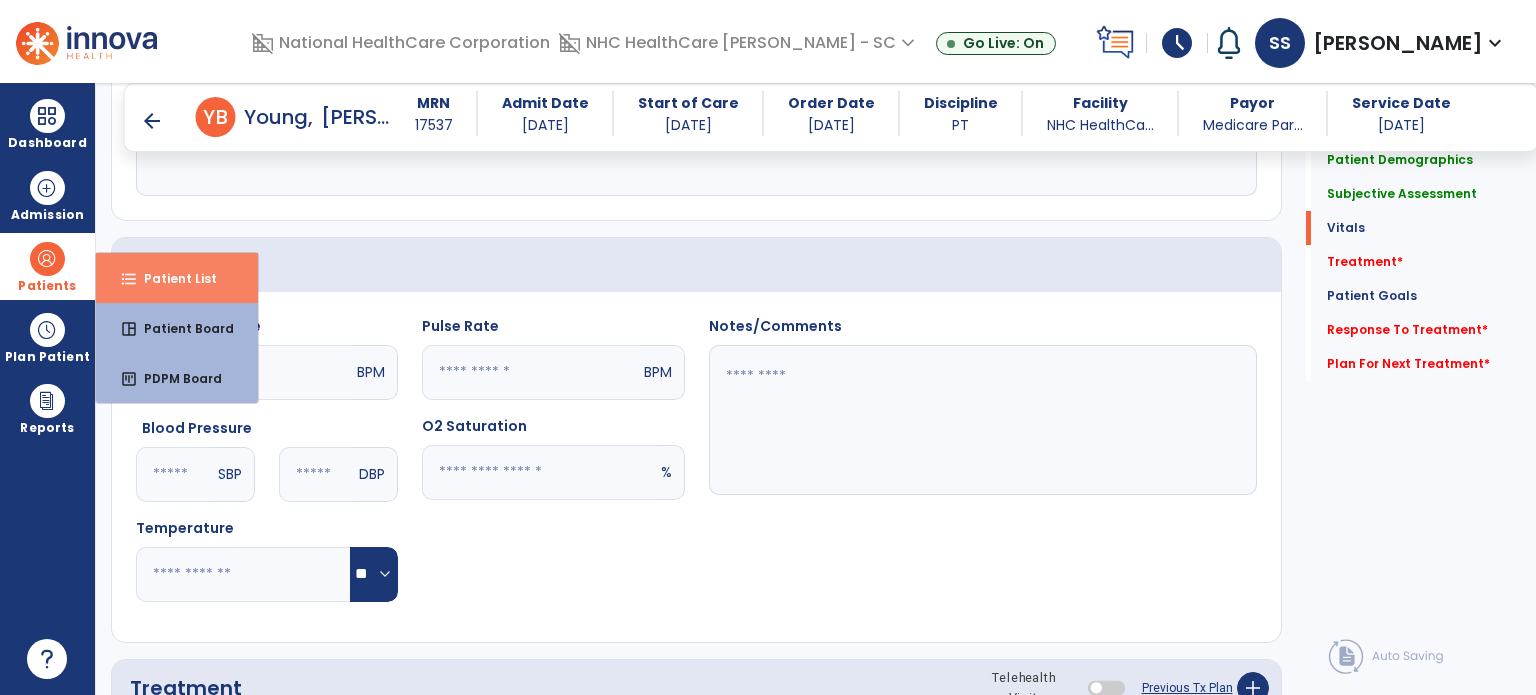 click on "format_list_bulleted  Patient List" at bounding box center [177, 278] 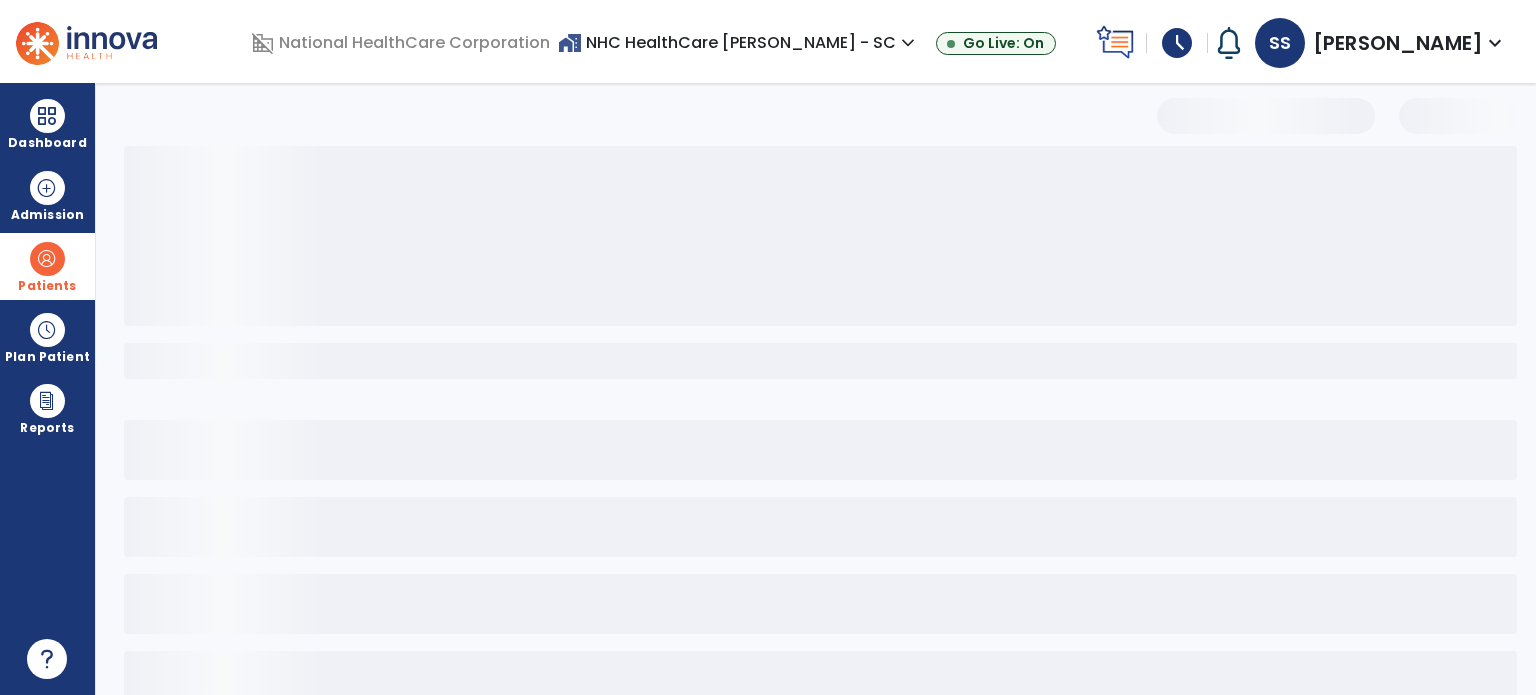 scroll, scrollTop: 46, scrollLeft: 0, axis: vertical 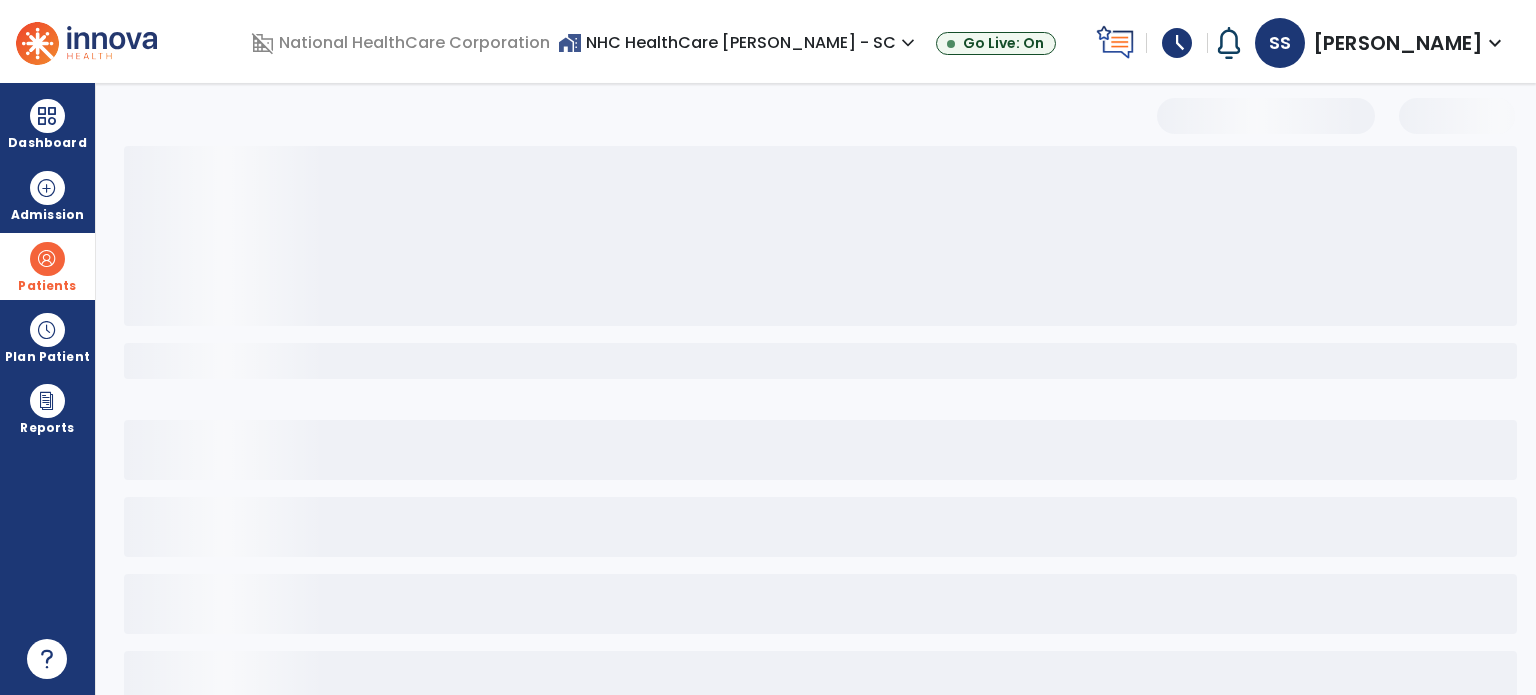select on "***" 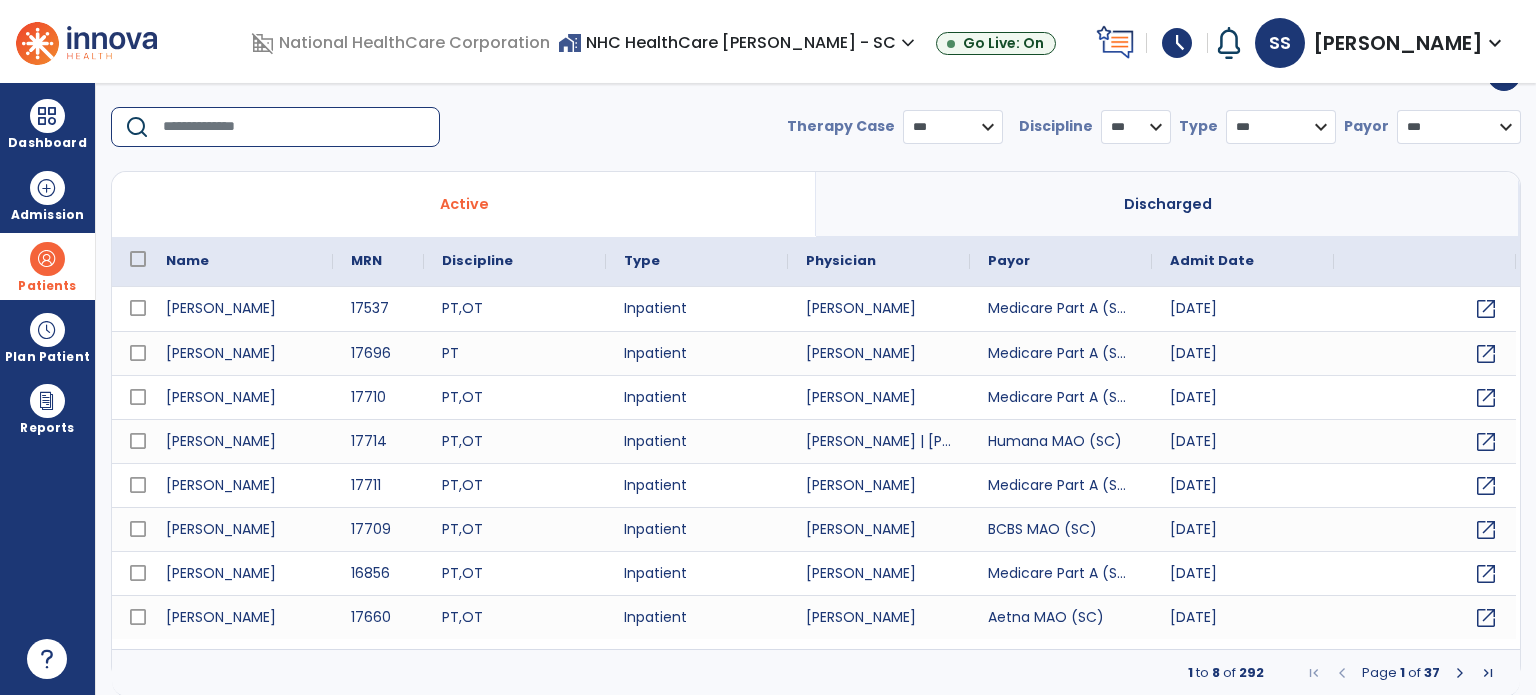 click at bounding box center (294, 127) 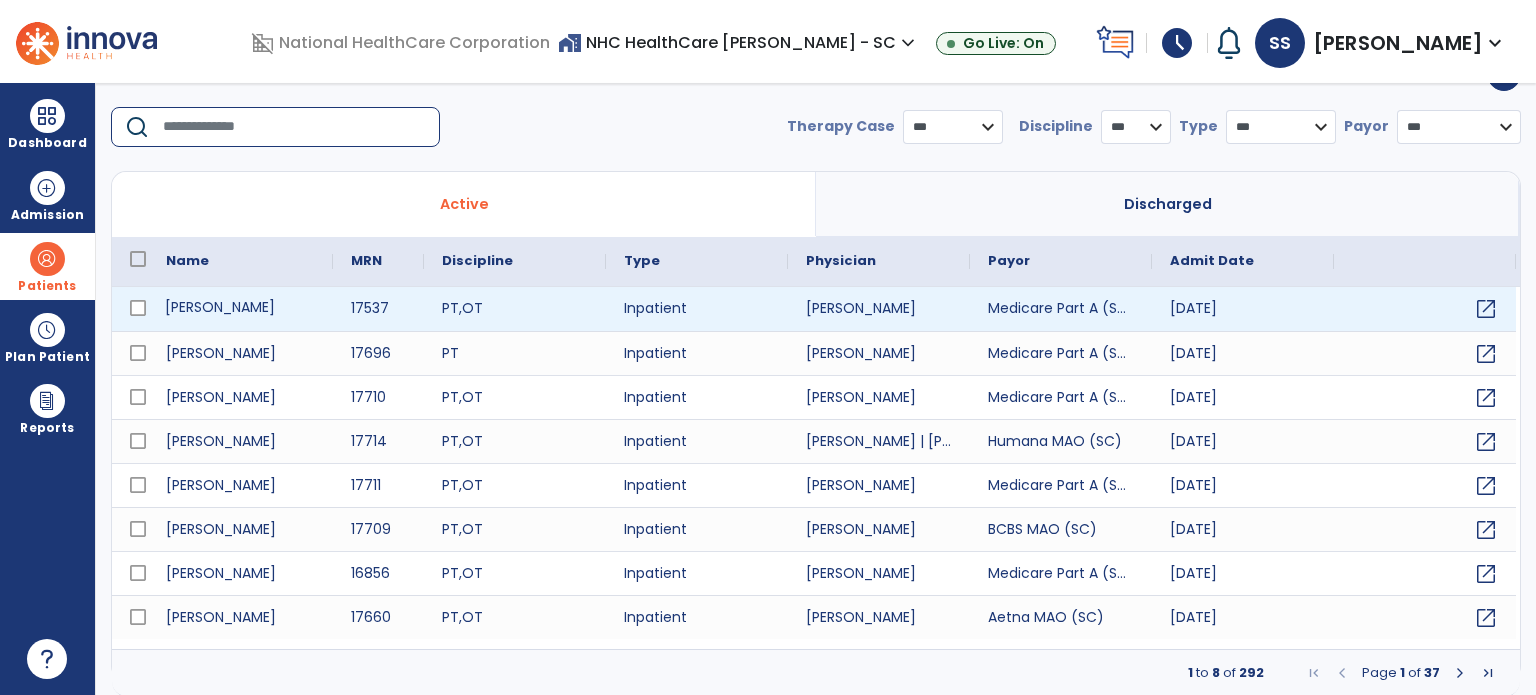 click on "[PERSON_NAME]" at bounding box center [240, 309] 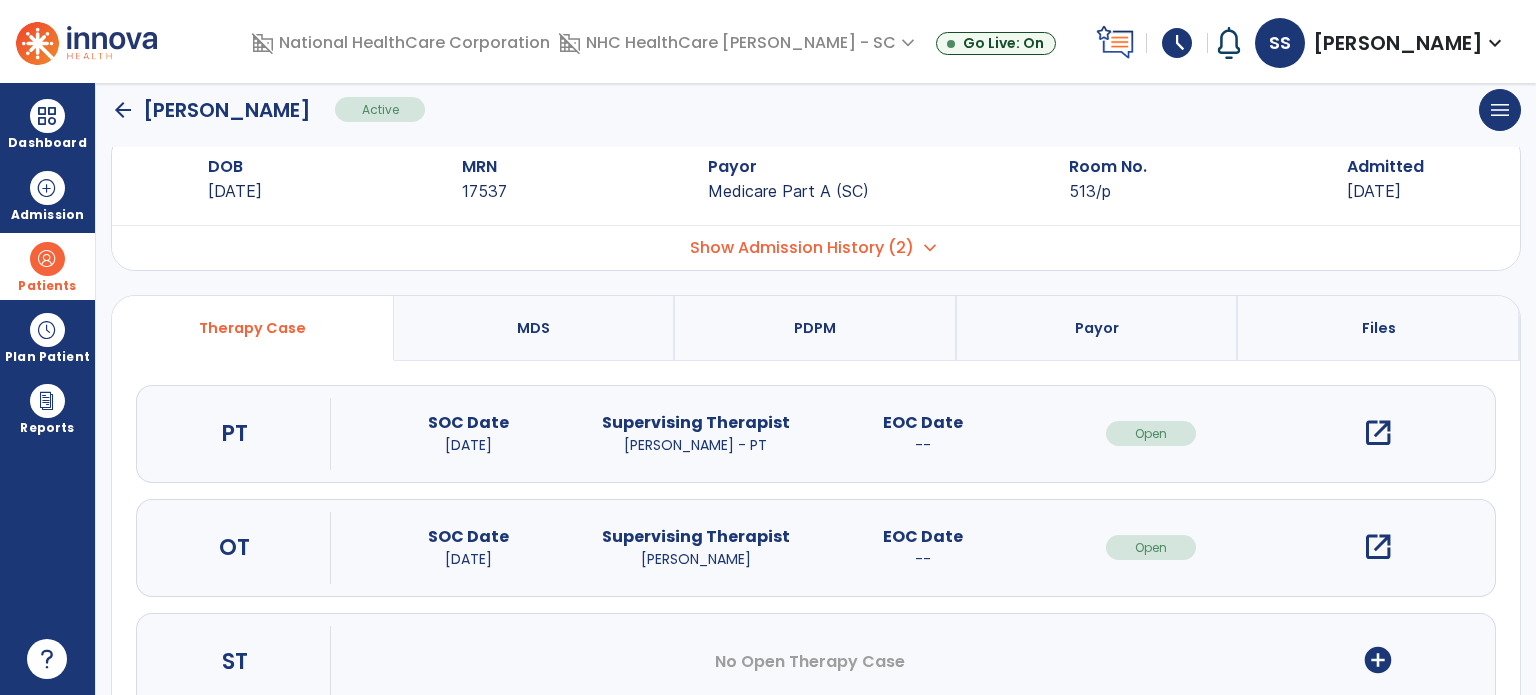 scroll, scrollTop: 0, scrollLeft: 0, axis: both 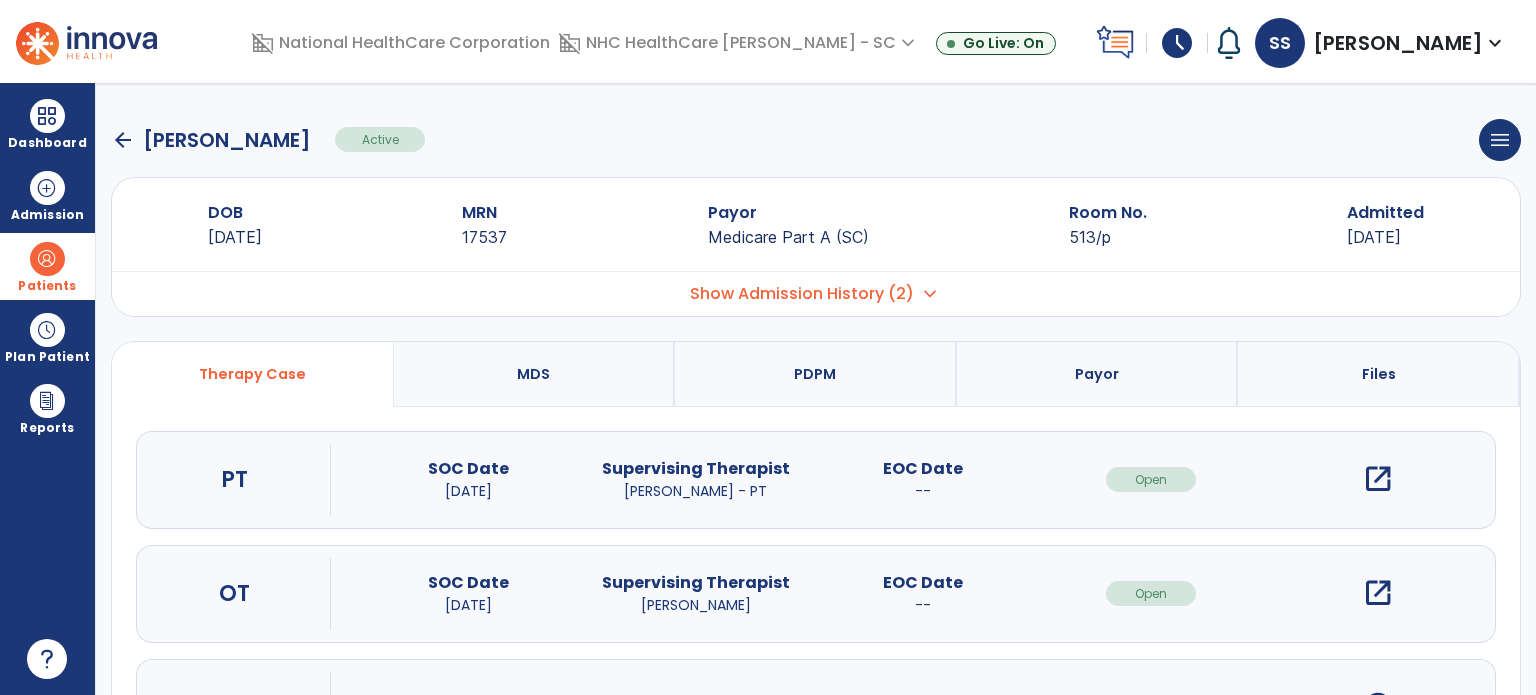 click on "open_in_new" at bounding box center [1378, 479] 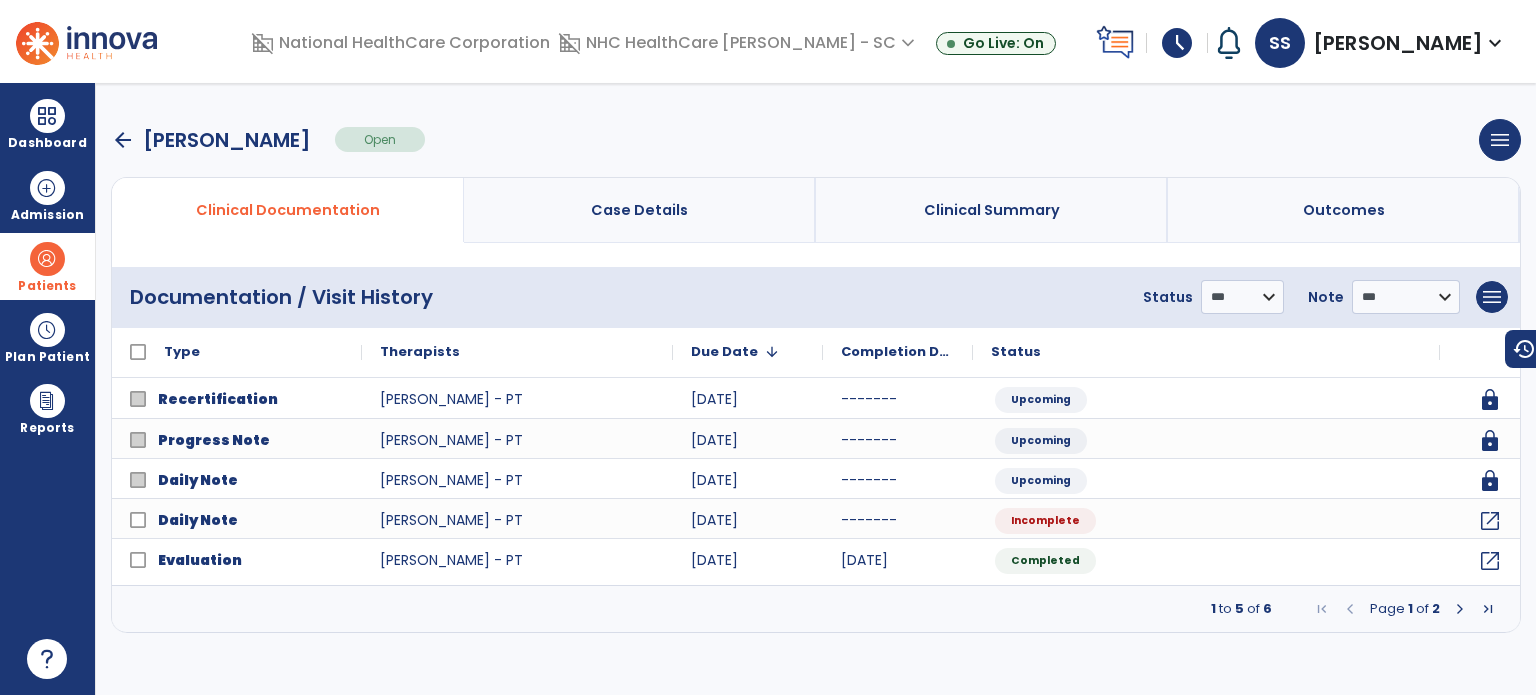 click at bounding box center (1460, 609) 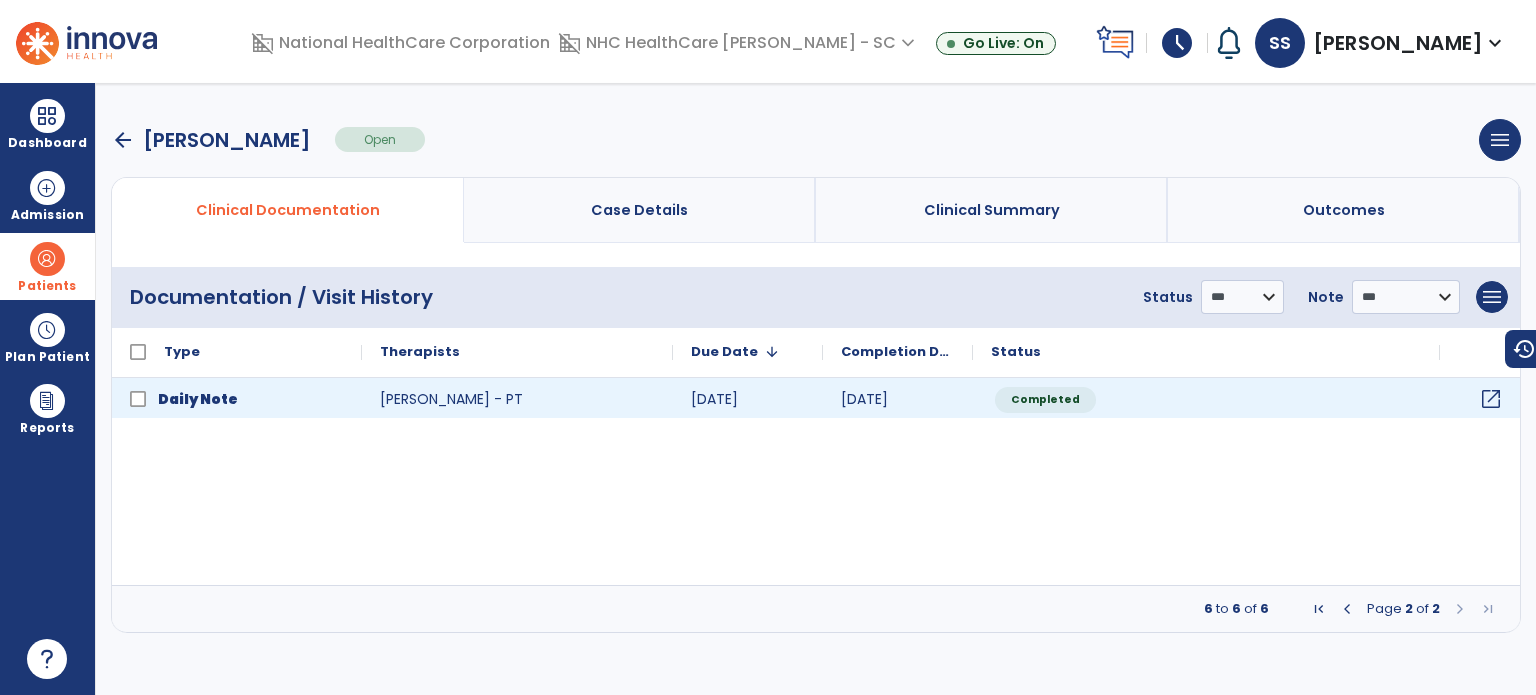 click on "open_in_new" 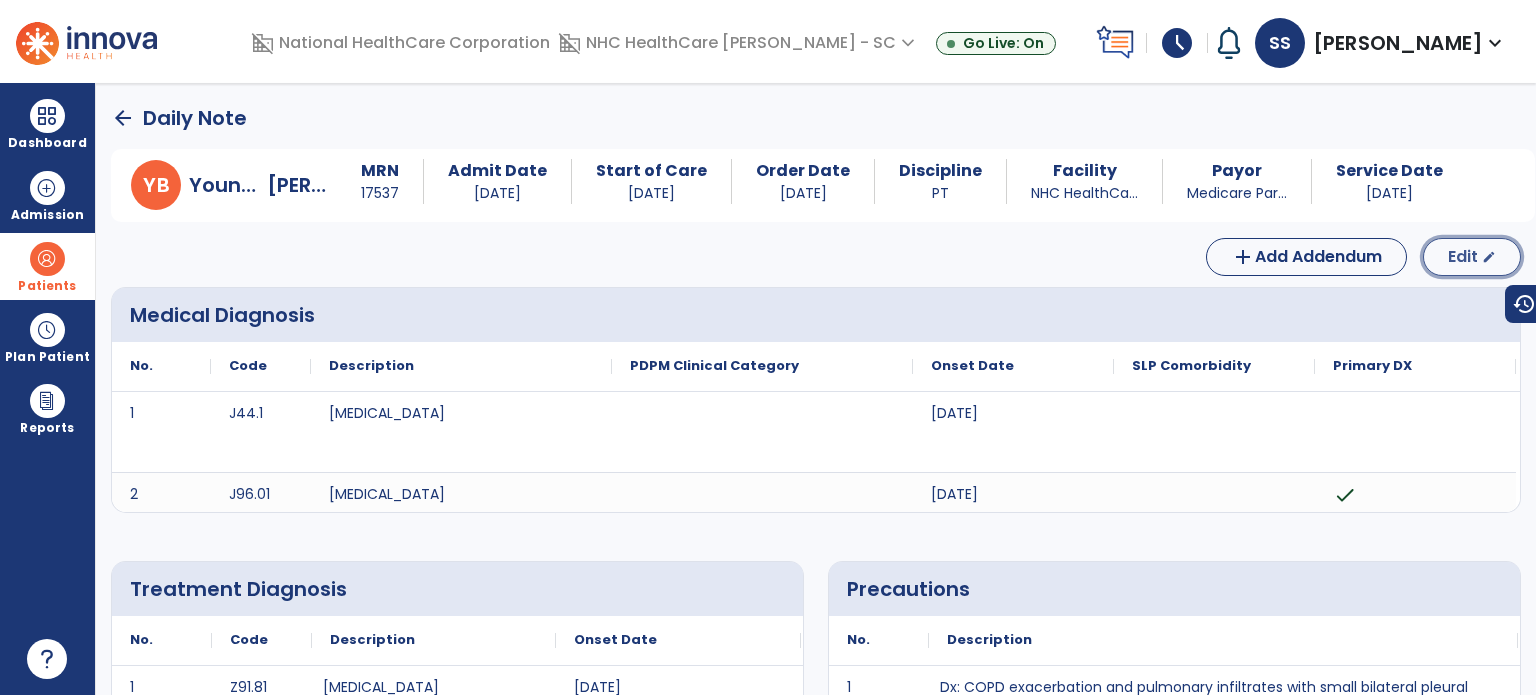 click on "Edit" 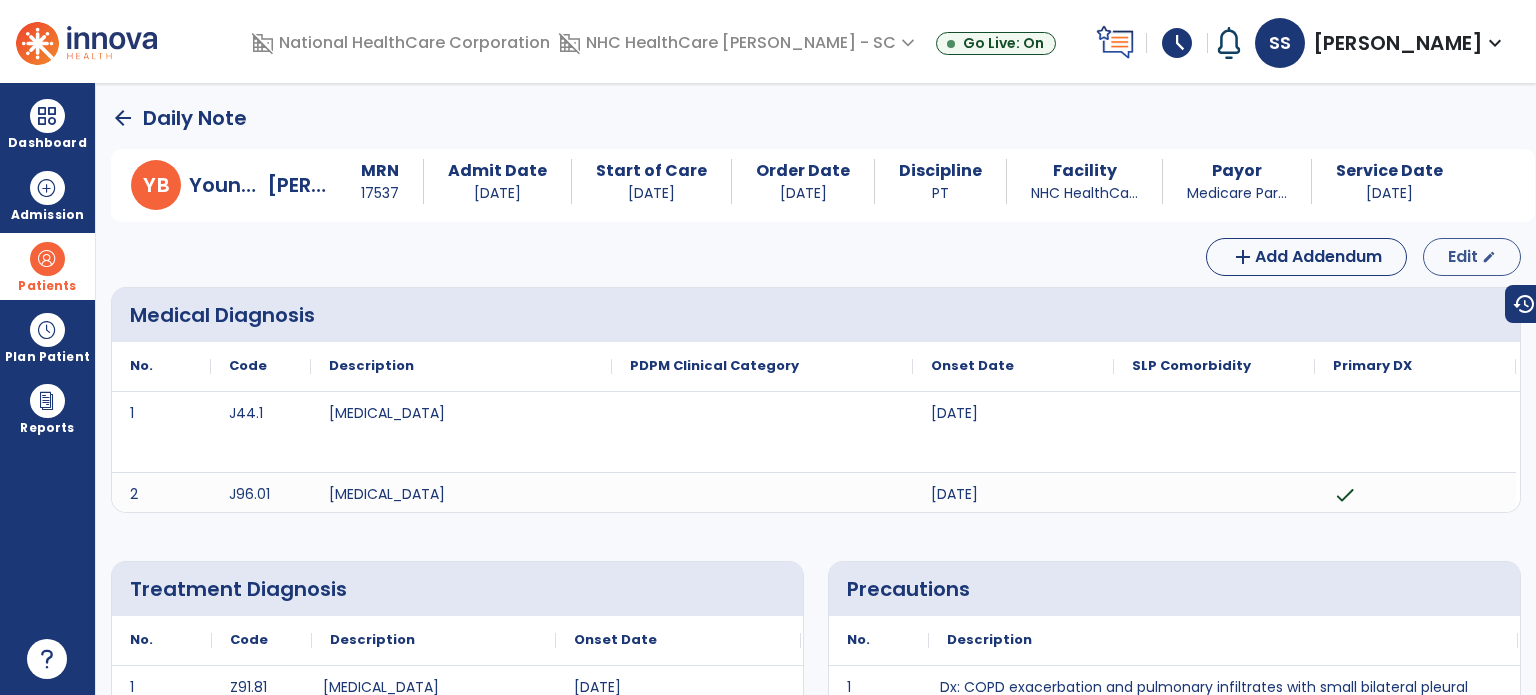 select on "*" 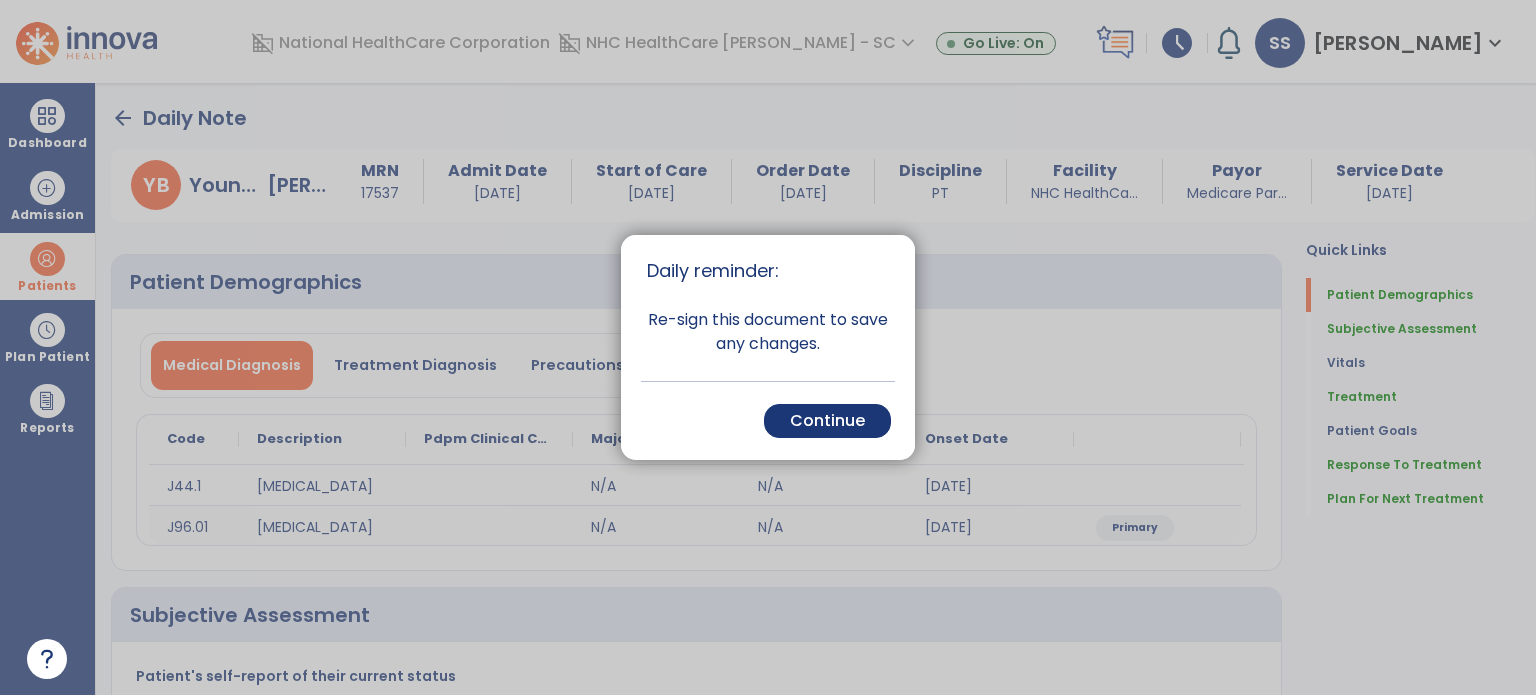 click on "Continue" at bounding box center (827, 421) 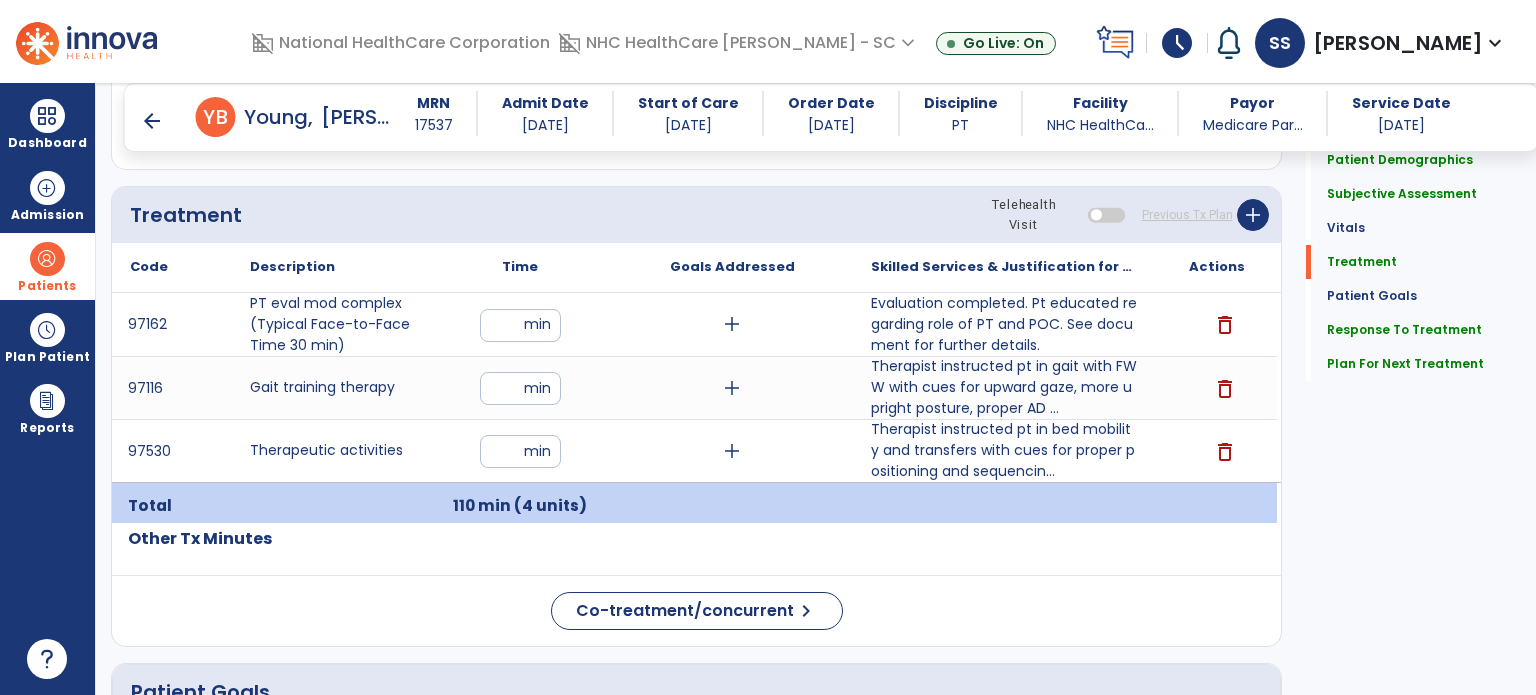 scroll, scrollTop: 1100, scrollLeft: 0, axis: vertical 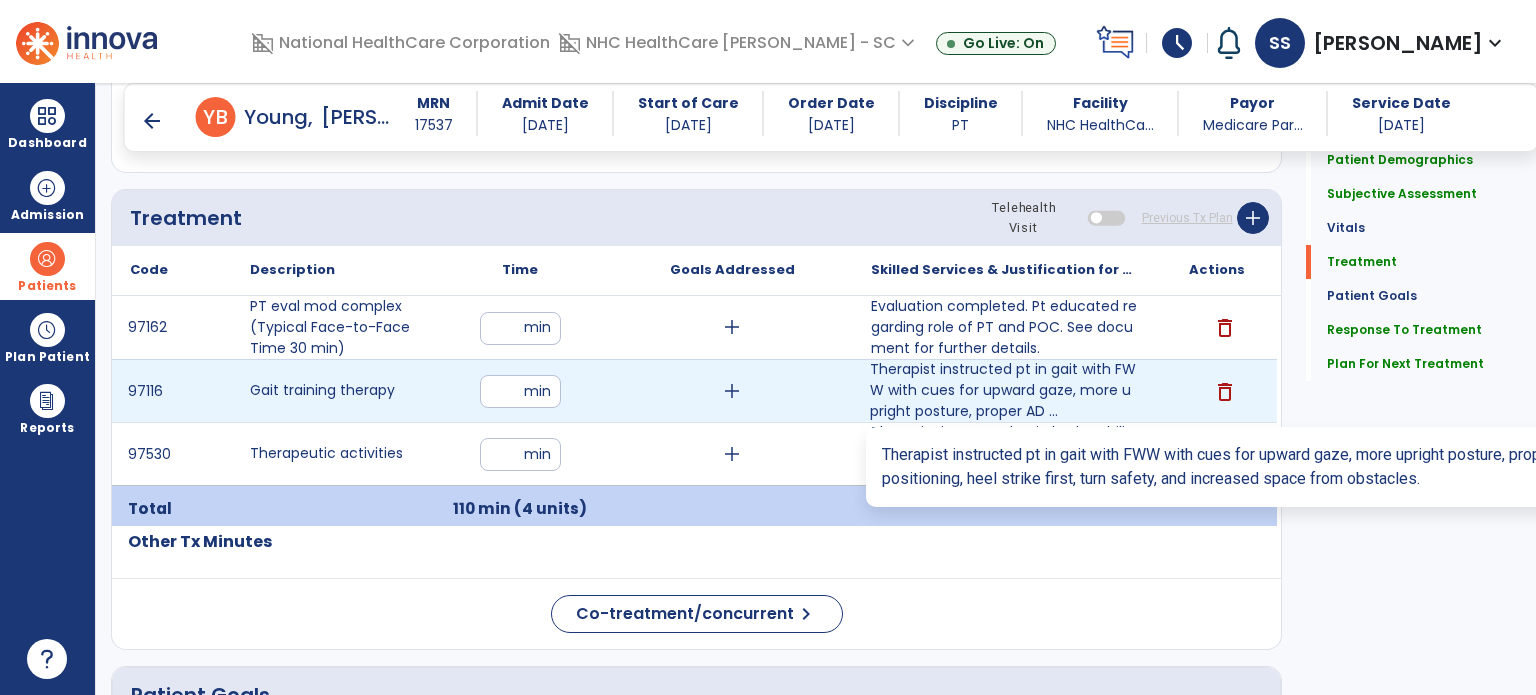 click on "Therapist instructed pt in gait with FWW with cues for upward gaze, more upright posture, proper AD ..." at bounding box center [1004, 390] 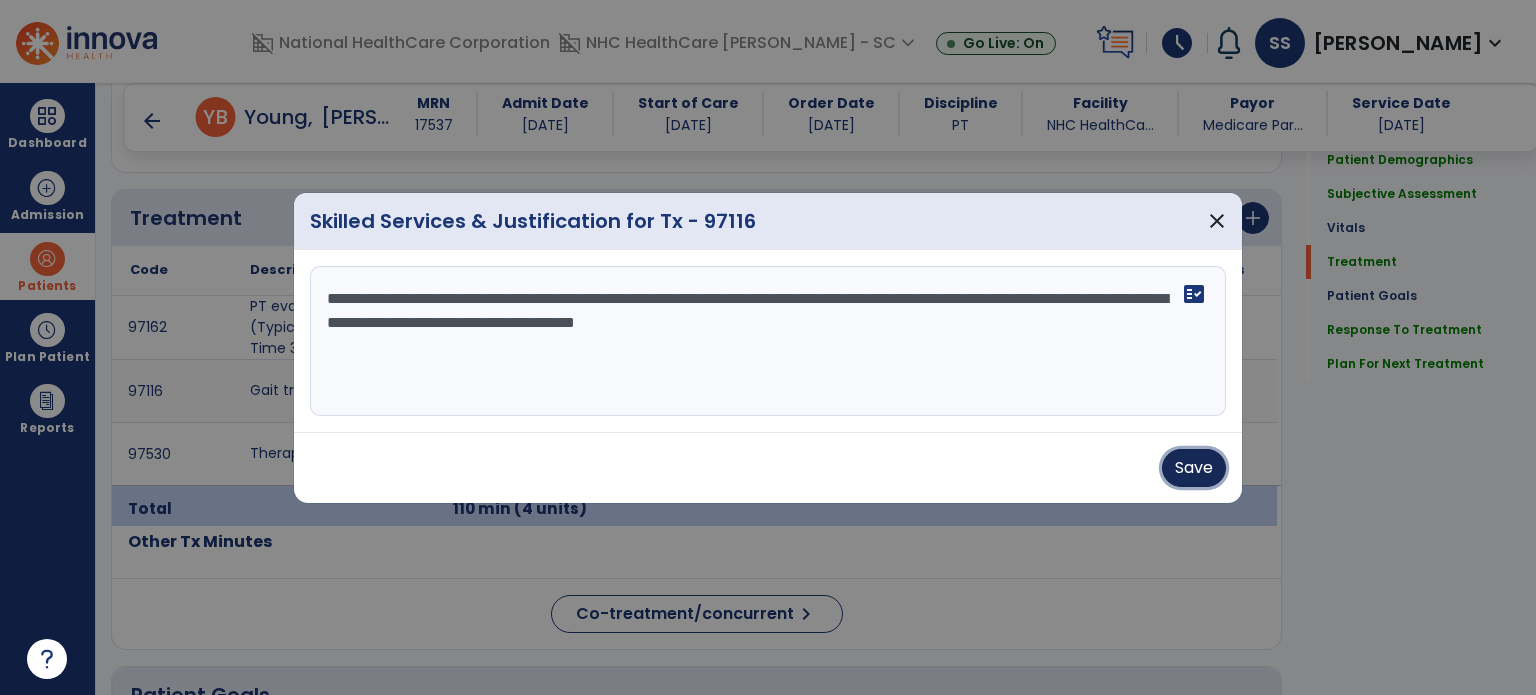 click on "Save" at bounding box center [1194, 468] 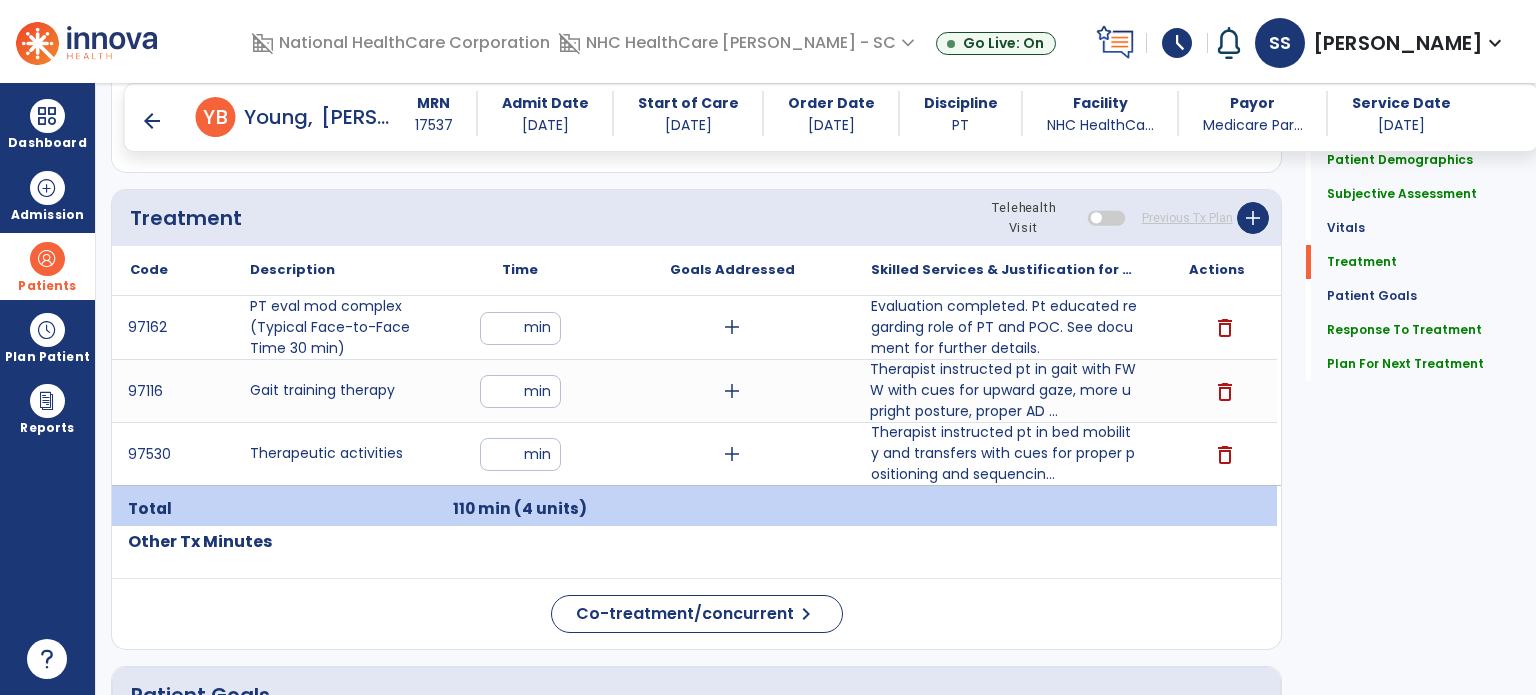 click on "arrow_back" at bounding box center [152, 121] 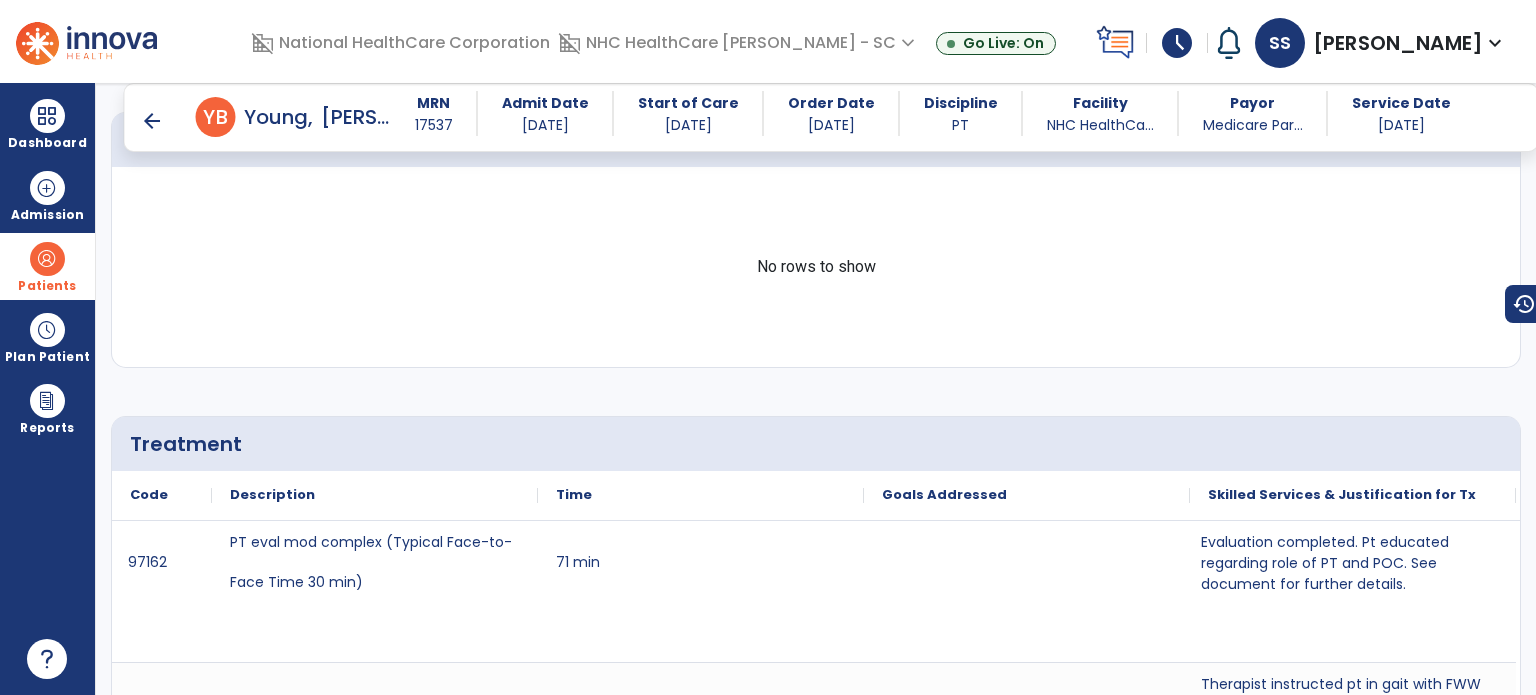 scroll, scrollTop: 952, scrollLeft: 0, axis: vertical 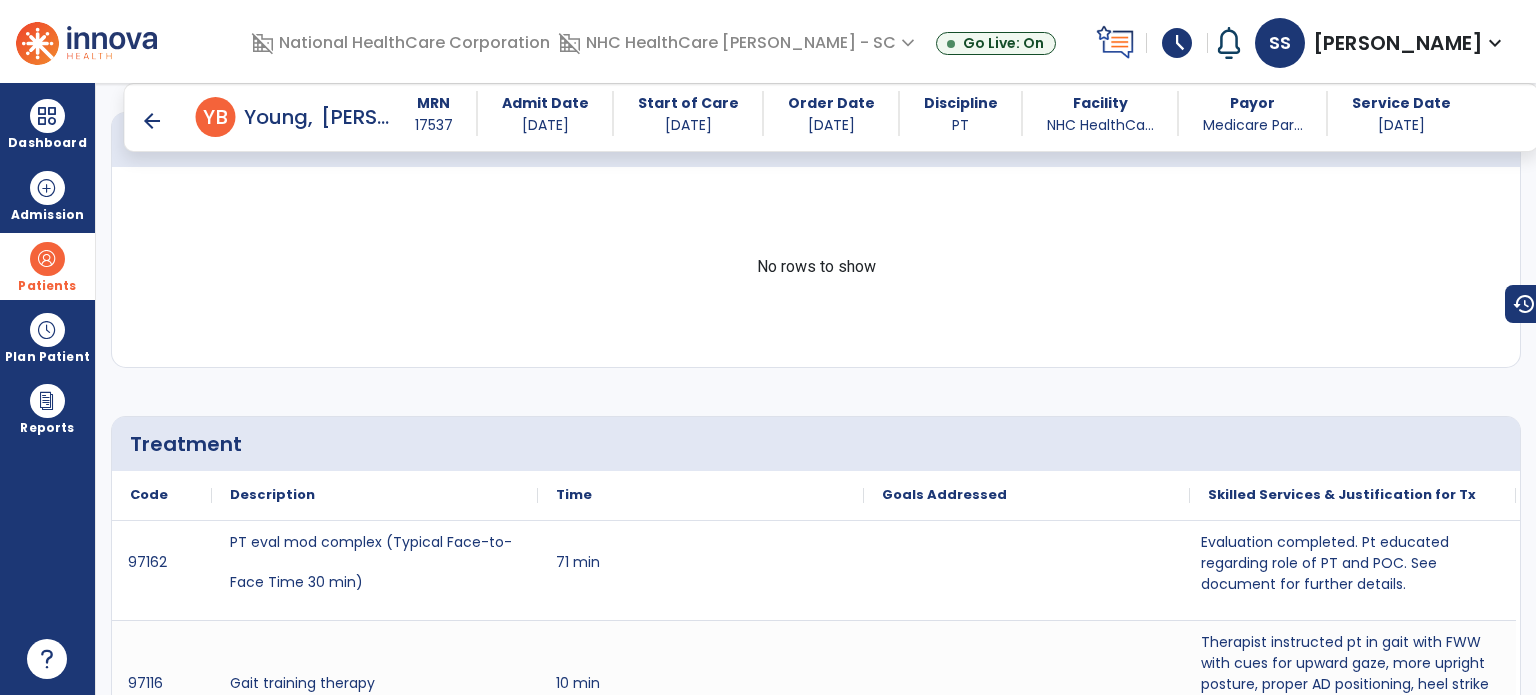 click on "arrow_back" at bounding box center [152, 121] 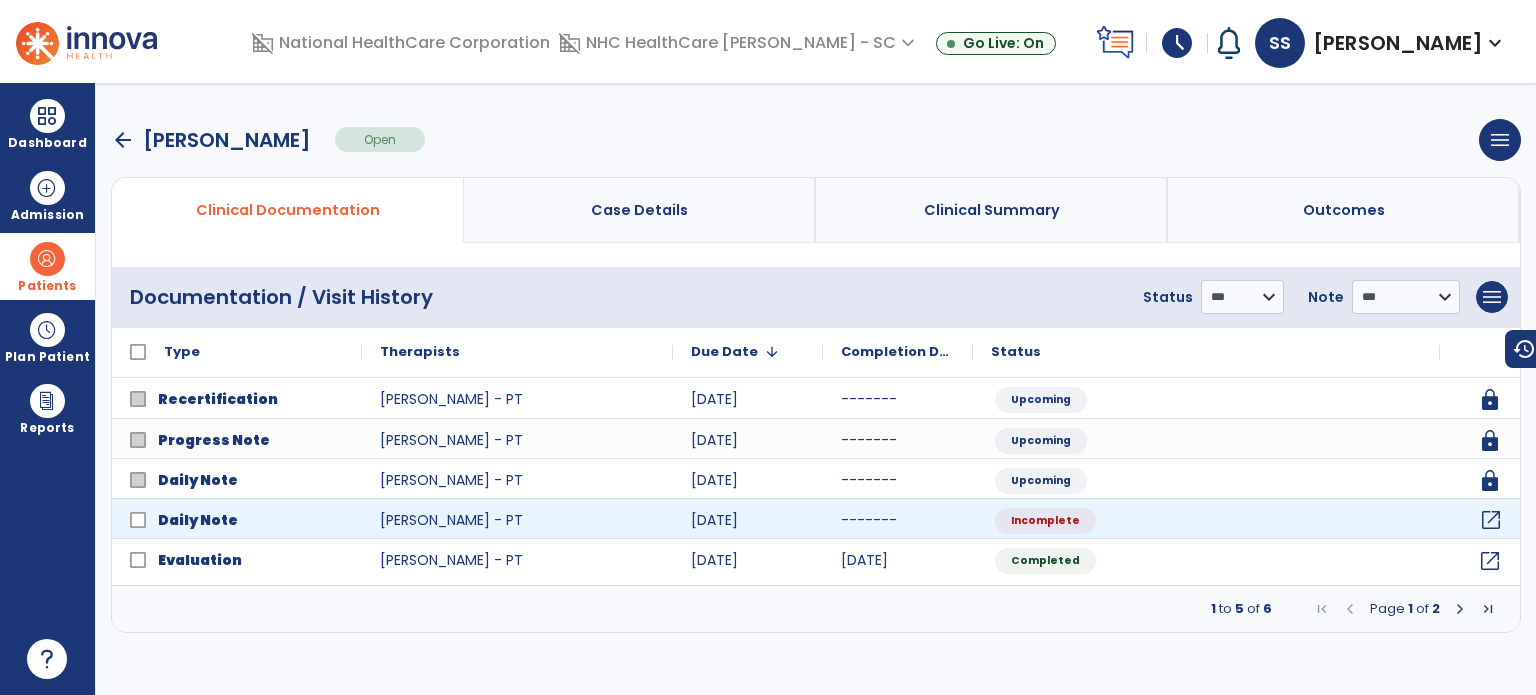 click on "open_in_new" 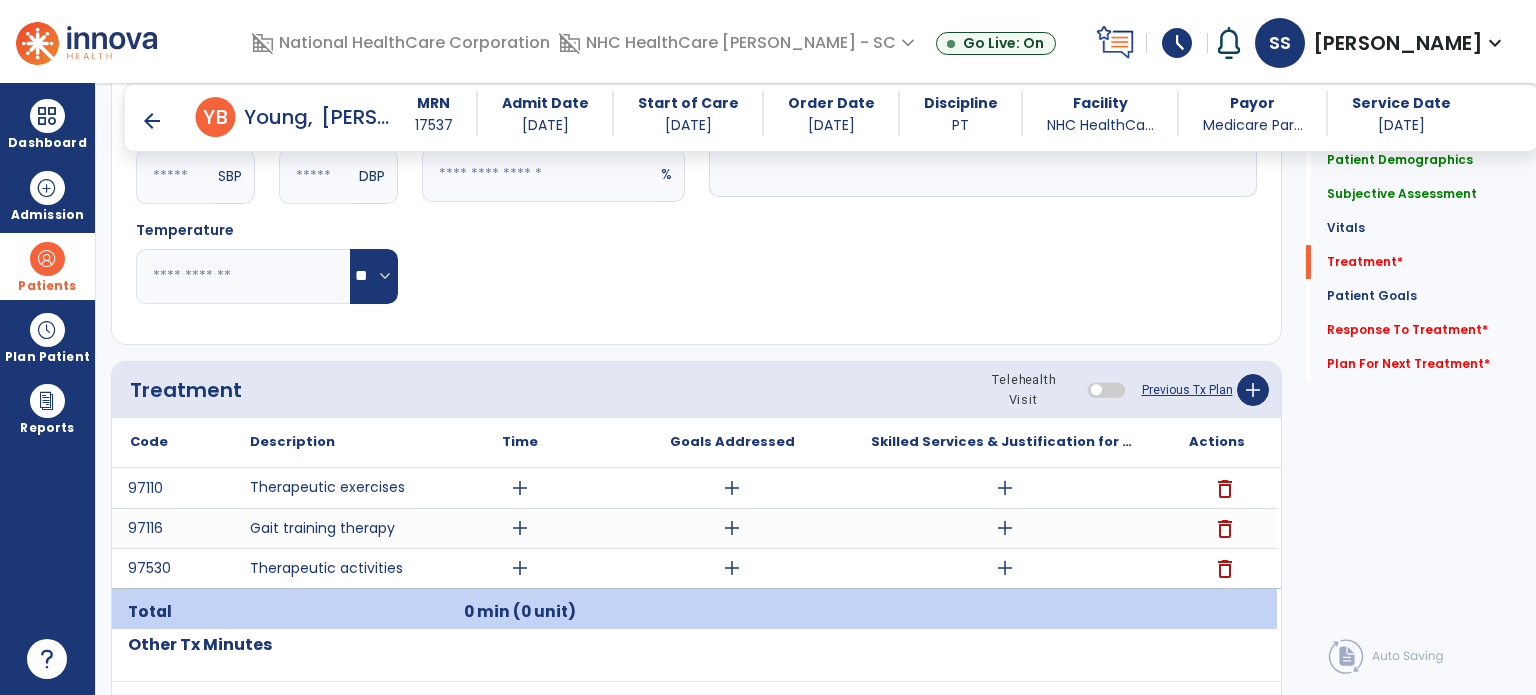 scroll, scrollTop: 1000, scrollLeft: 0, axis: vertical 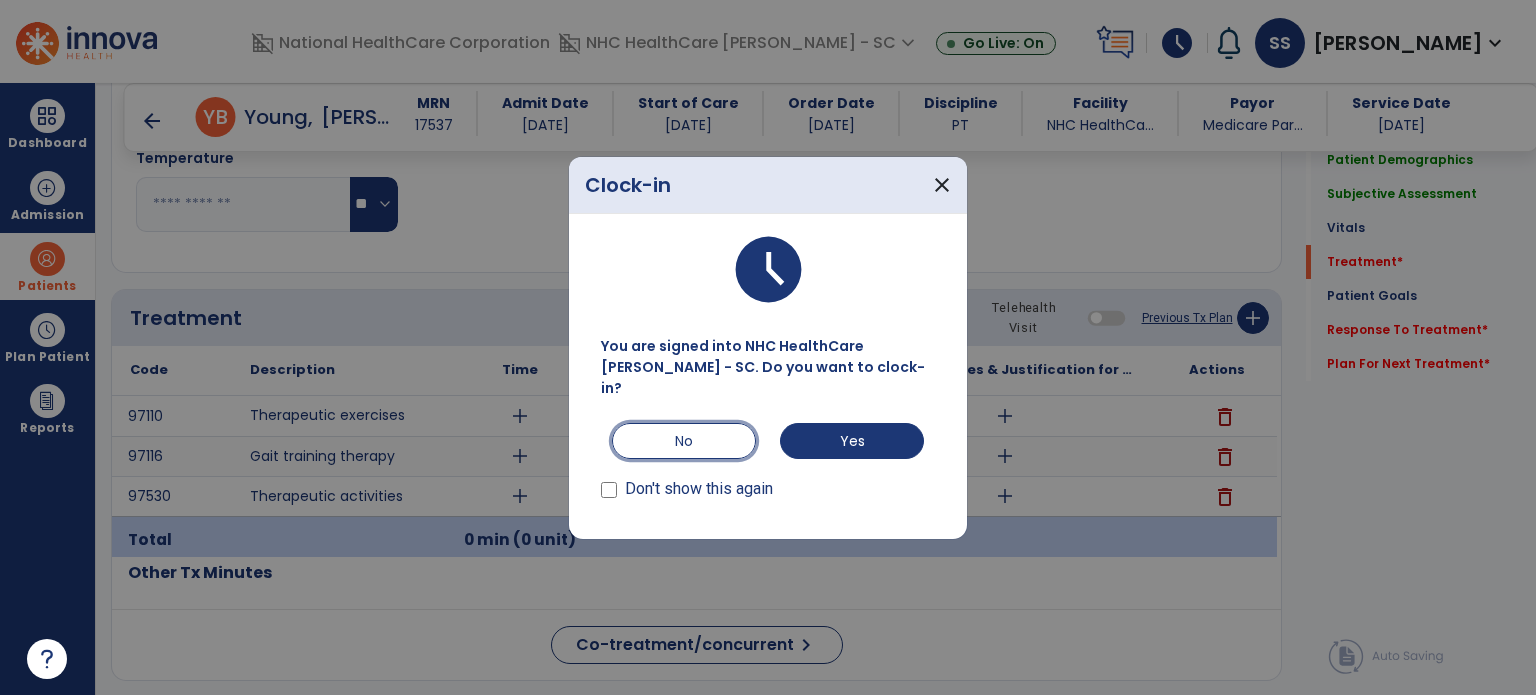 click on "No" at bounding box center [684, 441] 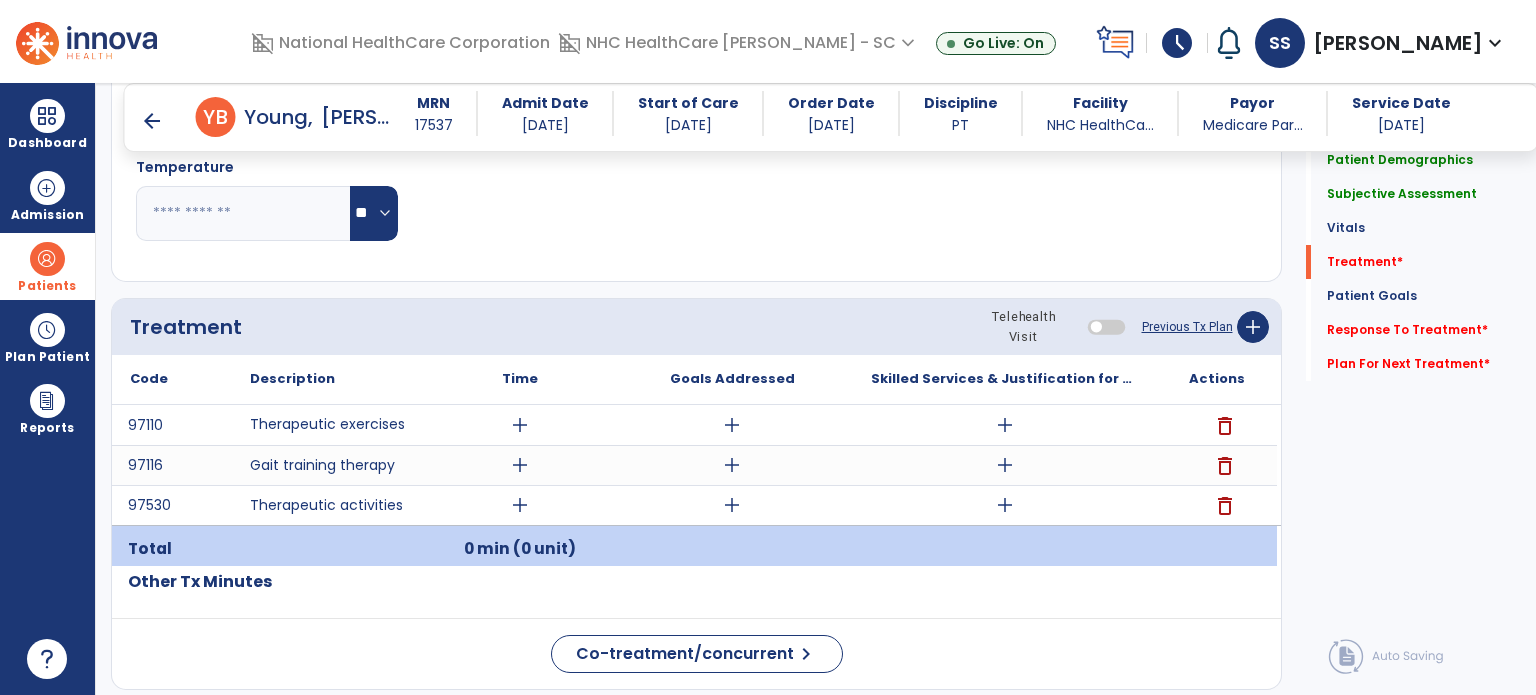 scroll, scrollTop: 1100, scrollLeft: 0, axis: vertical 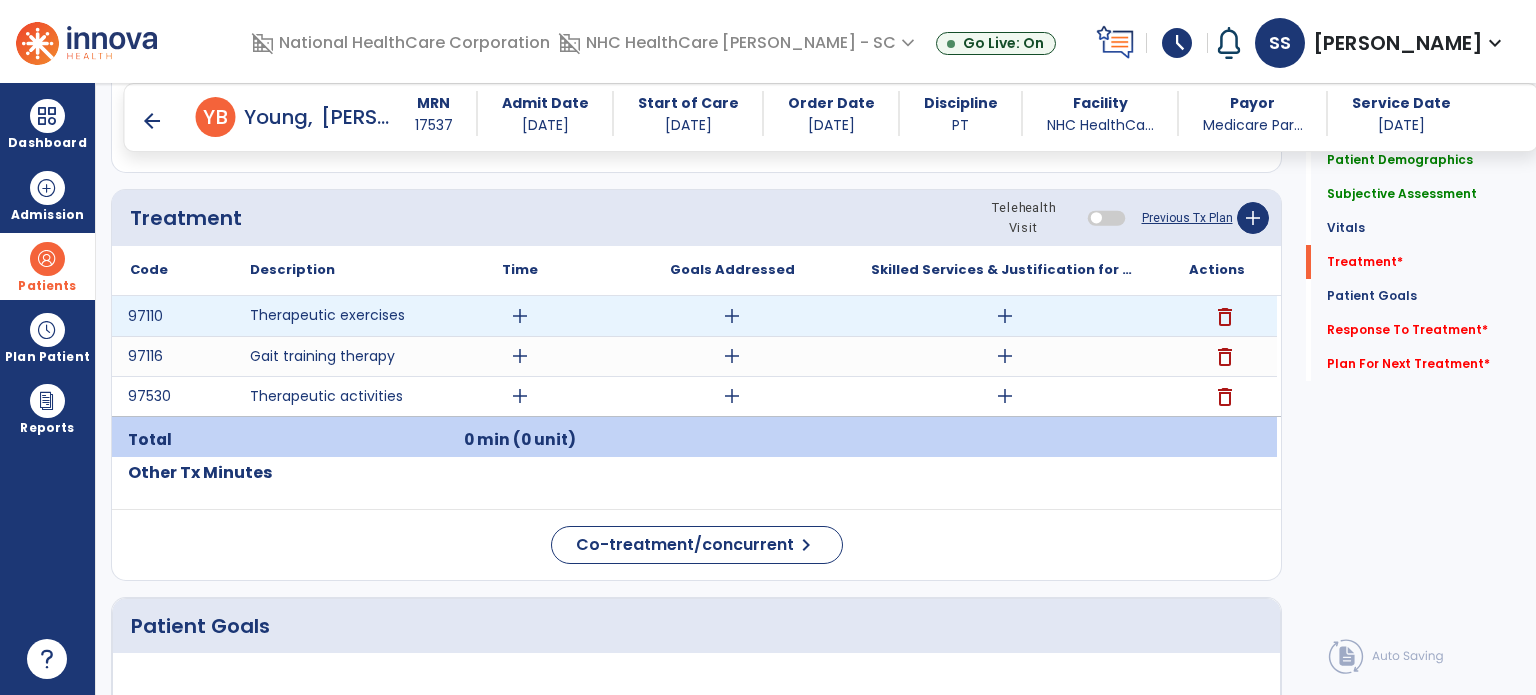 click on "add" at bounding box center [520, 316] 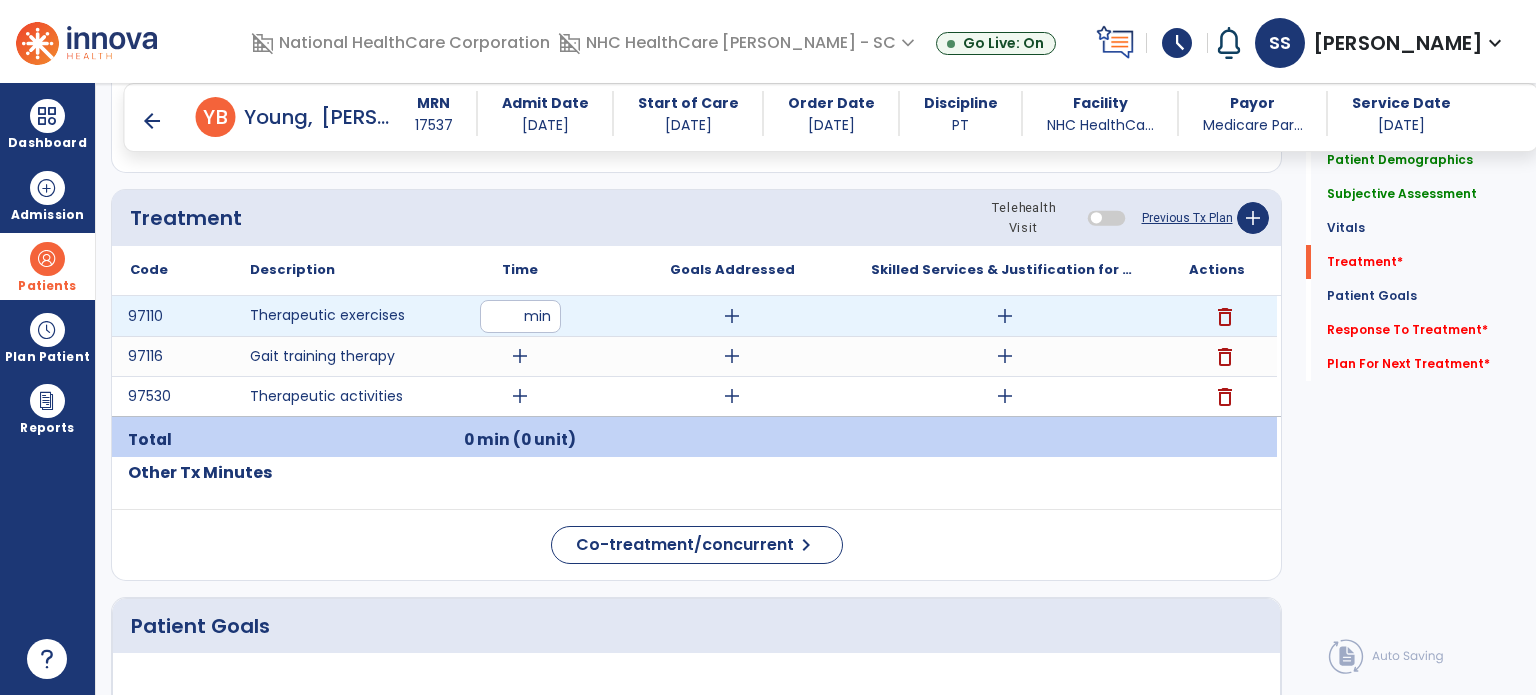 type on "**" 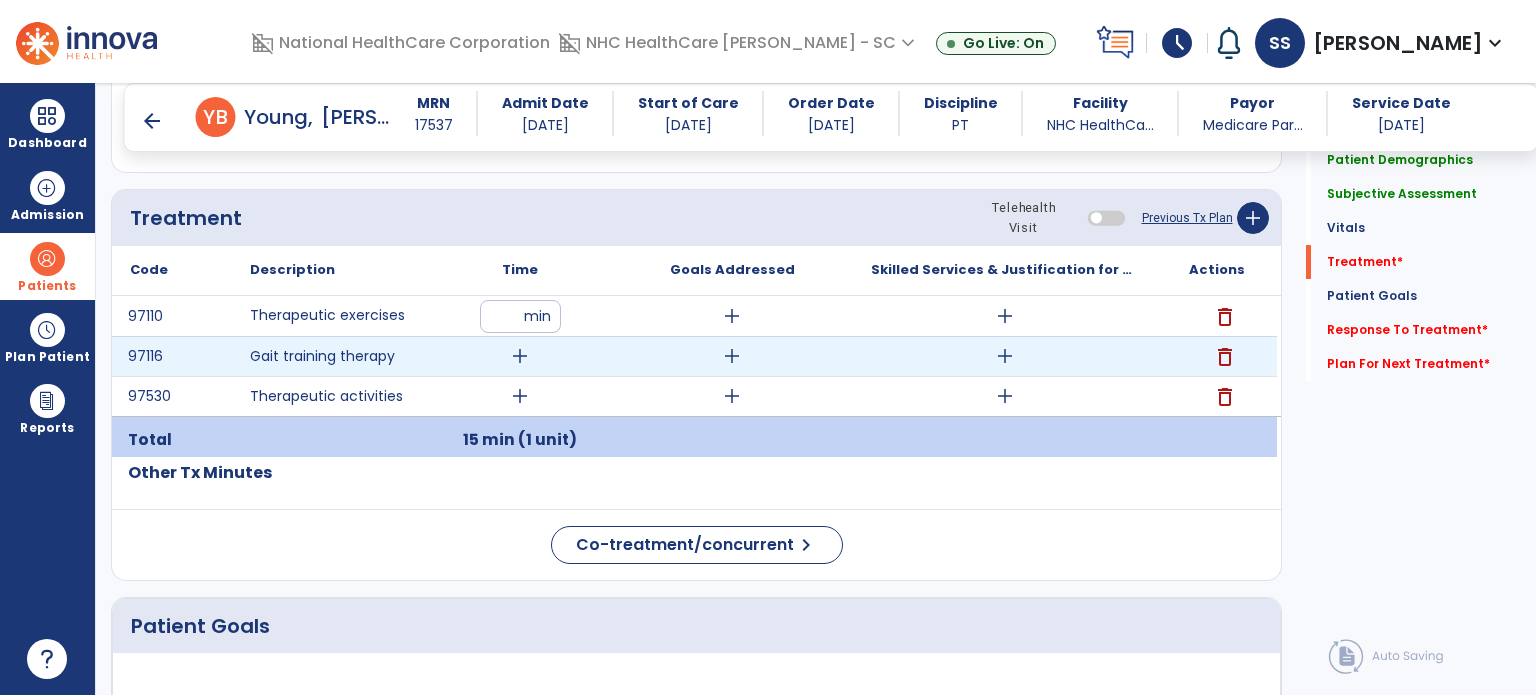 click on "add" at bounding box center [520, 356] 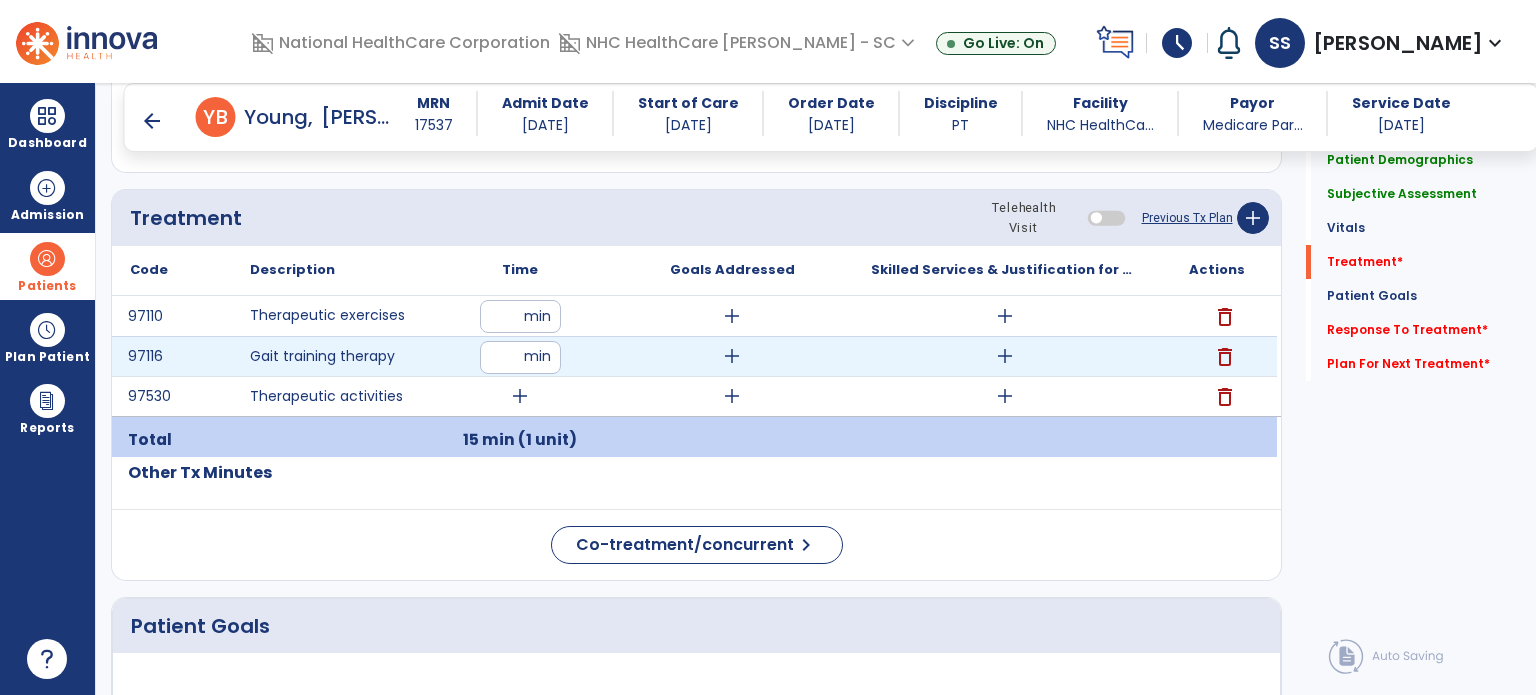 type on "**" 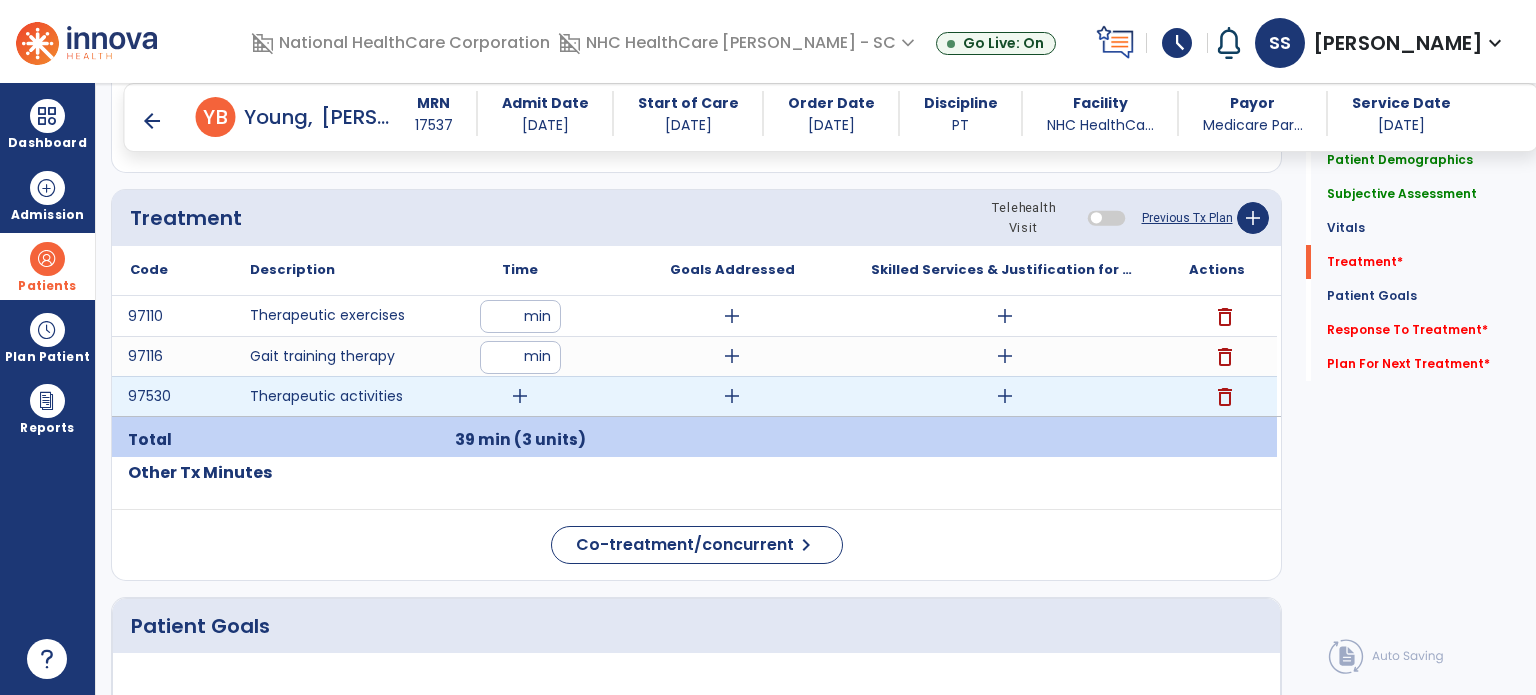 click on "add" at bounding box center [520, 396] 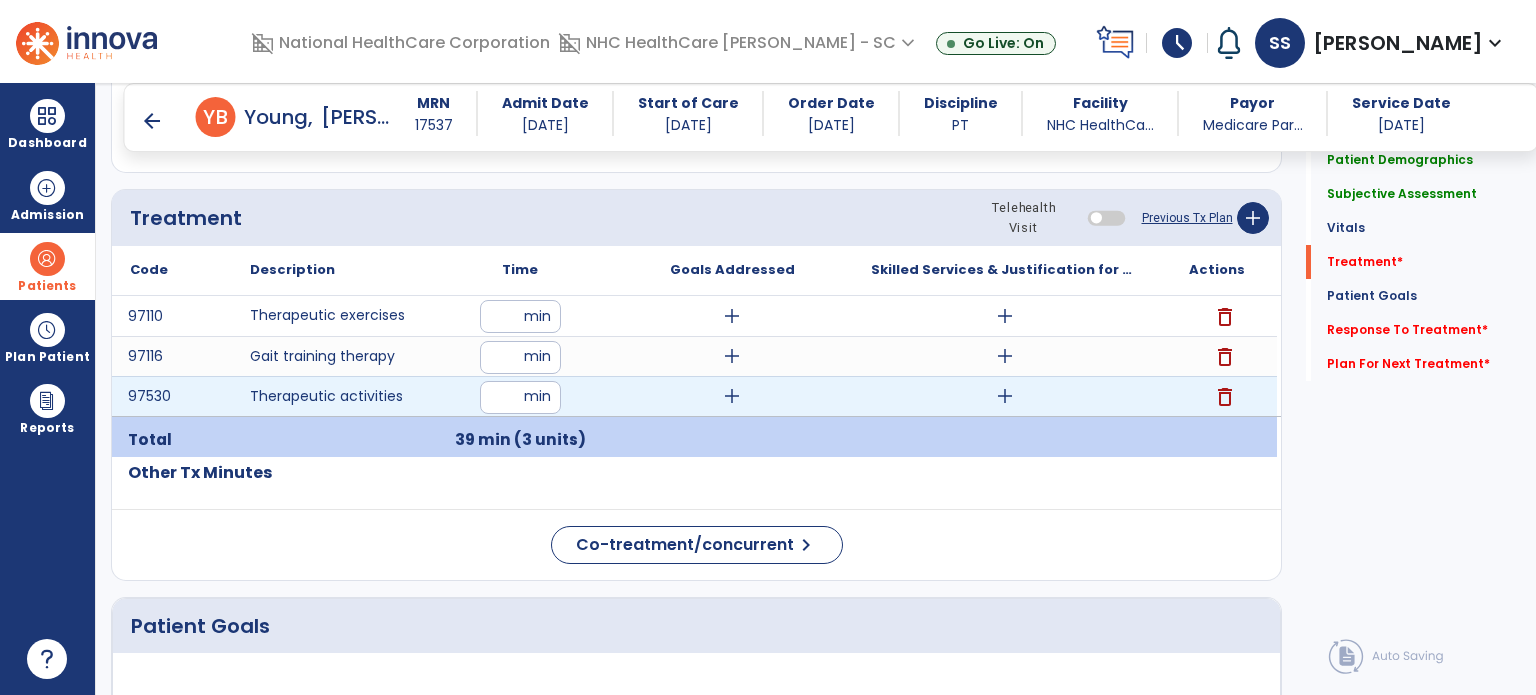type on "**" 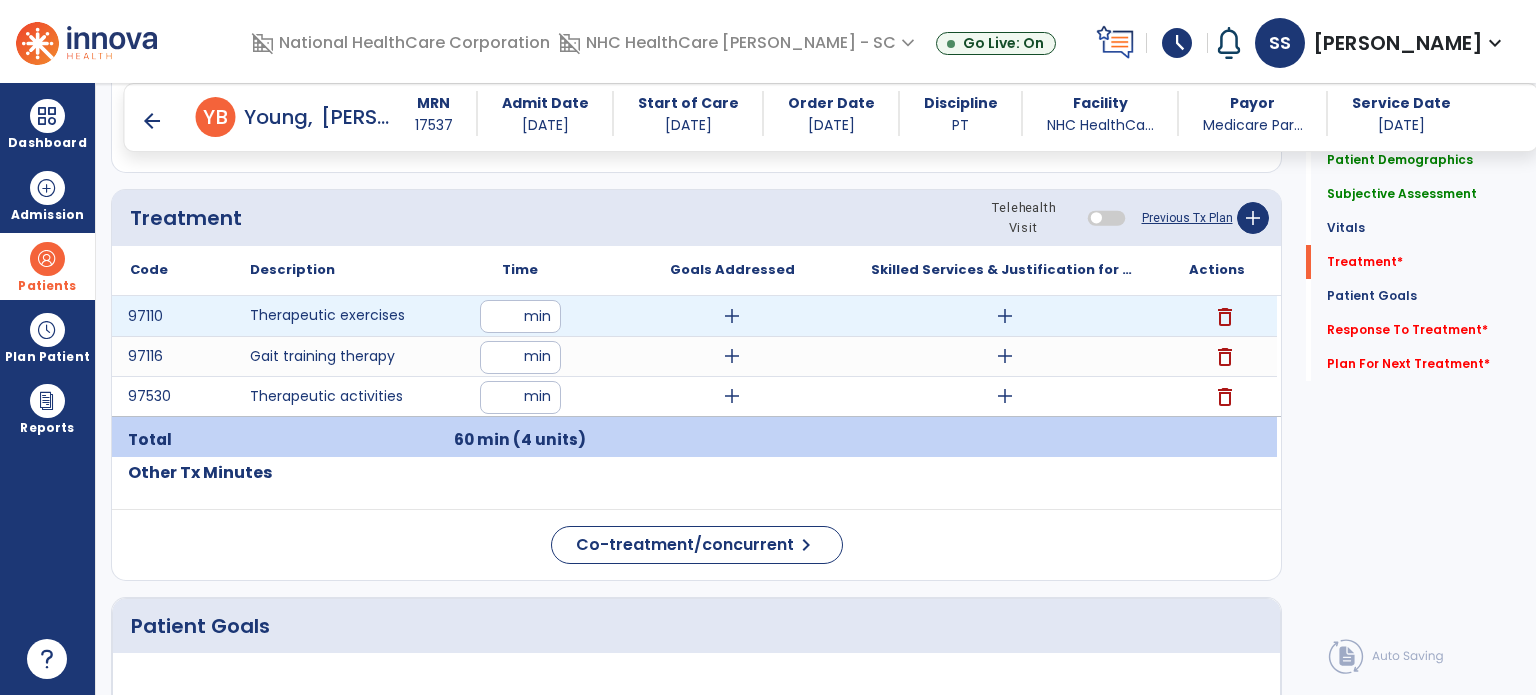 click on "add" at bounding box center [1005, 316] 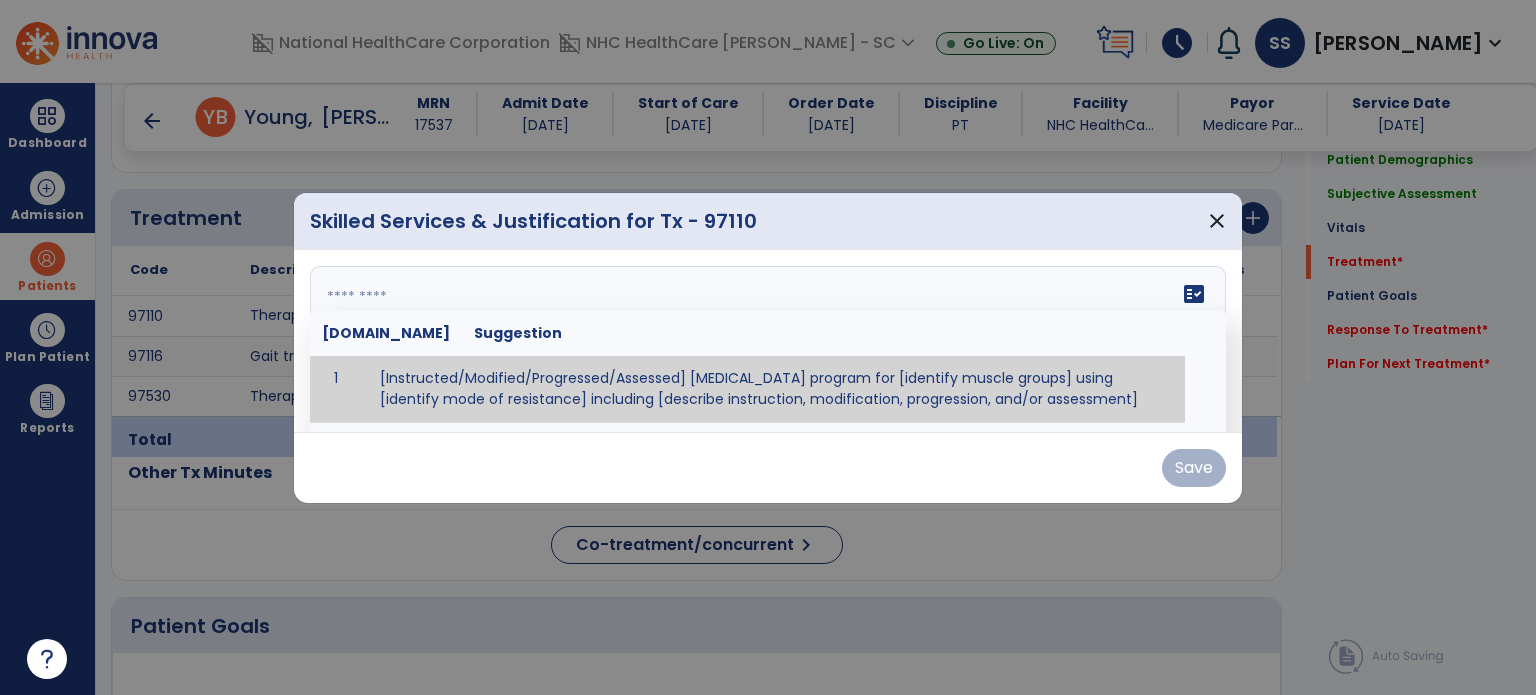 click at bounding box center [766, 341] 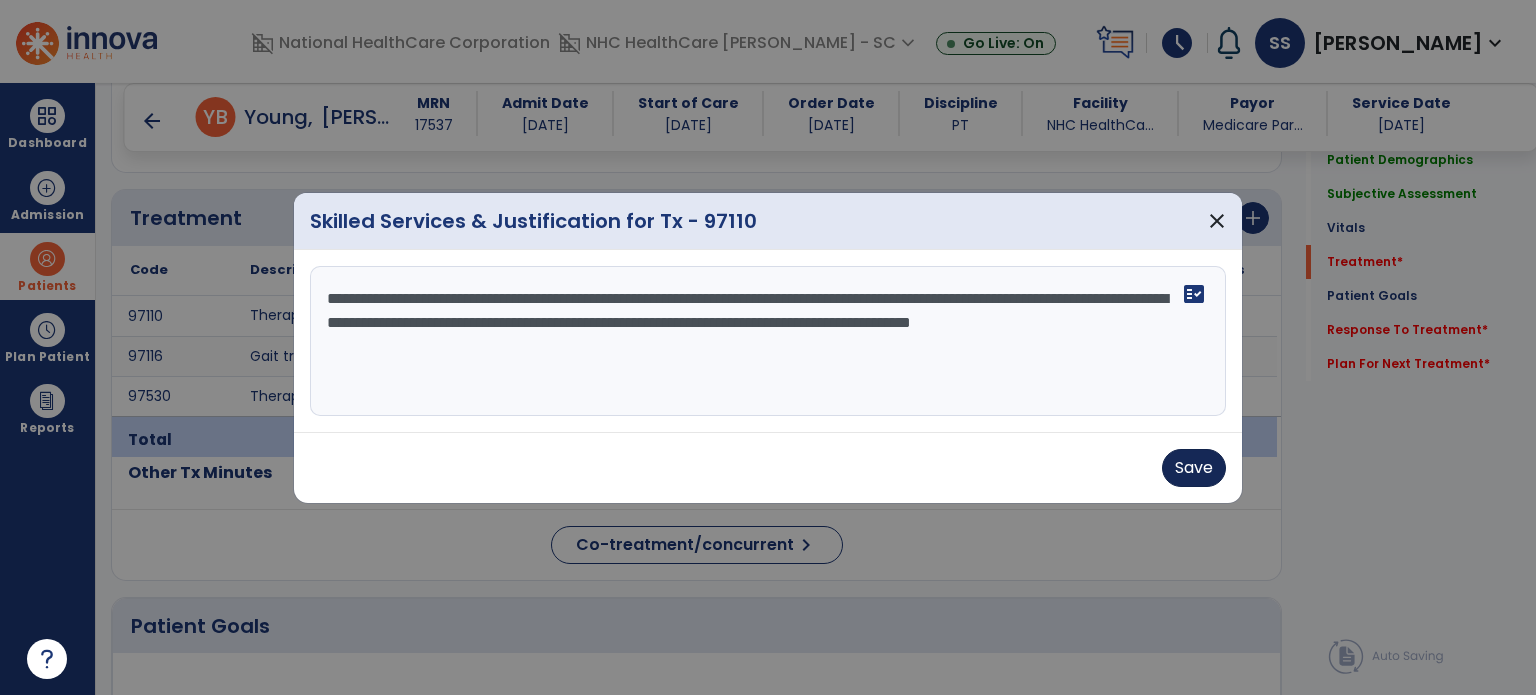 type on "**********" 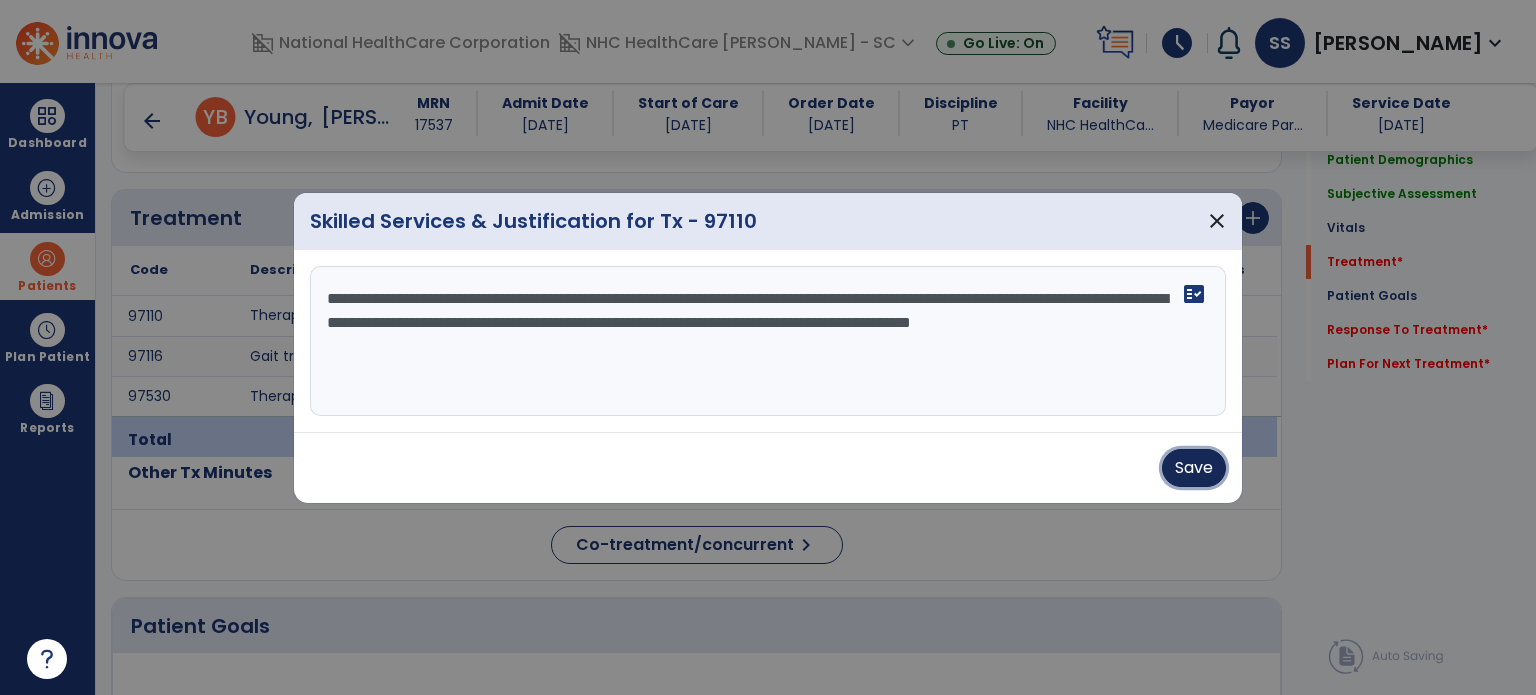 click on "Save" at bounding box center [1194, 468] 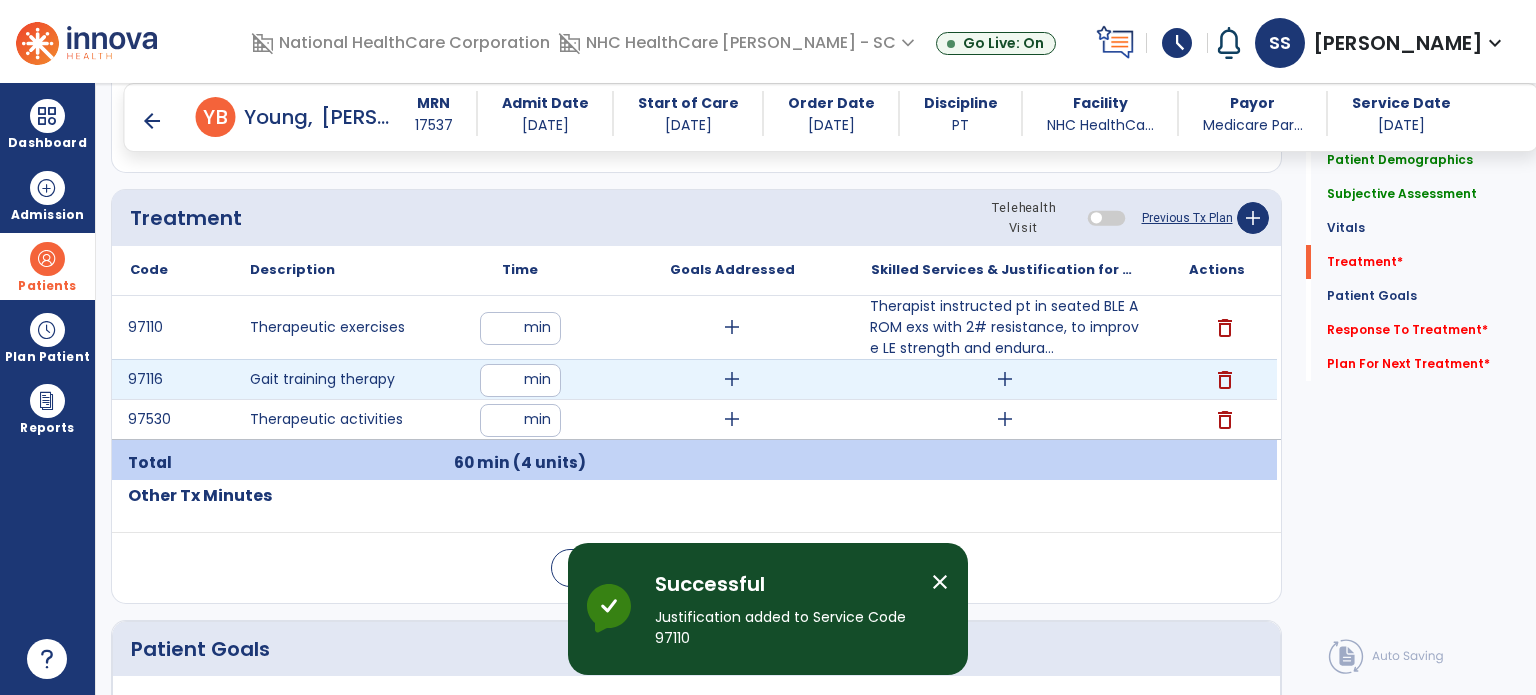 click on "add" at bounding box center [1005, 379] 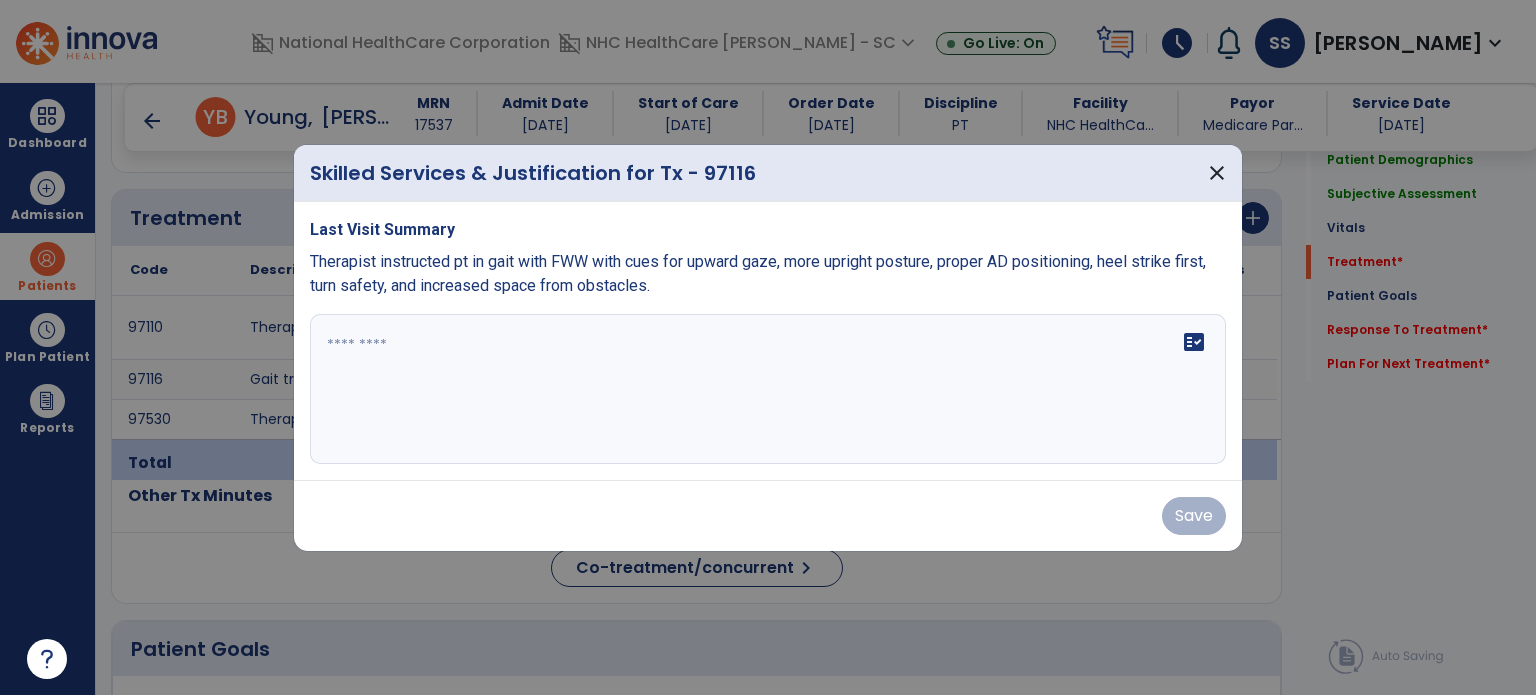click on "Therapist instructed pt in gait with FWW with cues for upward gaze, more upright posture, proper AD positioning, heel strike first, turn safety, and increased space from obstacles." at bounding box center (768, 274) 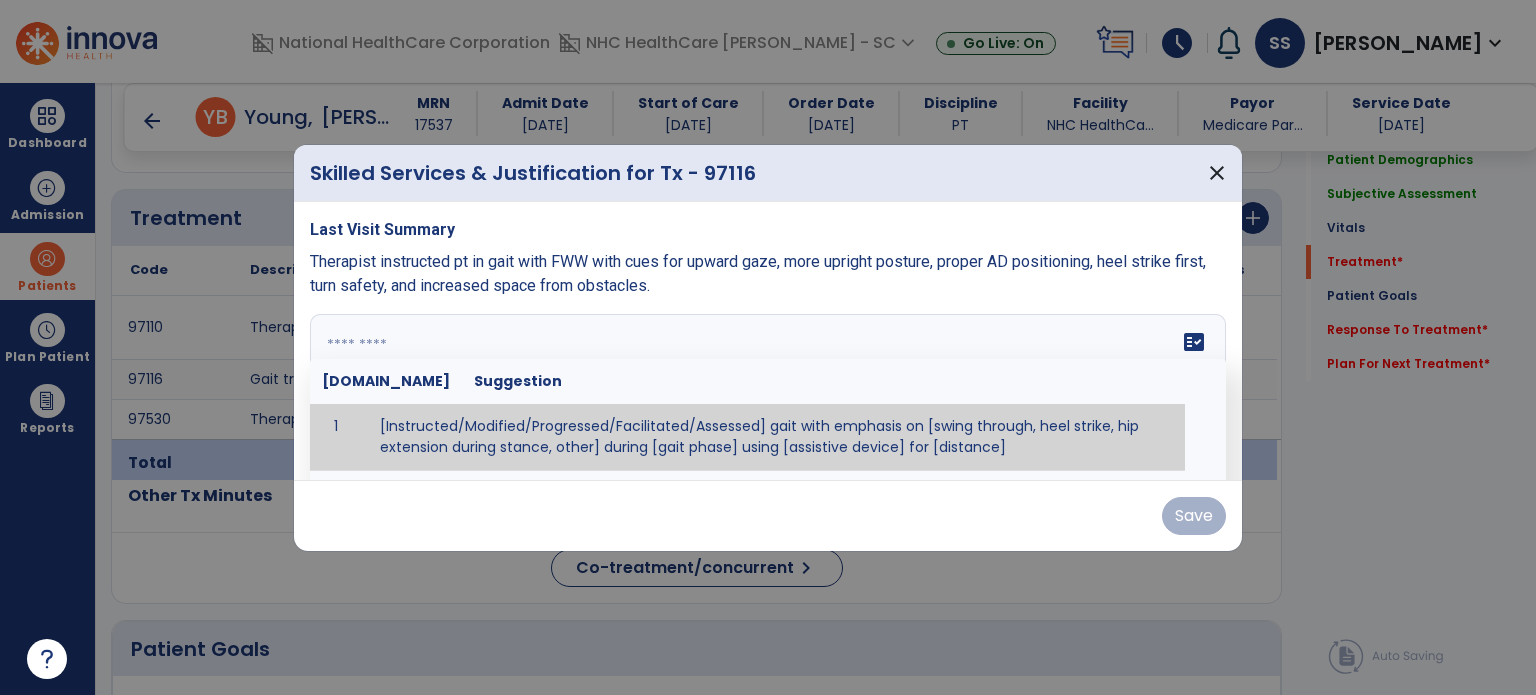 drag, startPoint x: 469, startPoint y: 395, endPoint x: 480, endPoint y: 377, distance: 21.095022 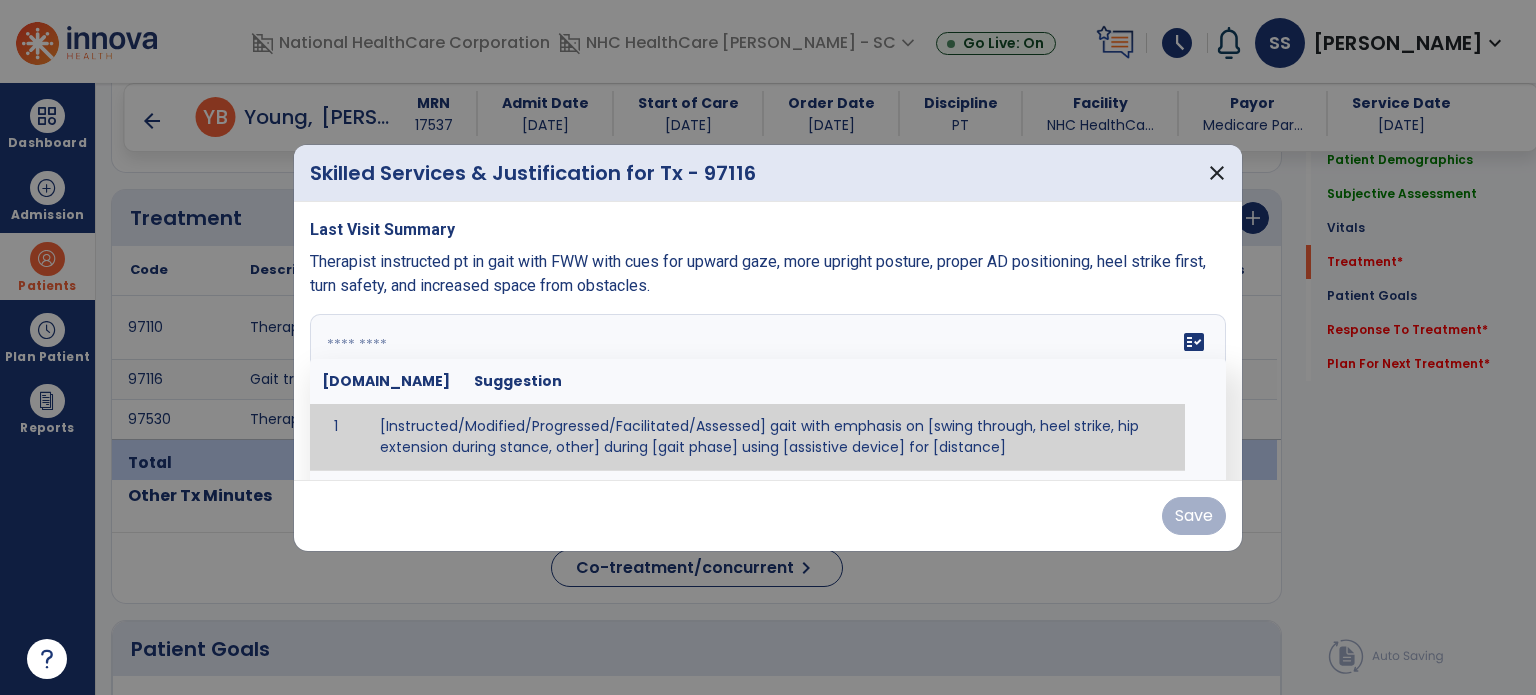 click on "fact_check  [DOMAIN_NAME] Suggestion 1 [Instructed/Modified/Progressed/Facilitated/Assessed] gait with emphasis on [swing through, heel strike, hip extension during stance, other] during [gait phase] using [assistive device] for [distance] 2 [Instructed/Modified/Progressed/Facilitated/Assessed] use of [assistive device] and [NWB, PWB, step-to gait pattern, step through gait pattern] 3 [Instructed/Modified/Progressed/Facilitated/Assessed] patient's ability to [ascend/descend # of steps, perform directional changes, walk on even/uneven surfaces, pick-up objects off floor, velocity changes, other] using [assistive device]. 4 [Instructed/Modified/Progressed/Facilitated/Assessed] pre-gait activities including [identify exercise] in order to prepare for gait training. 5" at bounding box center (768, 389) 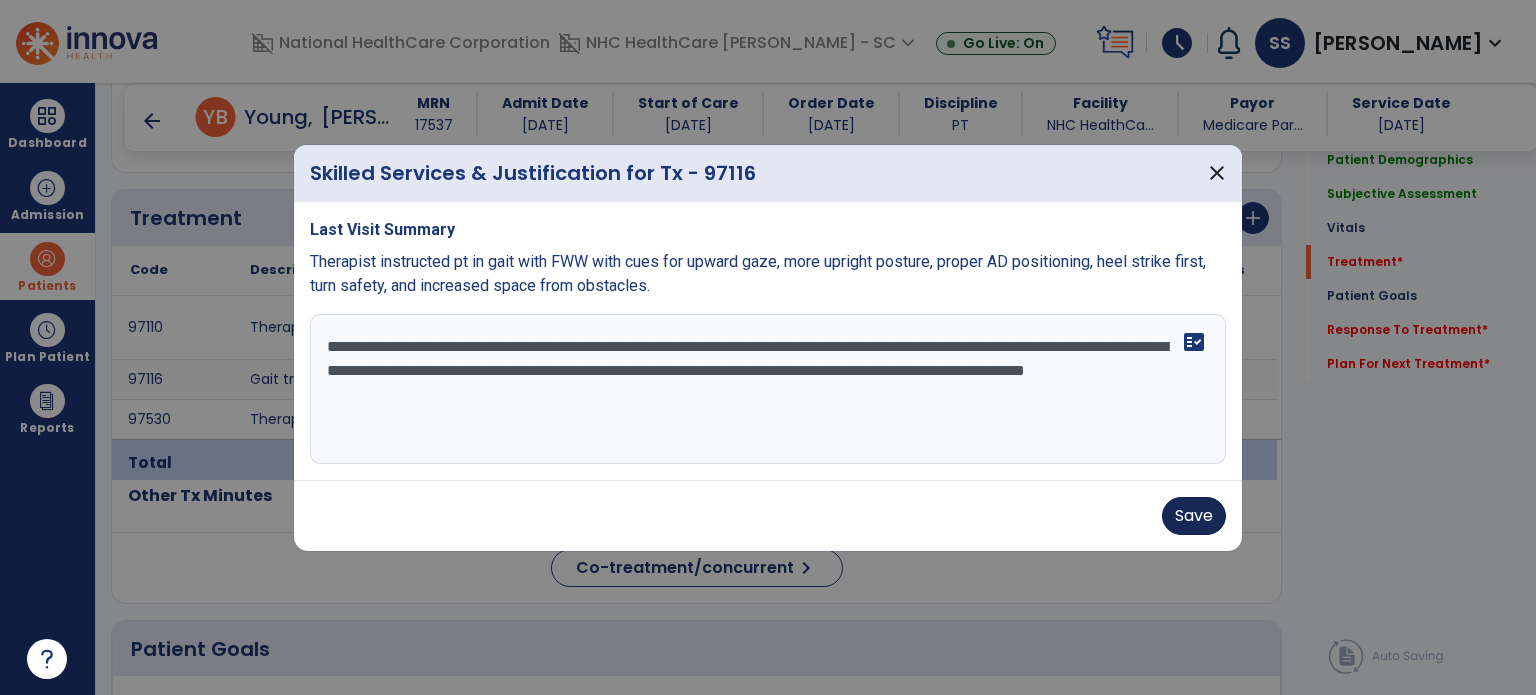 type on "**********" 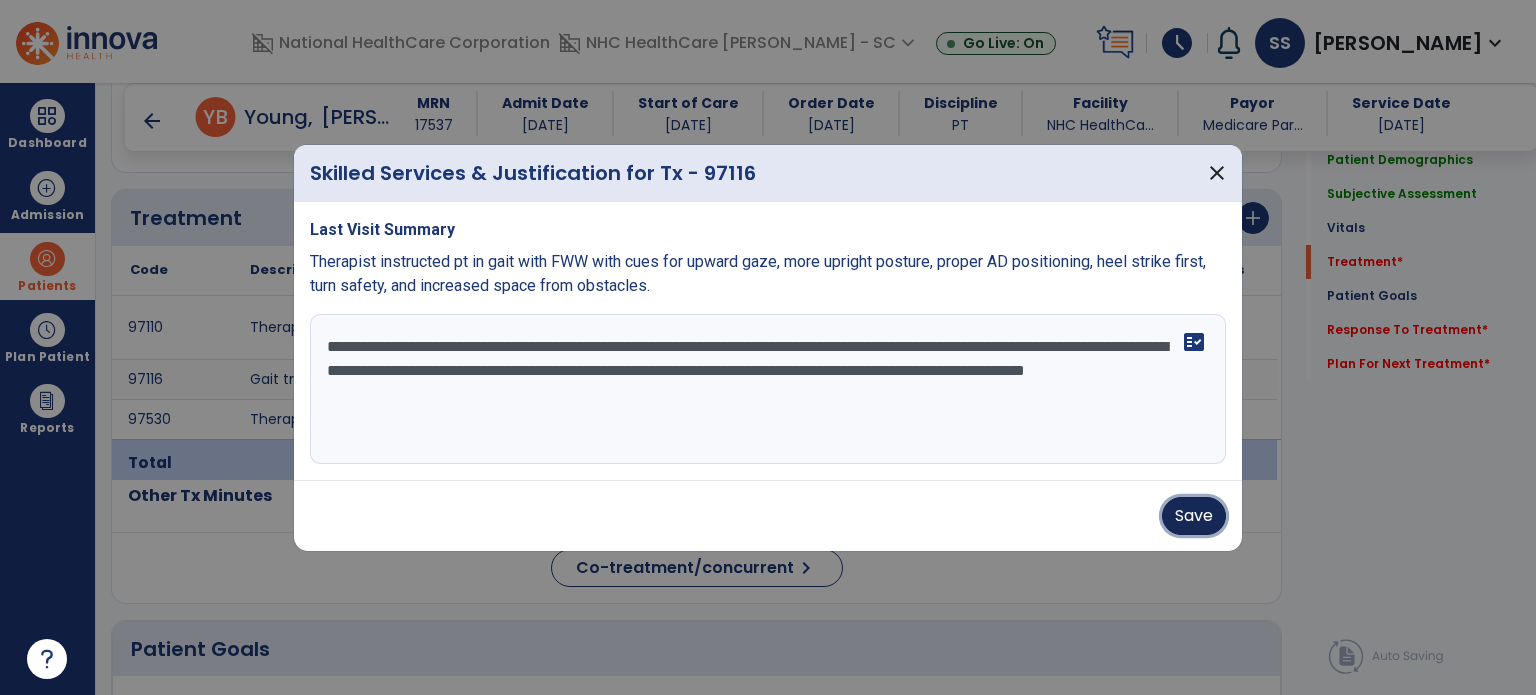 click on "Save" at bounding box center [1194, 516] 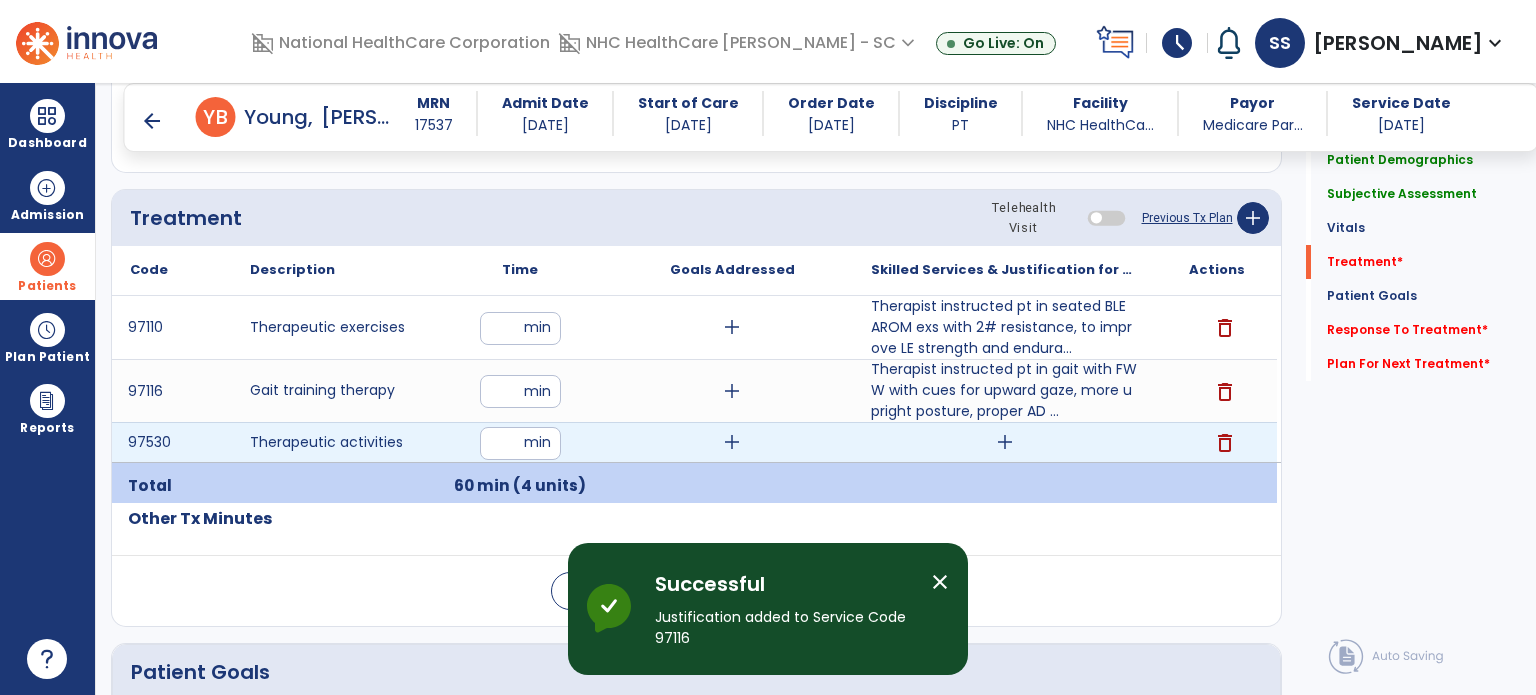 click on "add" at bounding box center (1004, 442) 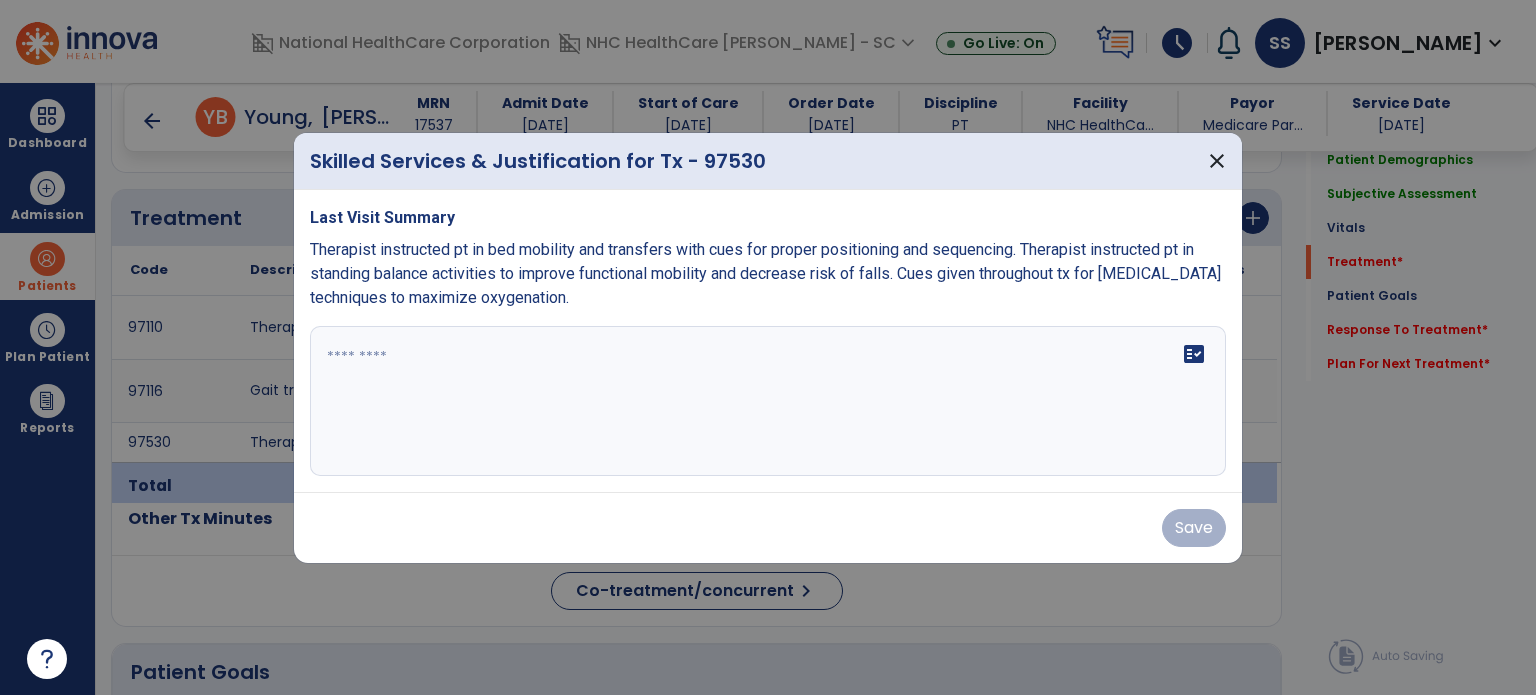 click on "fact_check" at bounding box center [768, 401] 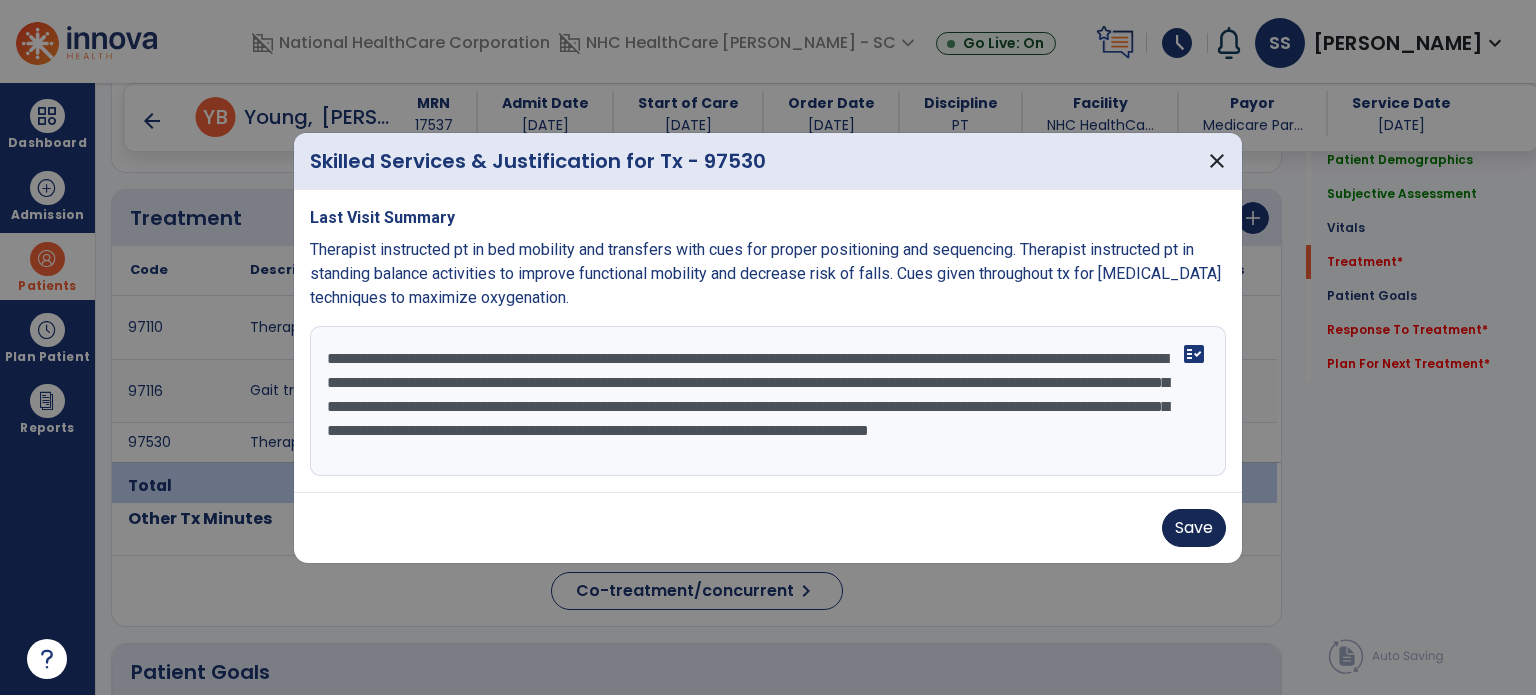 type on "**********" 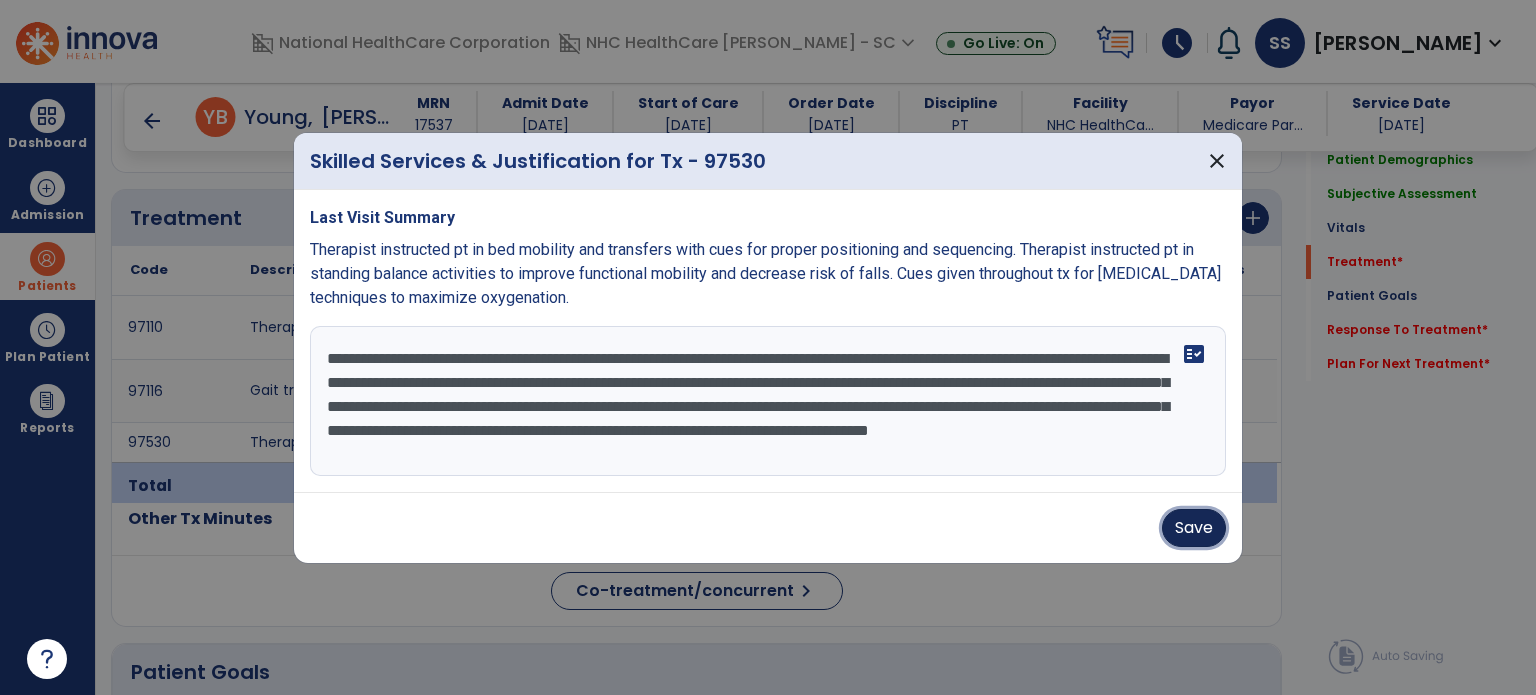 click on "Save" at bounding box center [1194, 528] 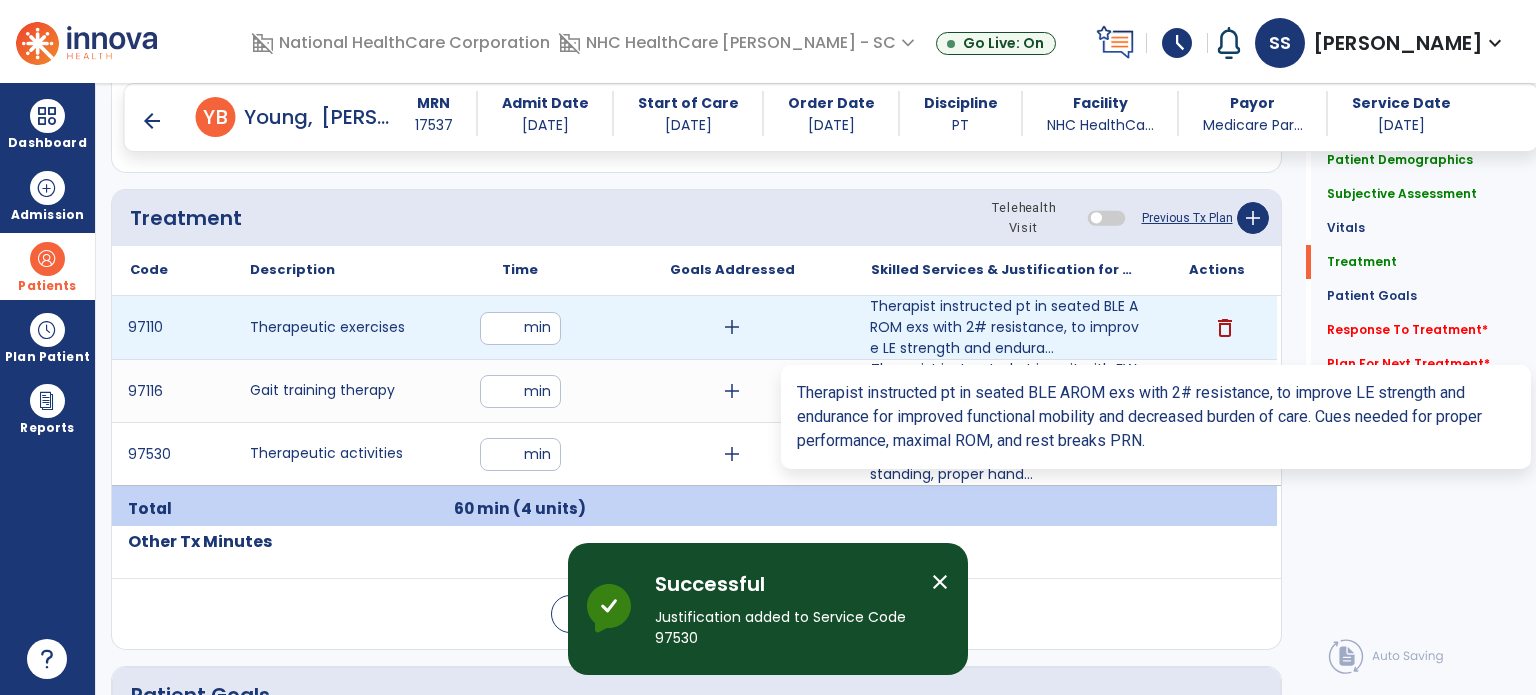 click on "Therapist instructed pt in seated BLE AROM exs with 2# resistance, to improve LE strength and endura..." at bounding box center [1004, 327] 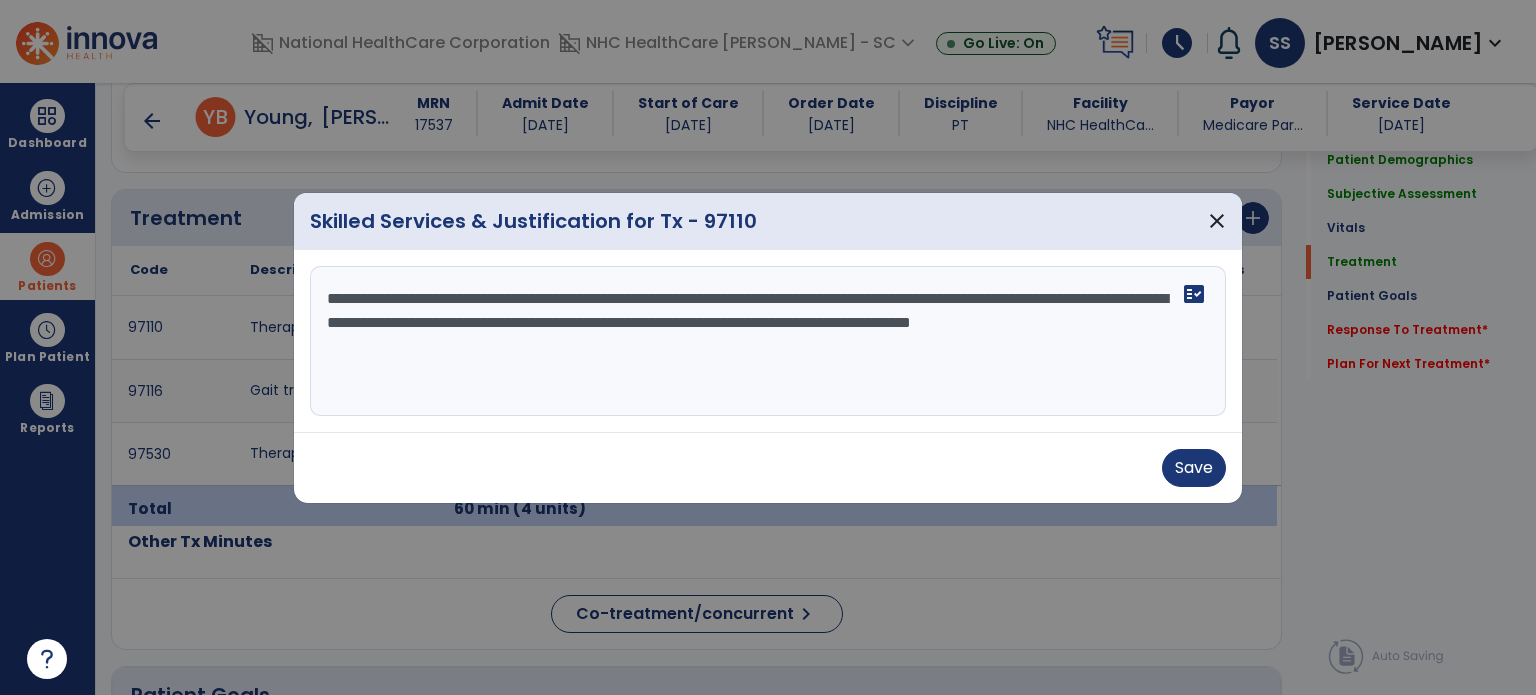 click on "**********" at bounding box center (768, 341) 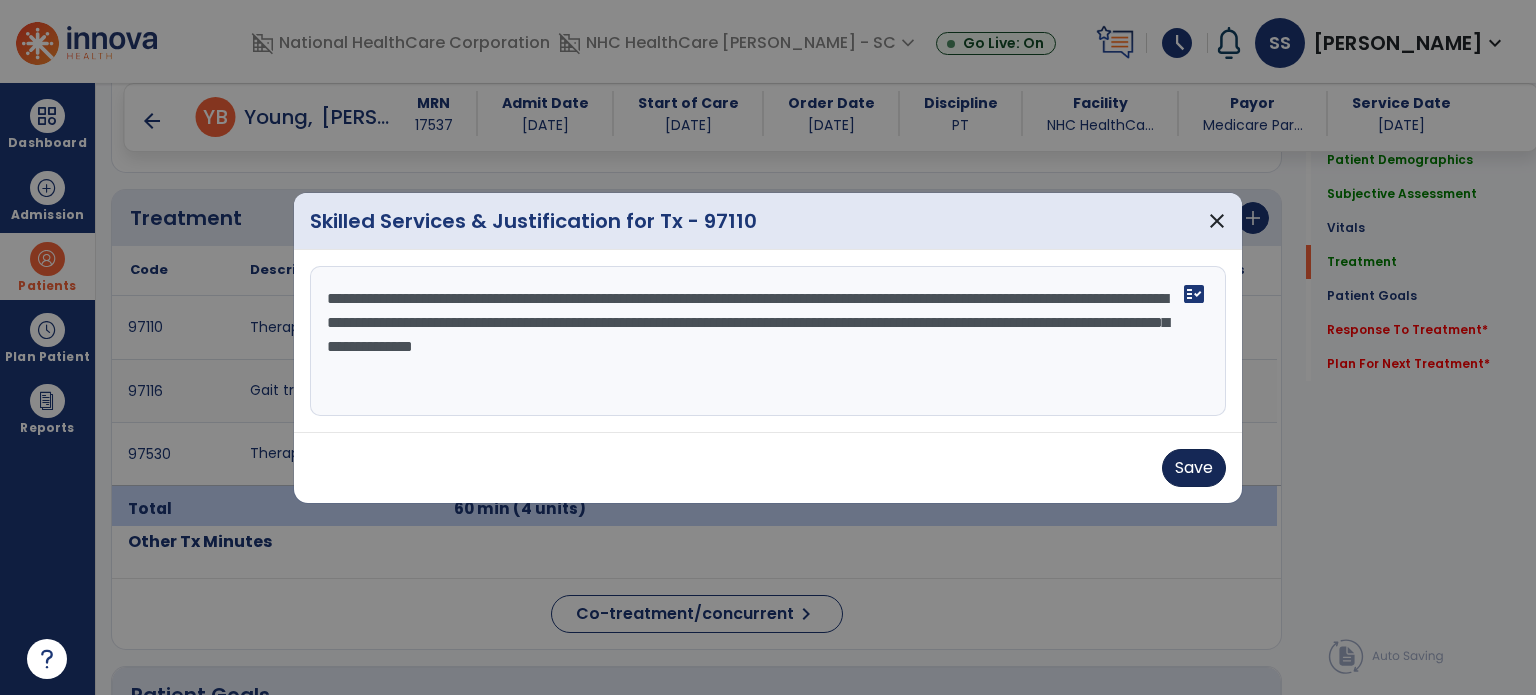 type on "**********" 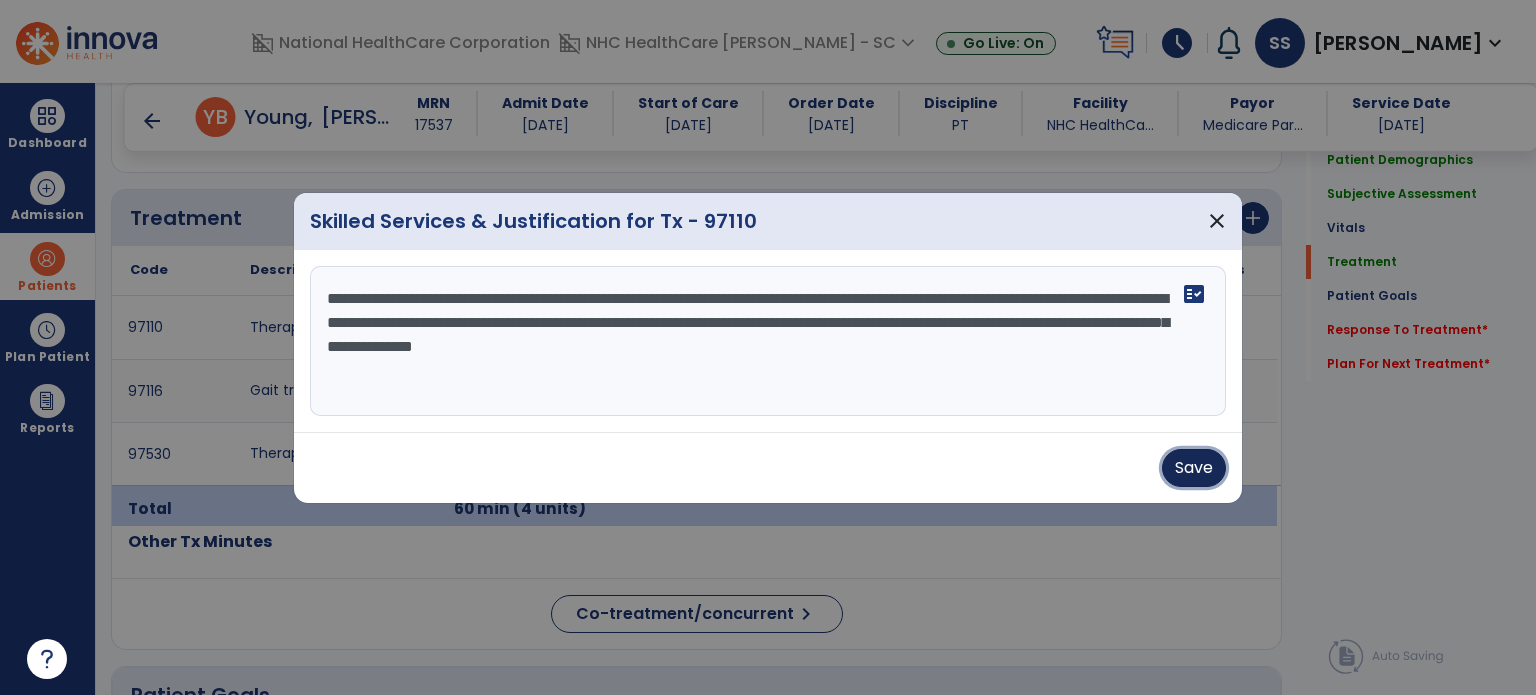 click on "Save" at bounding box center [1194, 468] 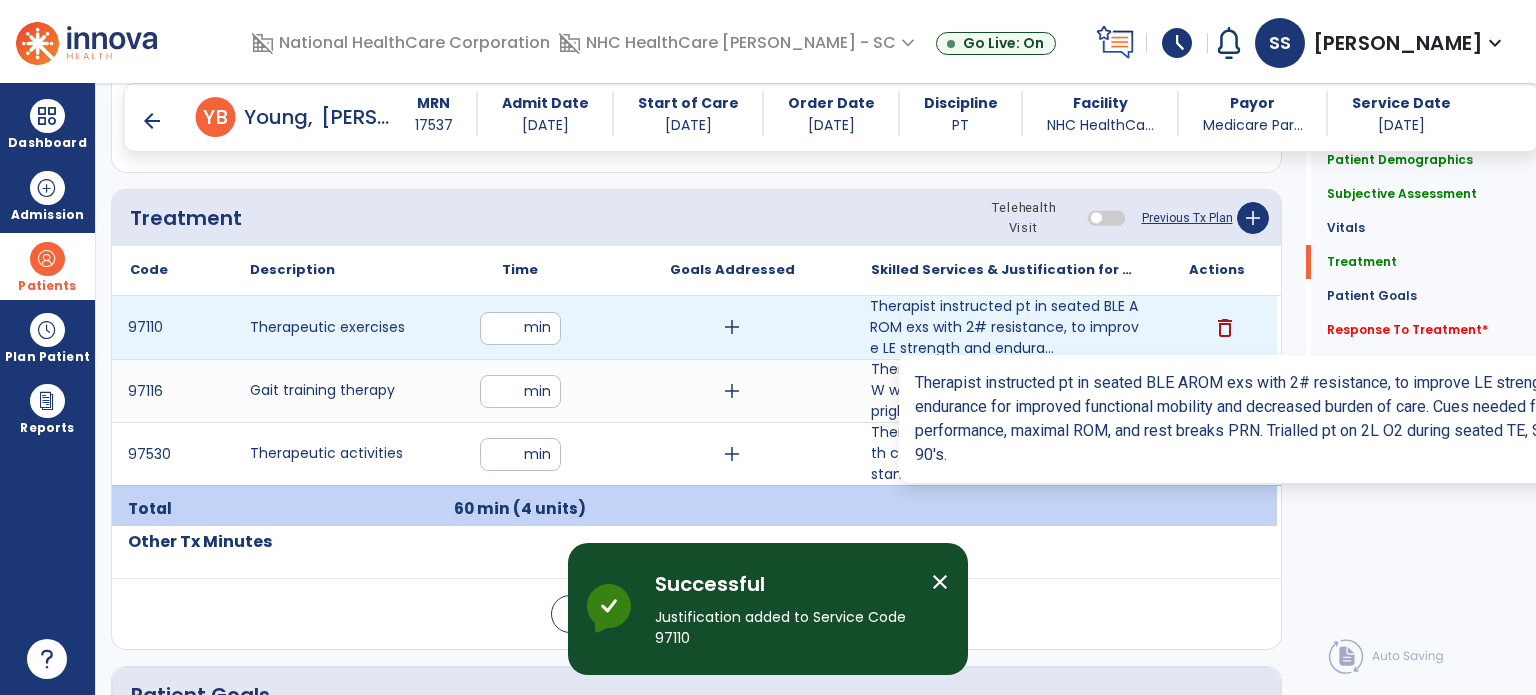 click on "Therapist instructed pt in seated BLE AROM exs with 2# resistance, to improve LE strength and endura..." at bounding box center (1004, 327) 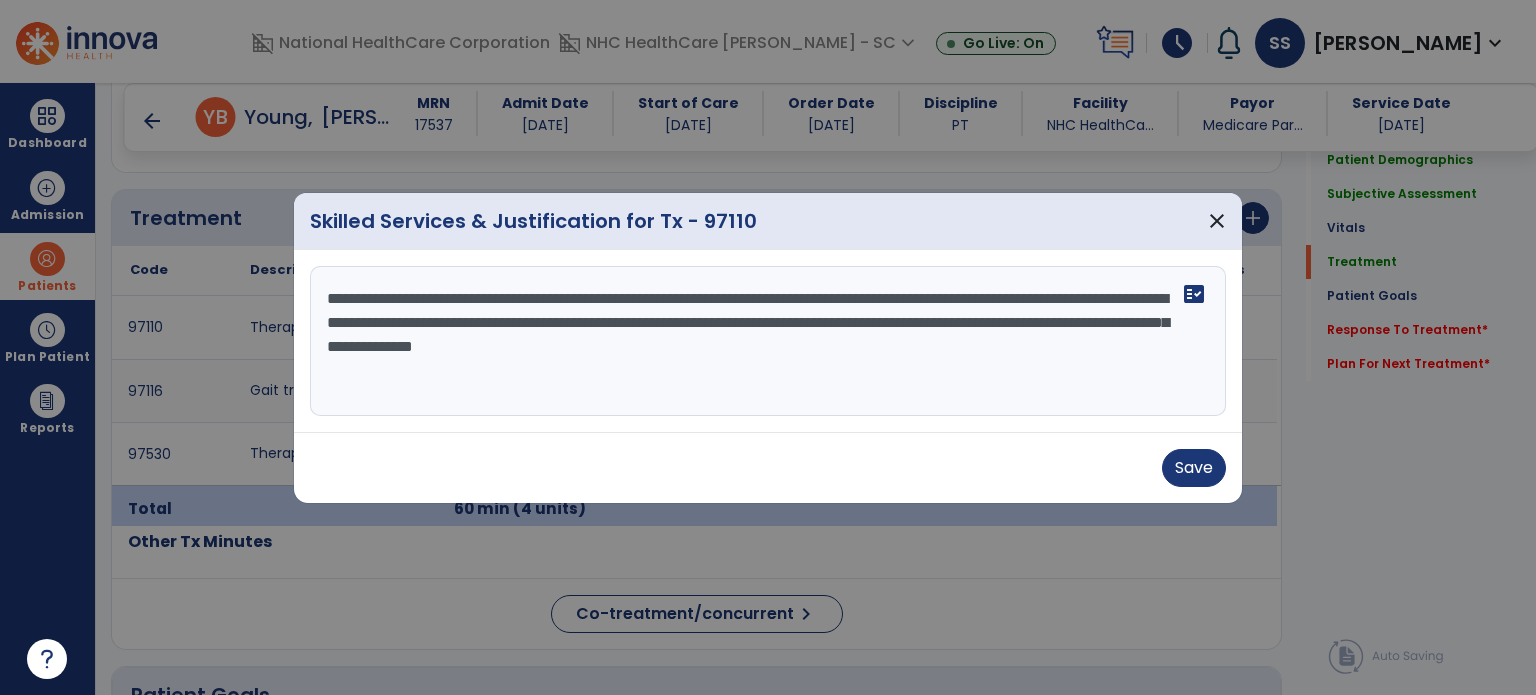 click on "**********" at bounding box center (768, 341) 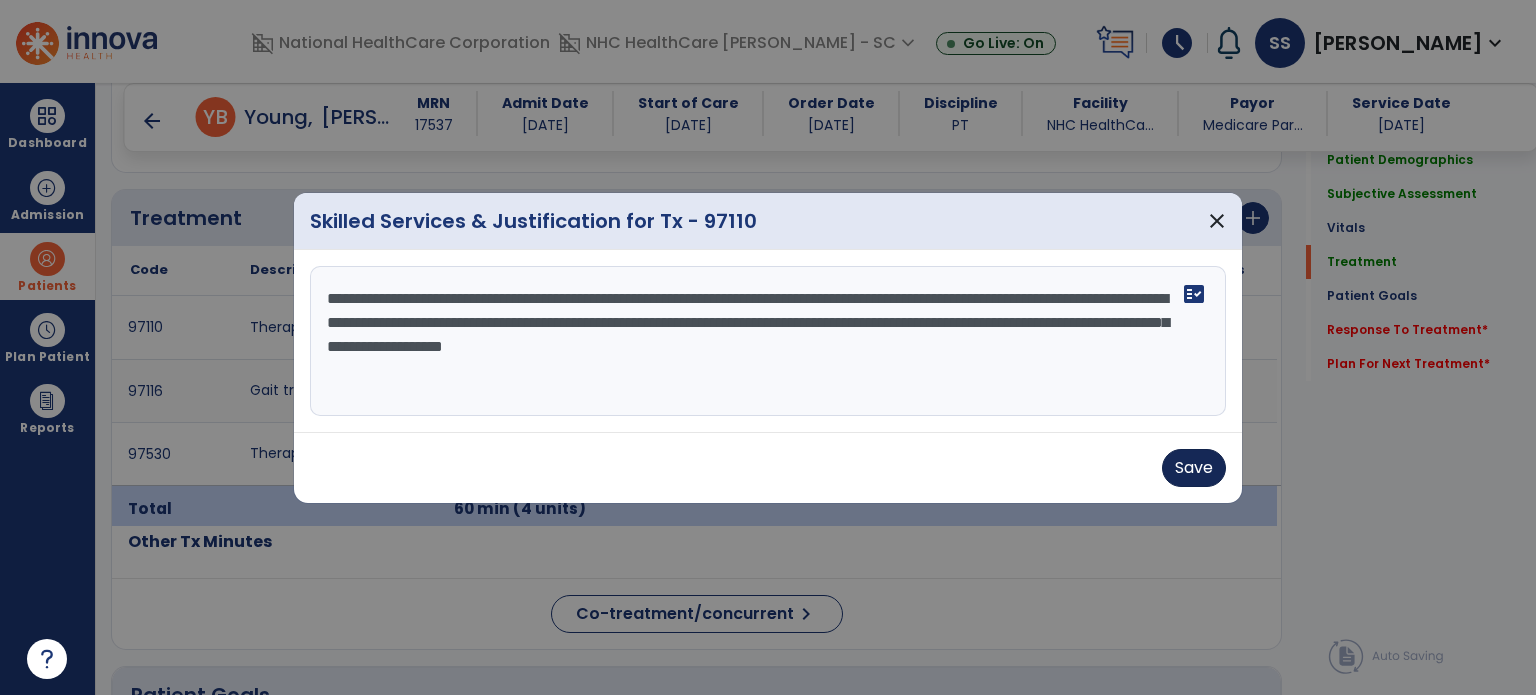 type on "**********" 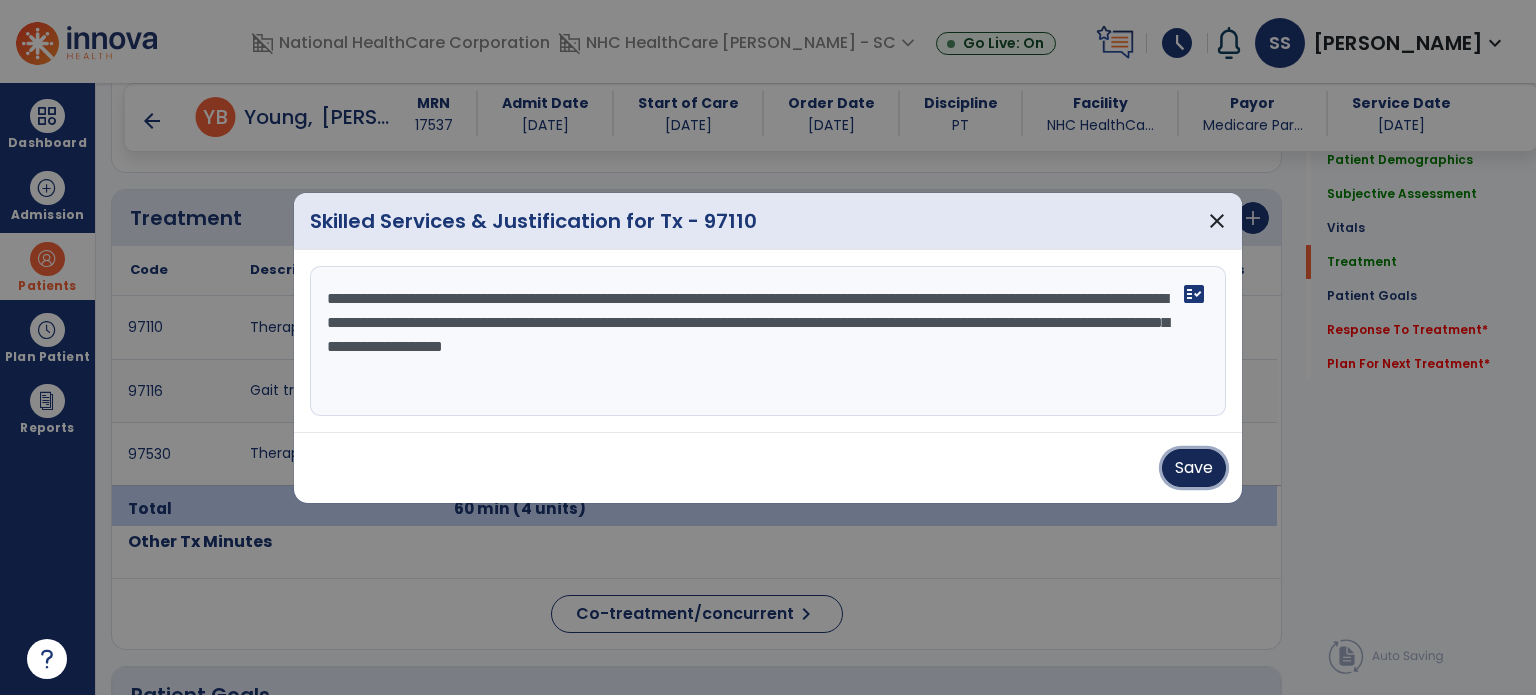 click on "Save" at bounding box center [1194, 468] 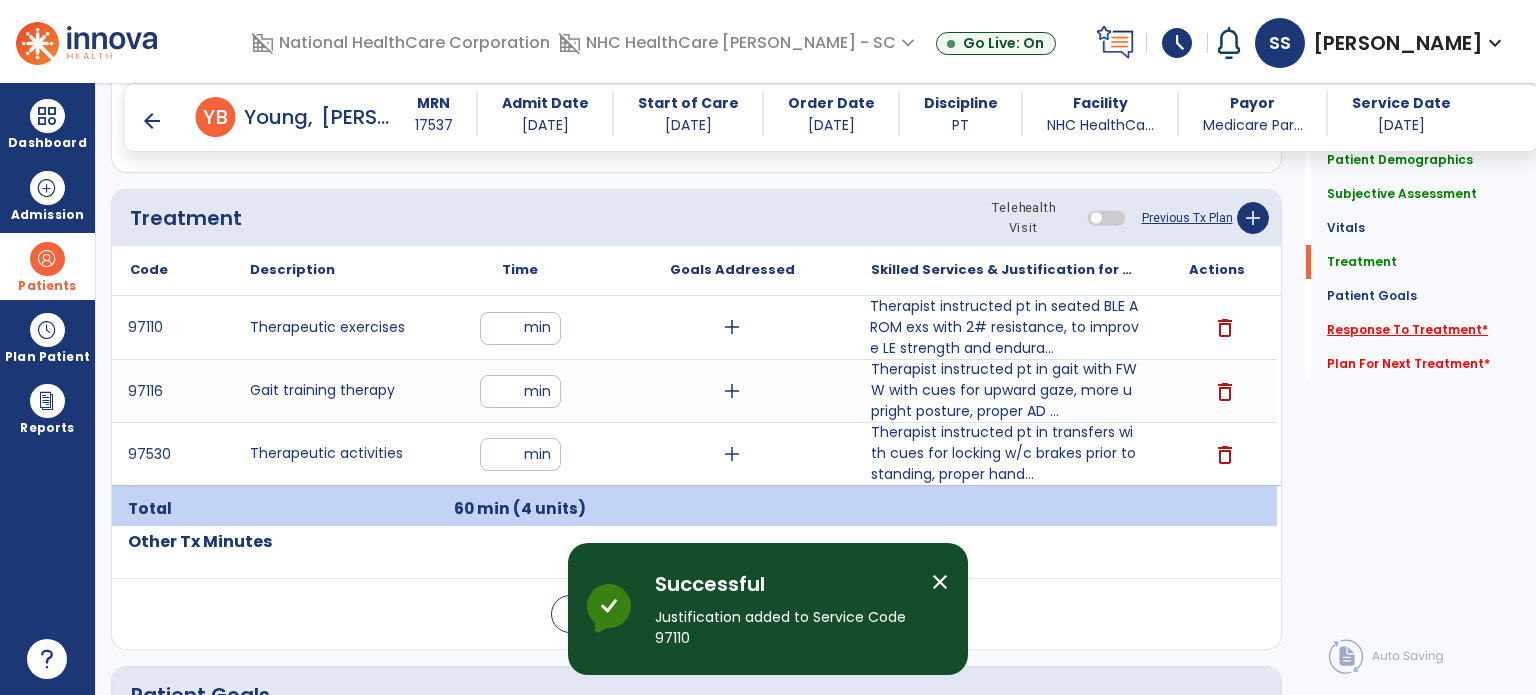 click on "Response To Treatment   *" 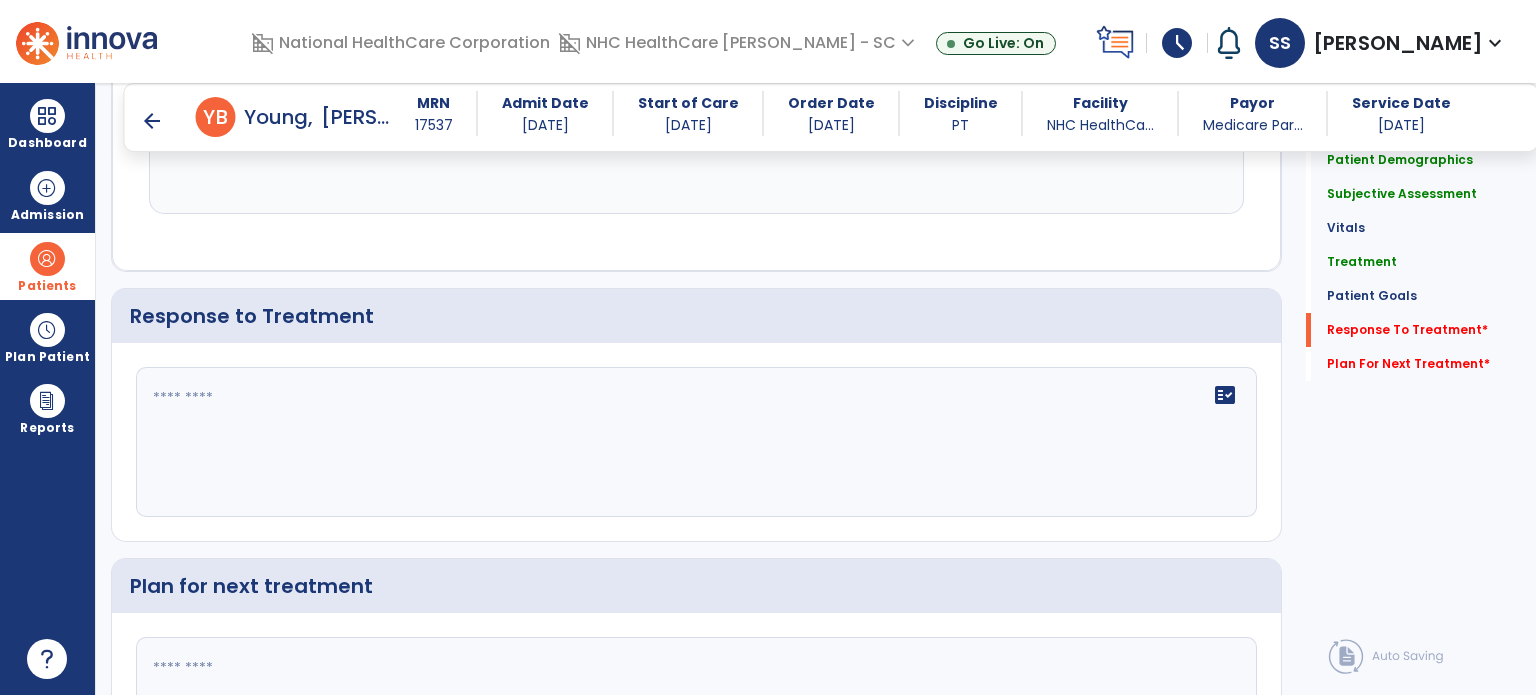 scroll, scrollTop: 3203, scrollLeft: 0, axis: vertical 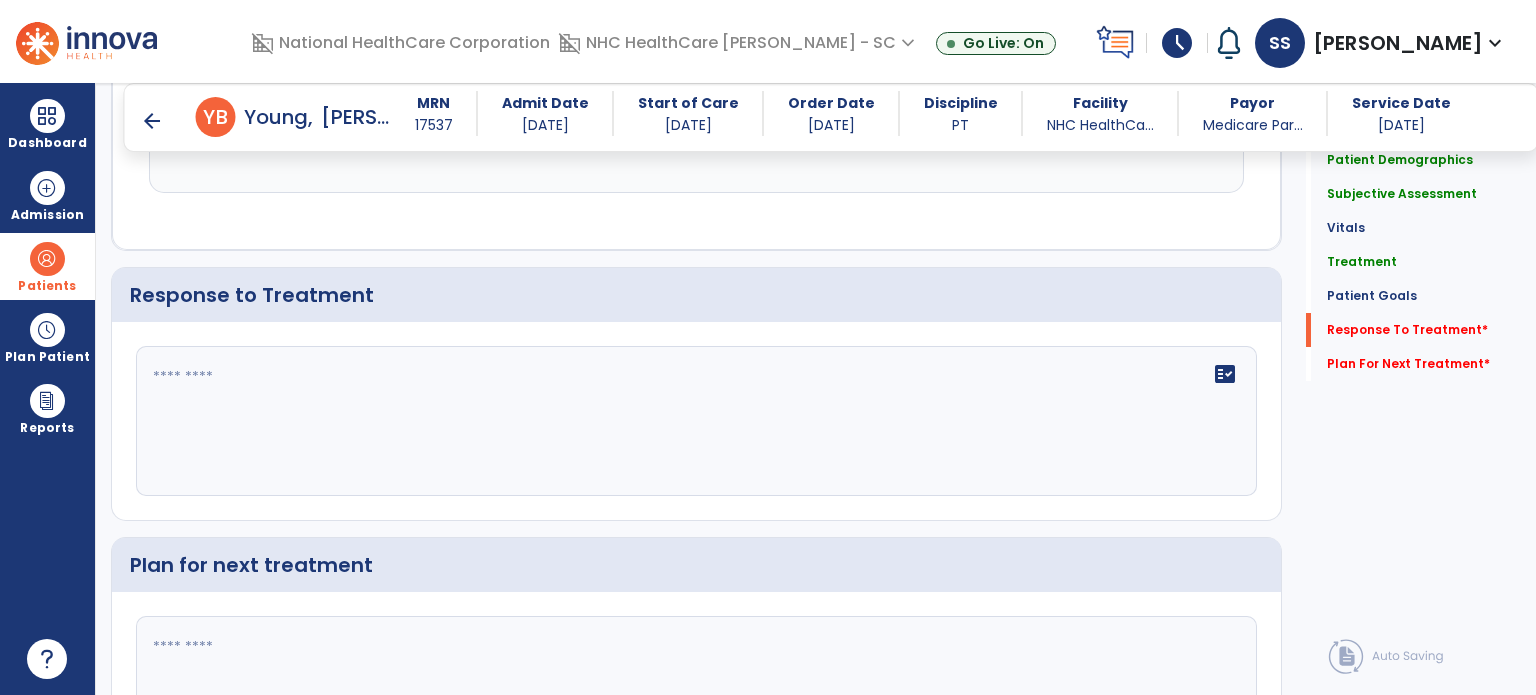 click 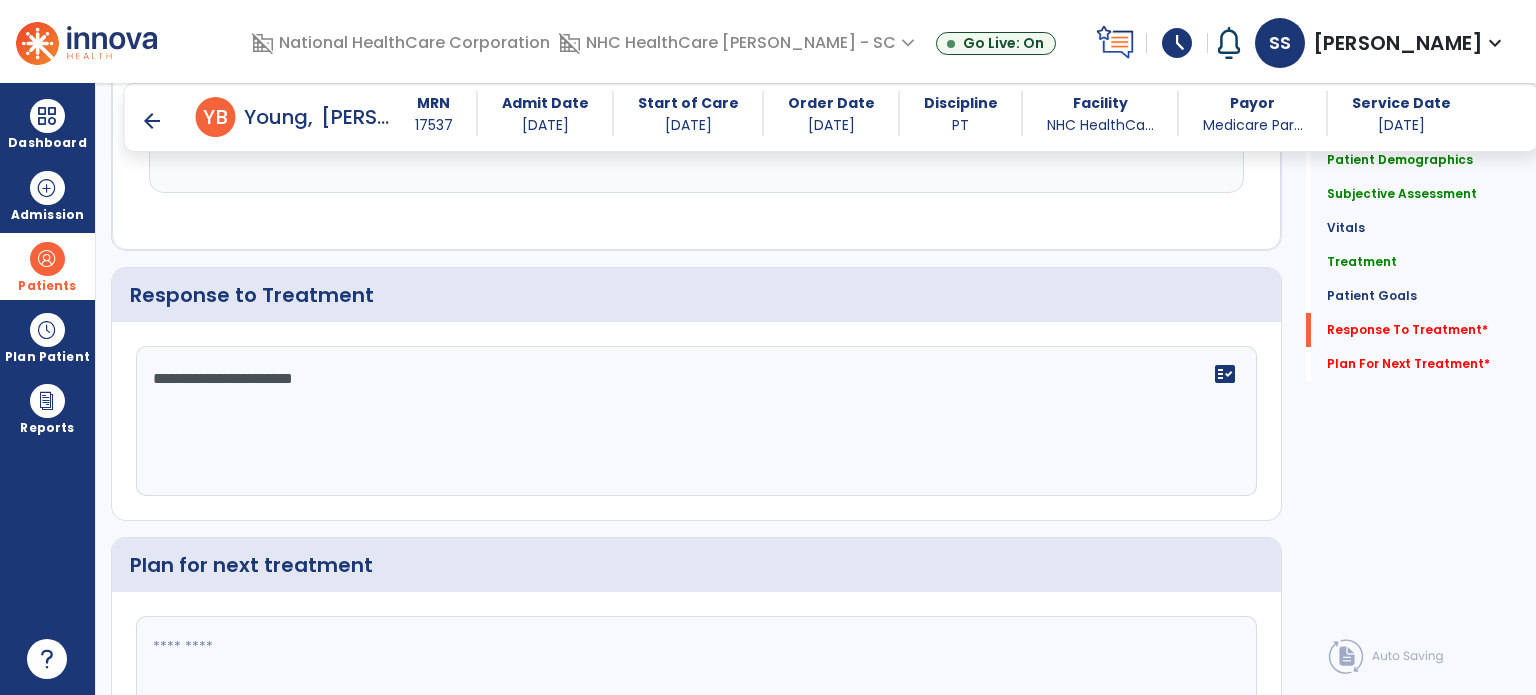 type on "**********" 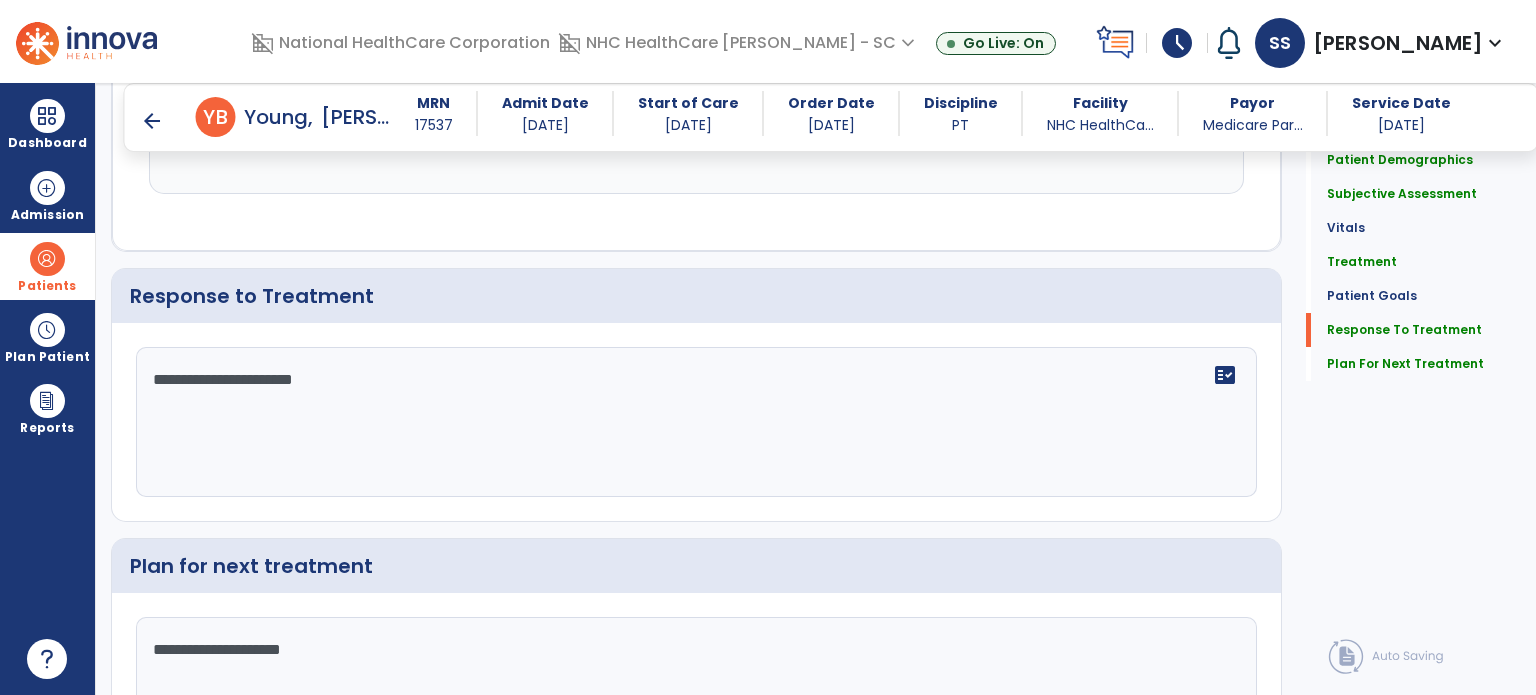 scroll, scrollTop: 3202, scrollLeft: 0, axis: vertical 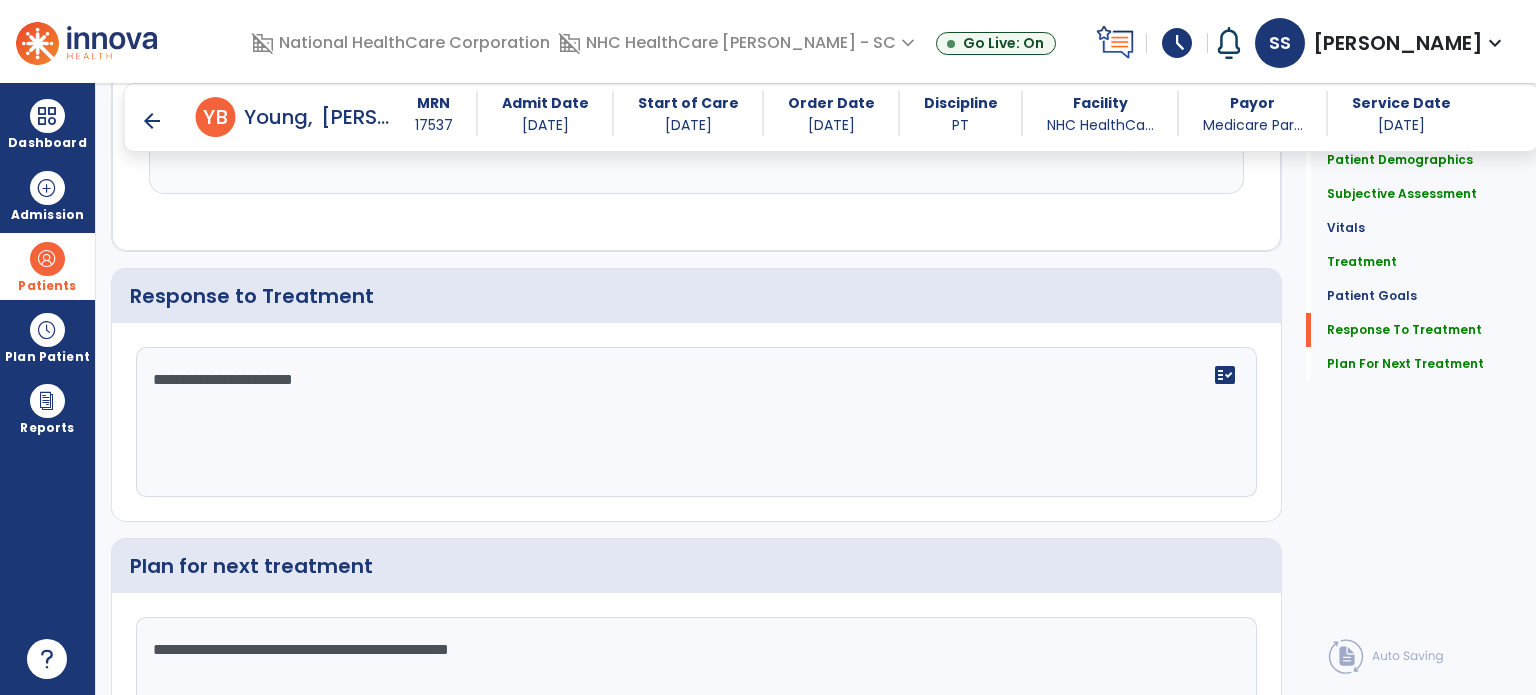 type on "**********" 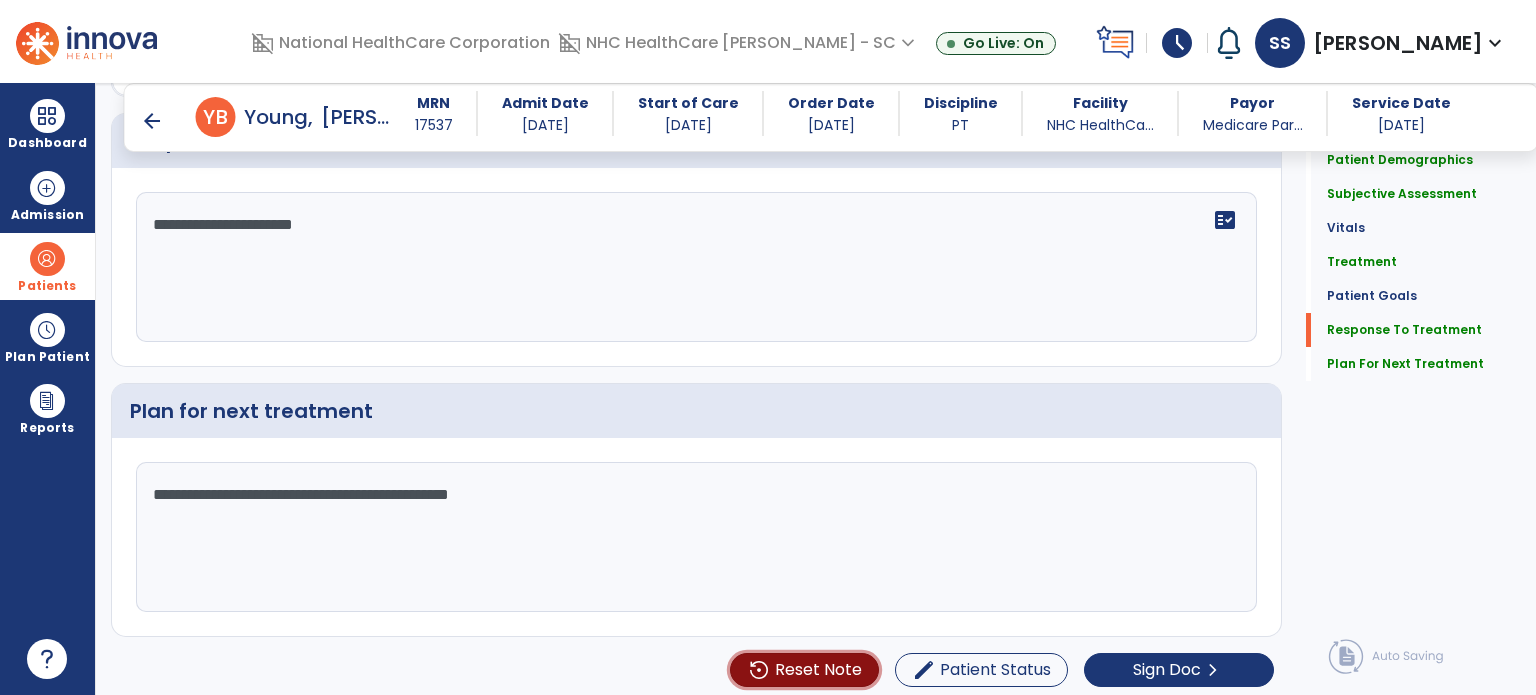 type 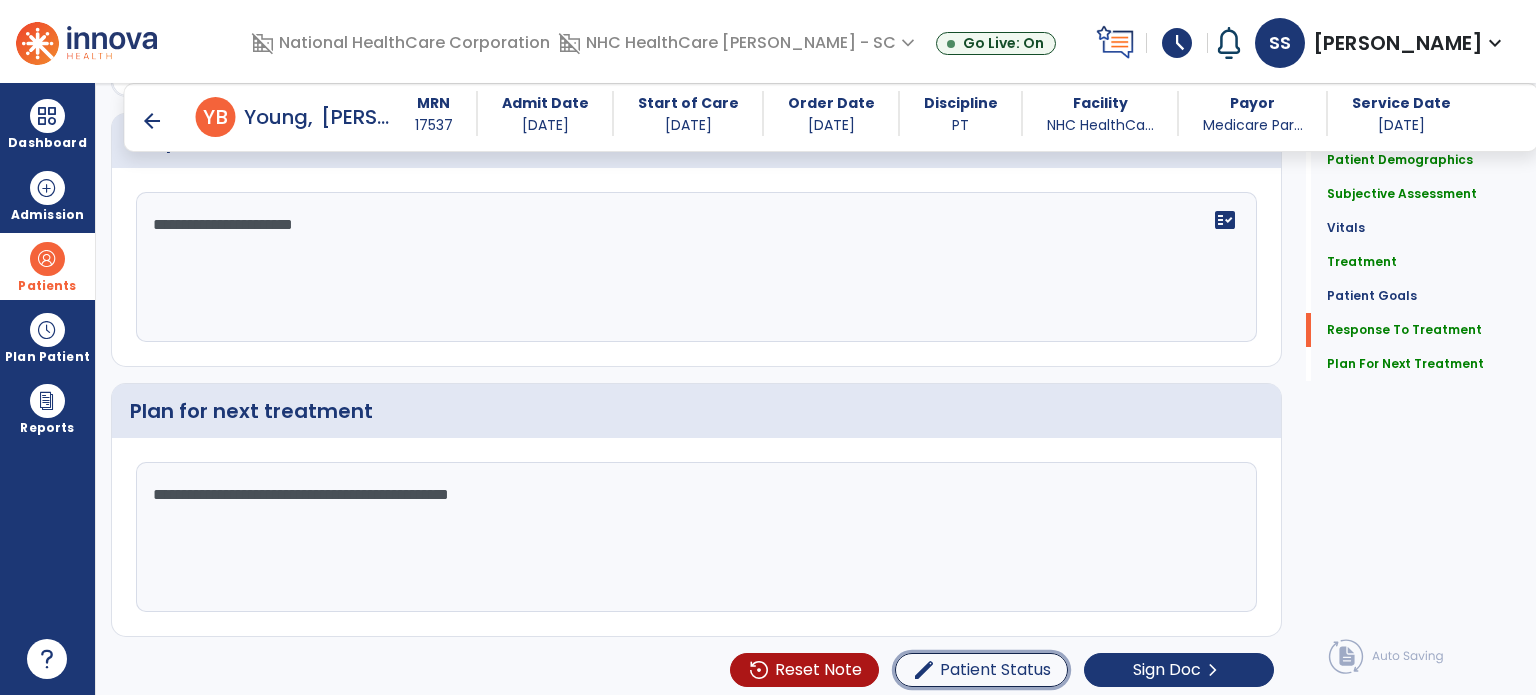 type 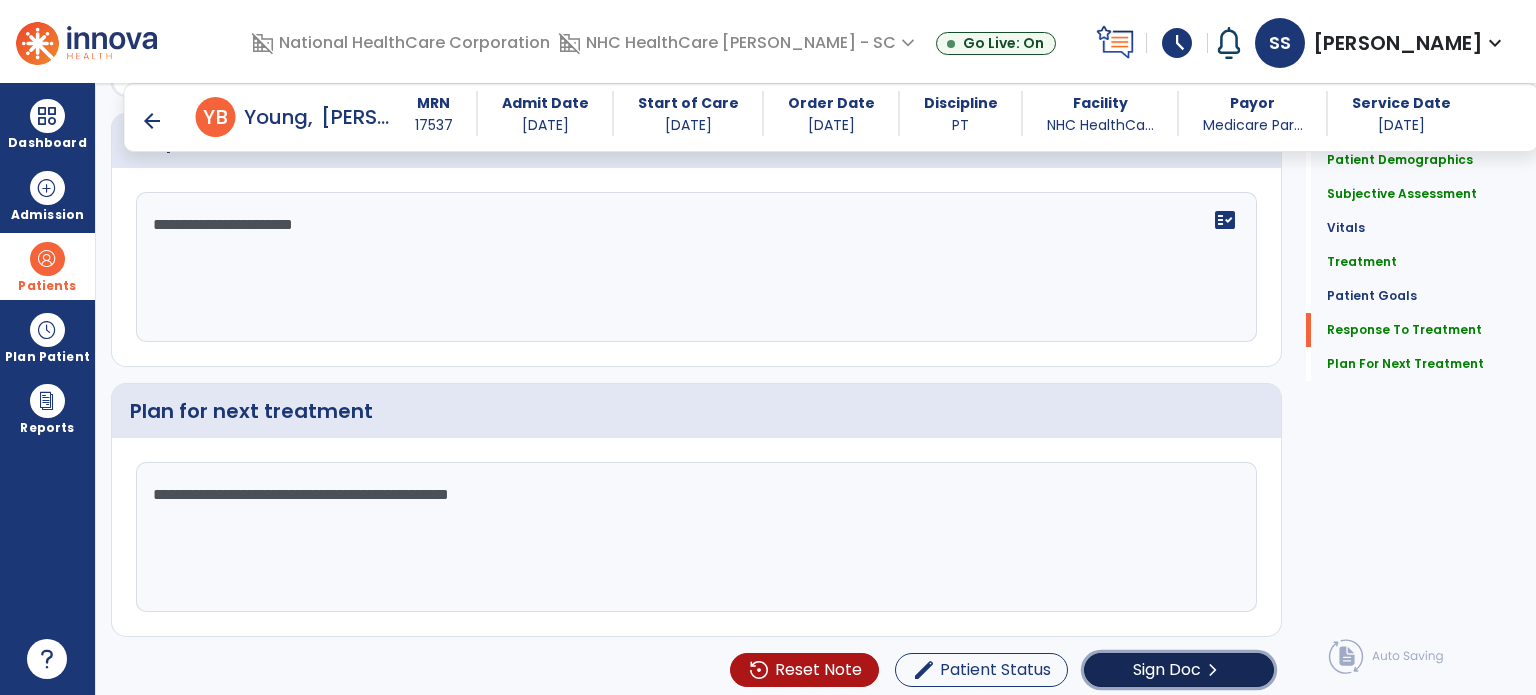 type 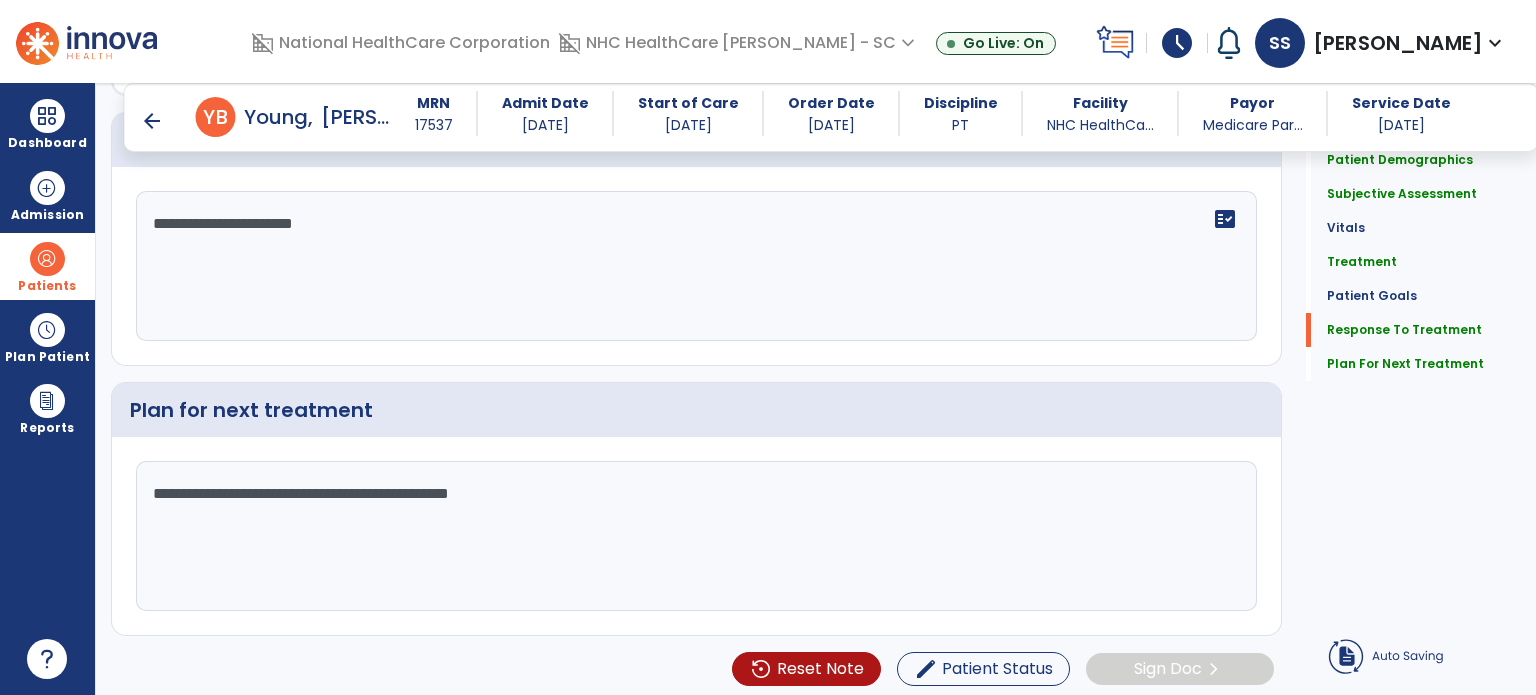 scroll, scrollTop: 3357, scrollLeft: 0, axis: vertical 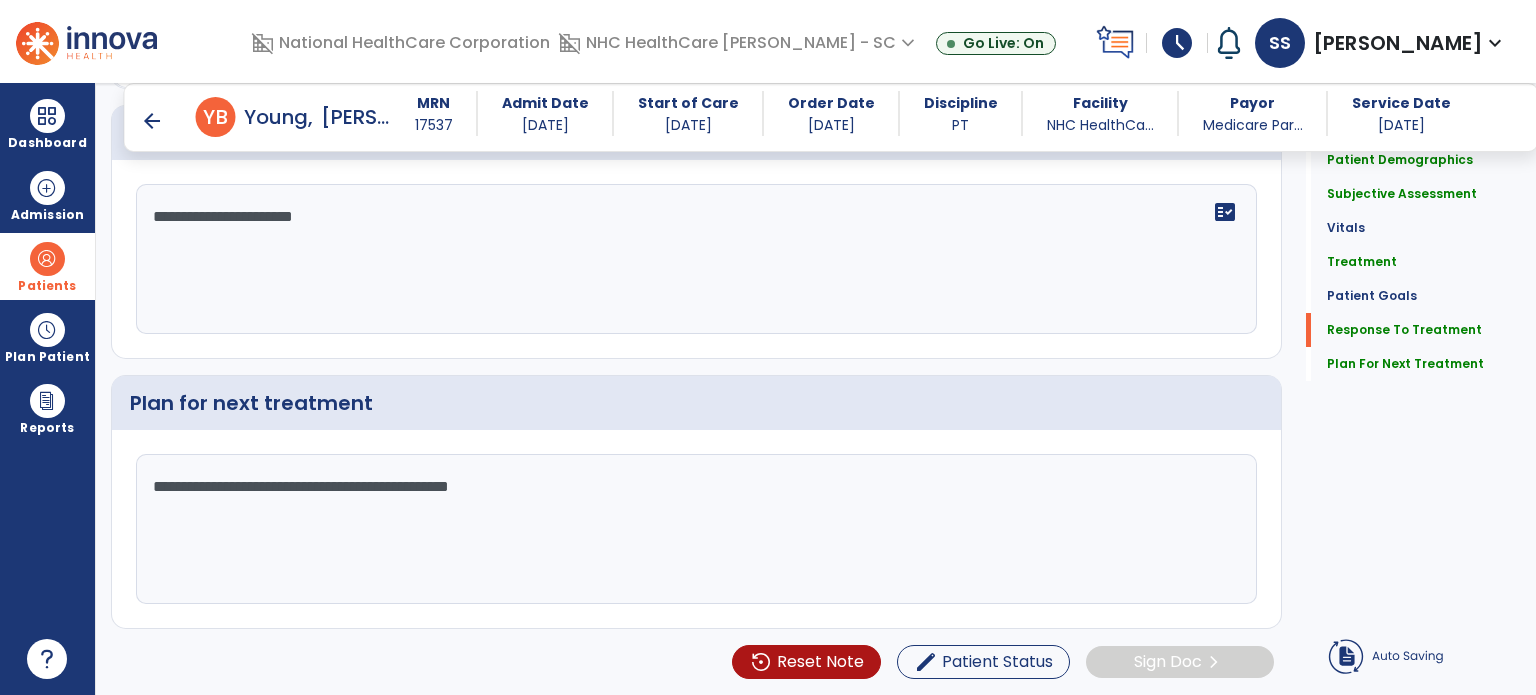 click on "Patient Demographics  Medical Diagnosis   Treatment Diagnosis   Precautions   Contraindications
Code
Description
Pdpm Clinical Category
J44.1 to" 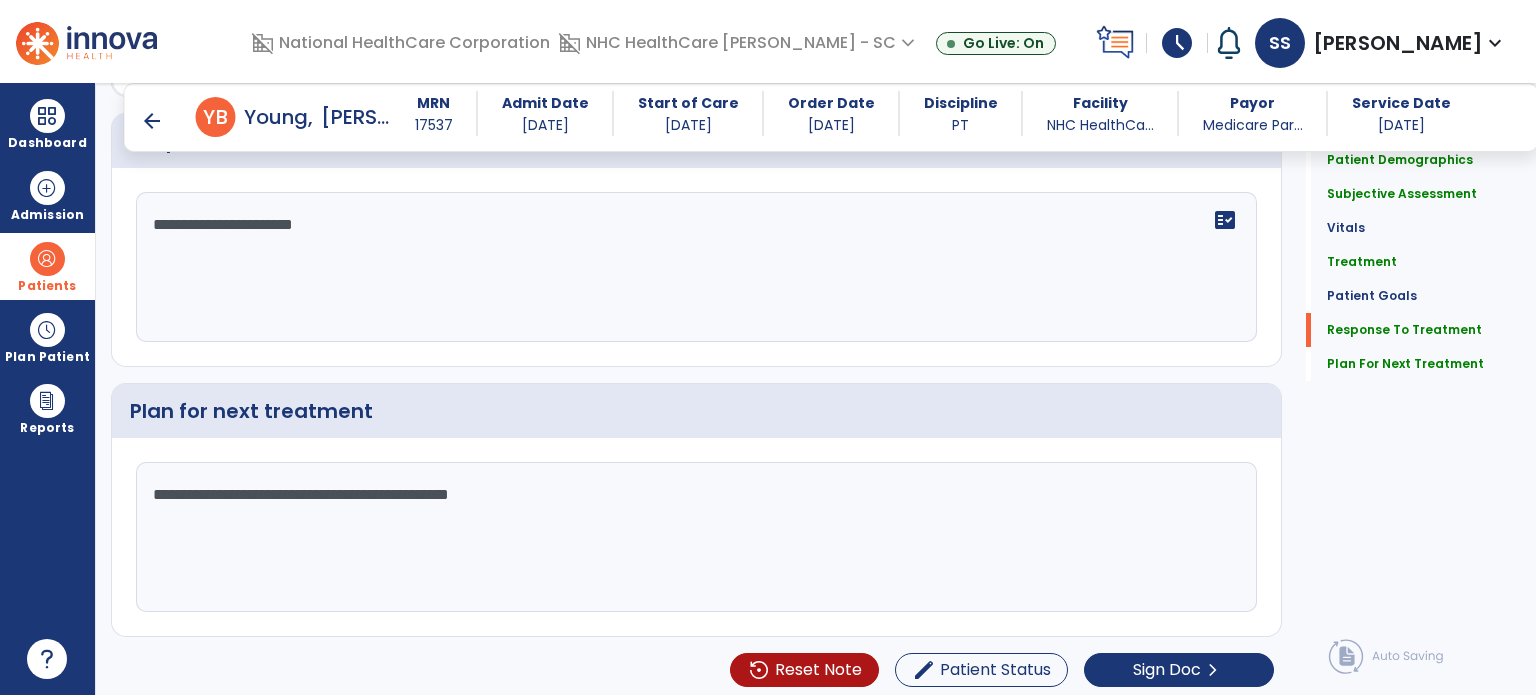 click on "Patient Demographics  Medical Diagnosis   Treatment Diagnosis   Precautions   Contraindications
Code
Description
Pdpm Clinical Category
J44.1 to" 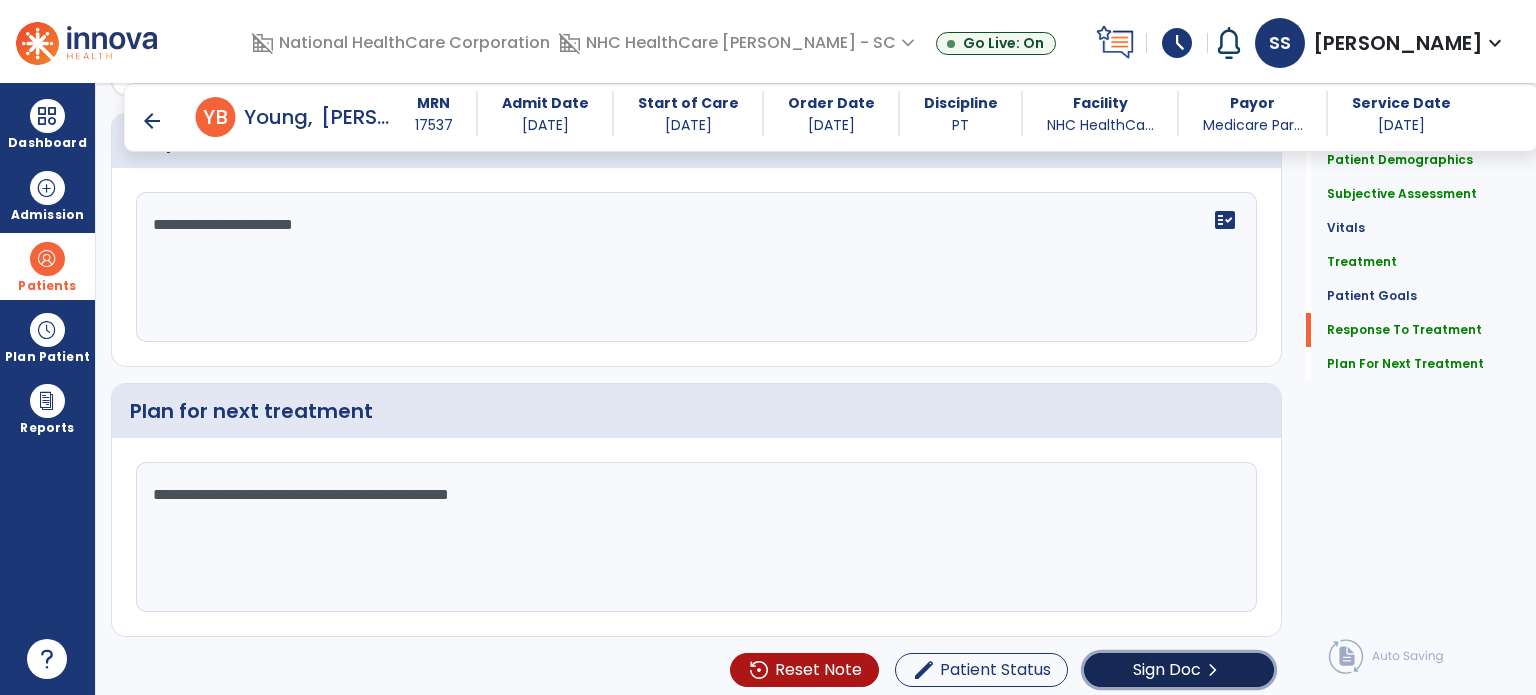 click on "Sign Doc" 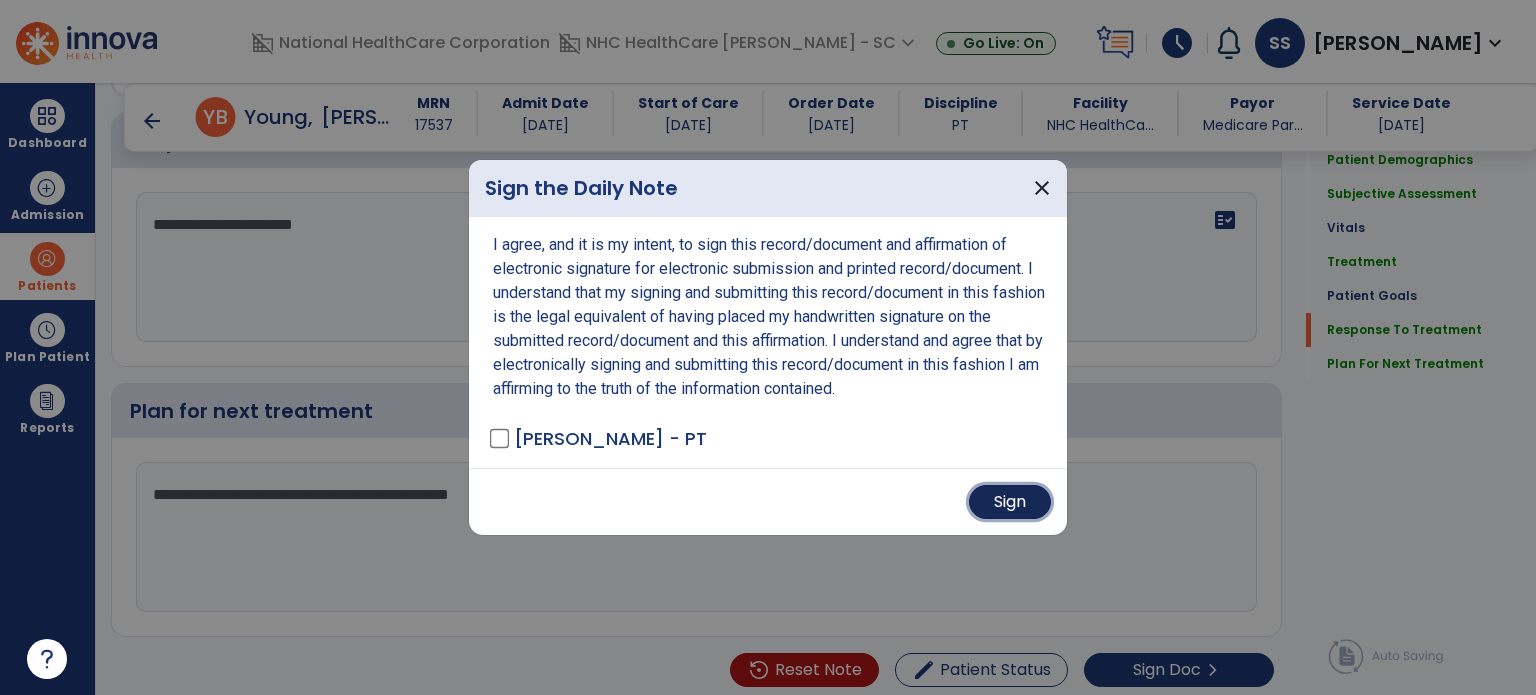 click on "Sign" at bounding box center [1010, 502] 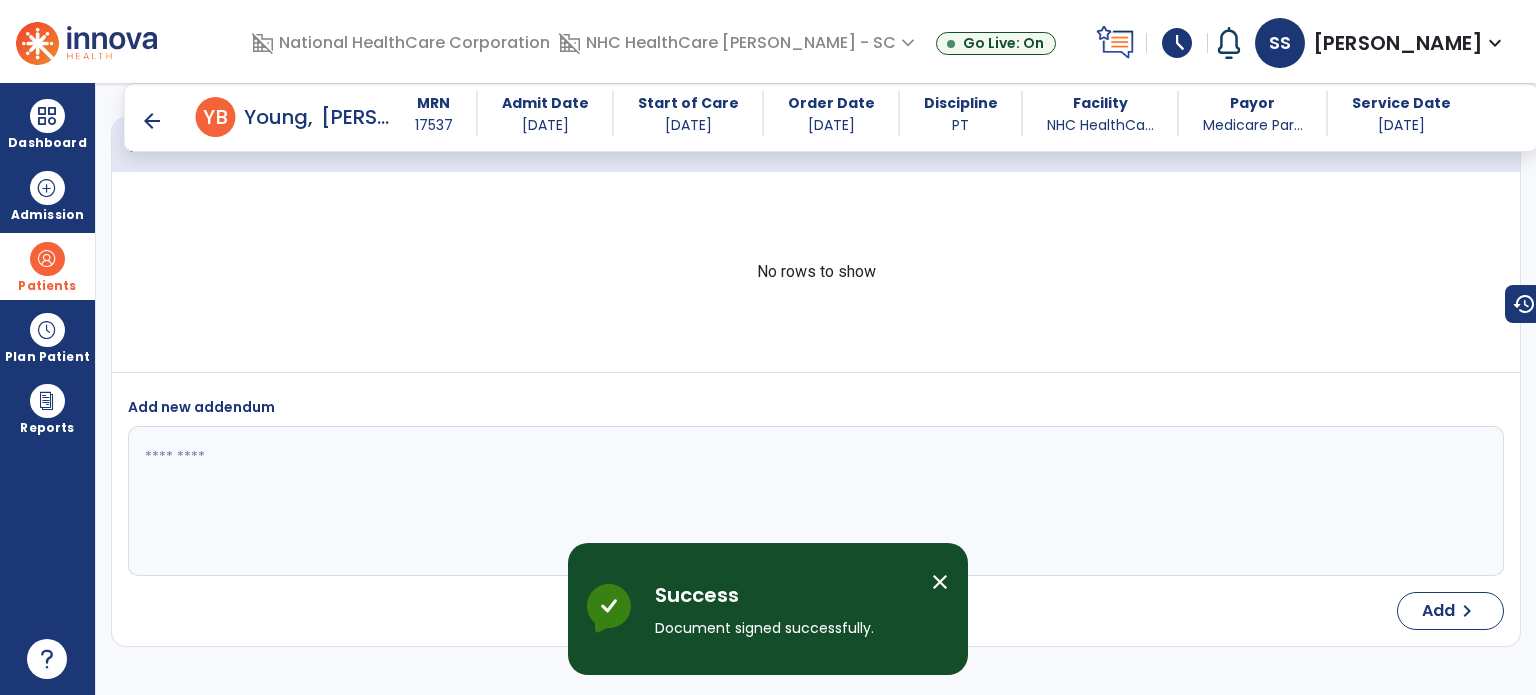 scroll, scrollTop: 4940, scrollLeft: 0, axis: vertical 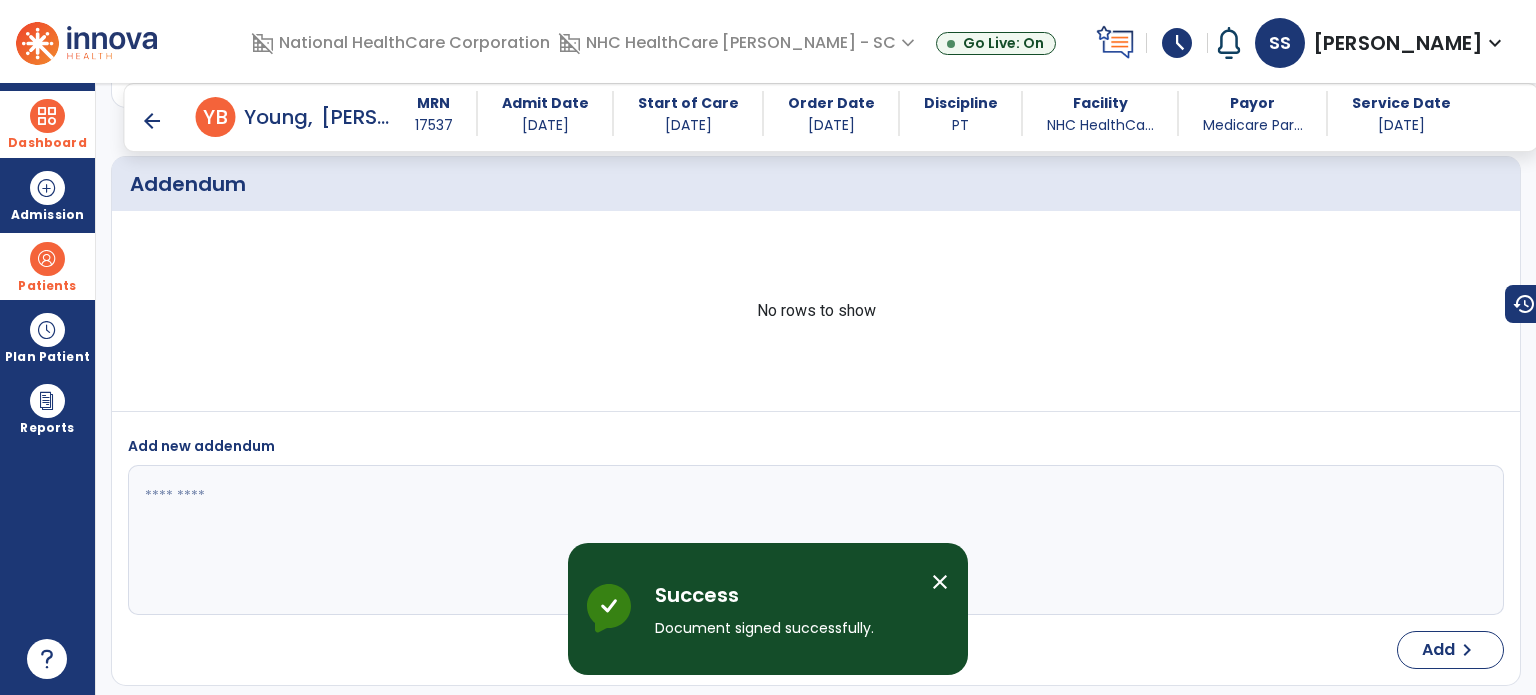 click on "Dashboard" at bounding box center (47, 124) 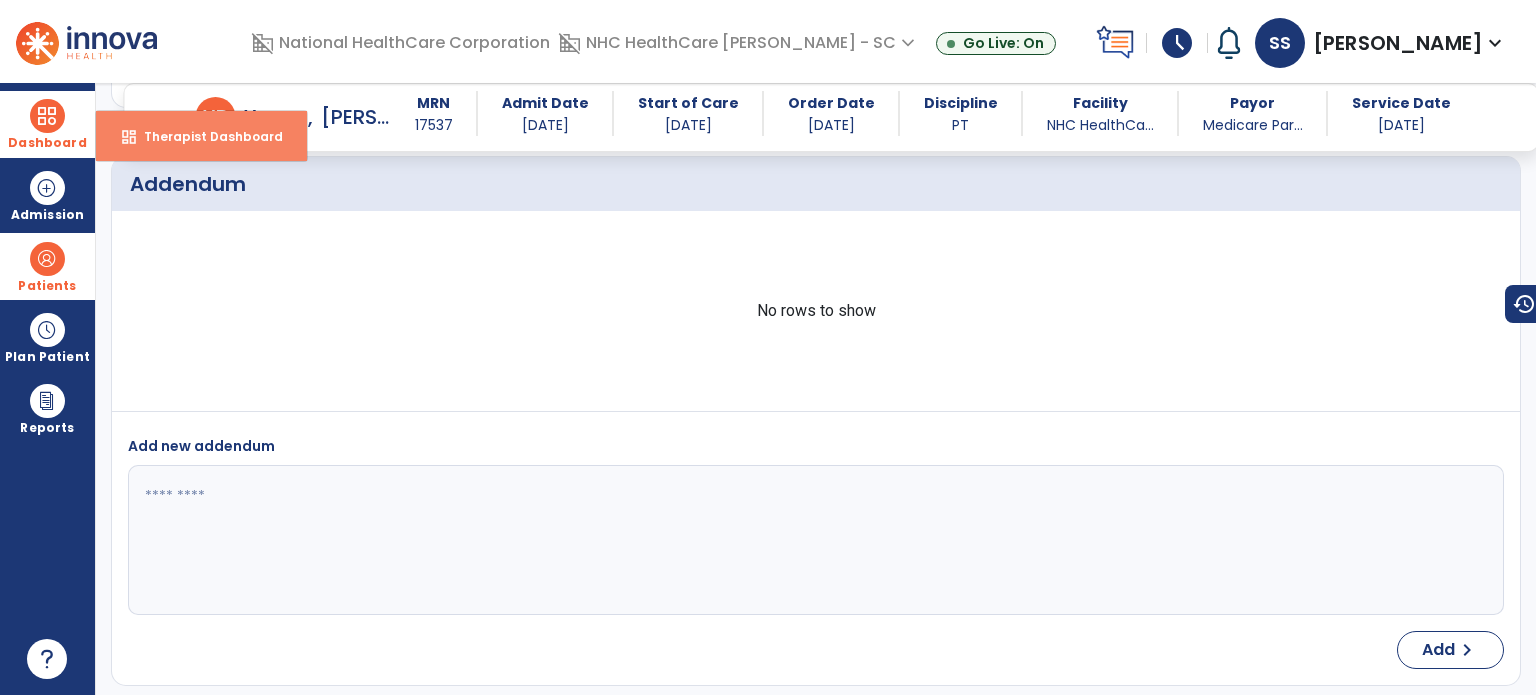 click on "Therapist Dashboard" at bounding box center (205, 136) 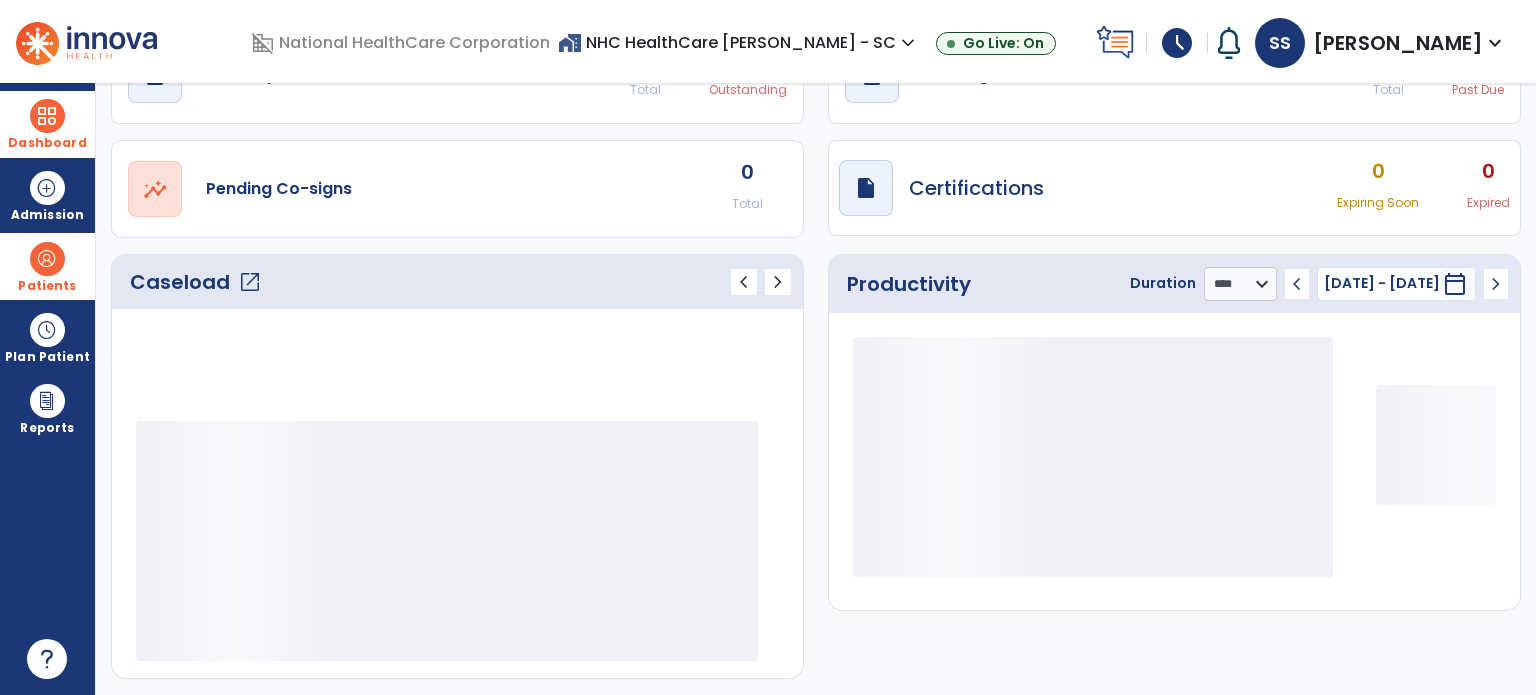 scroll, scrollTop: 52, scrollLeft: 0, axis: vertical 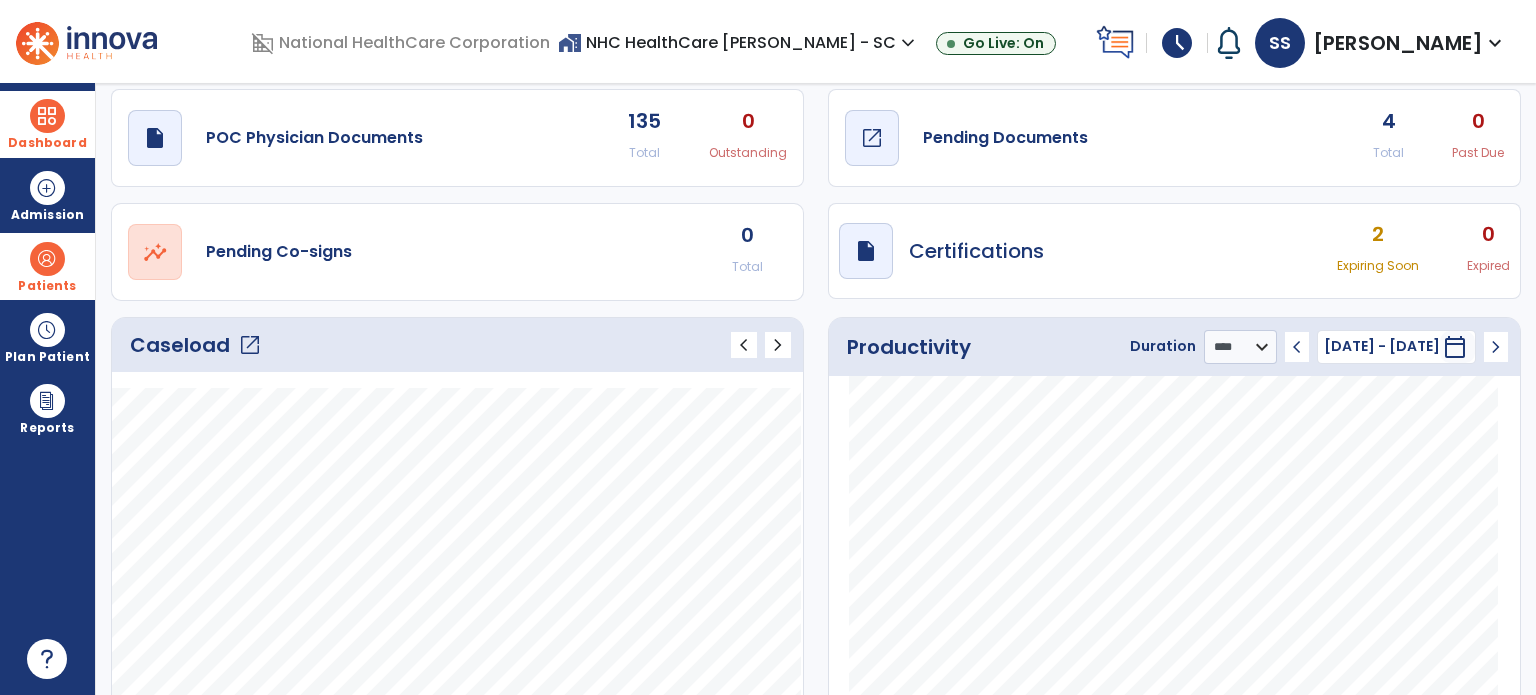 click on "Pending Documents" 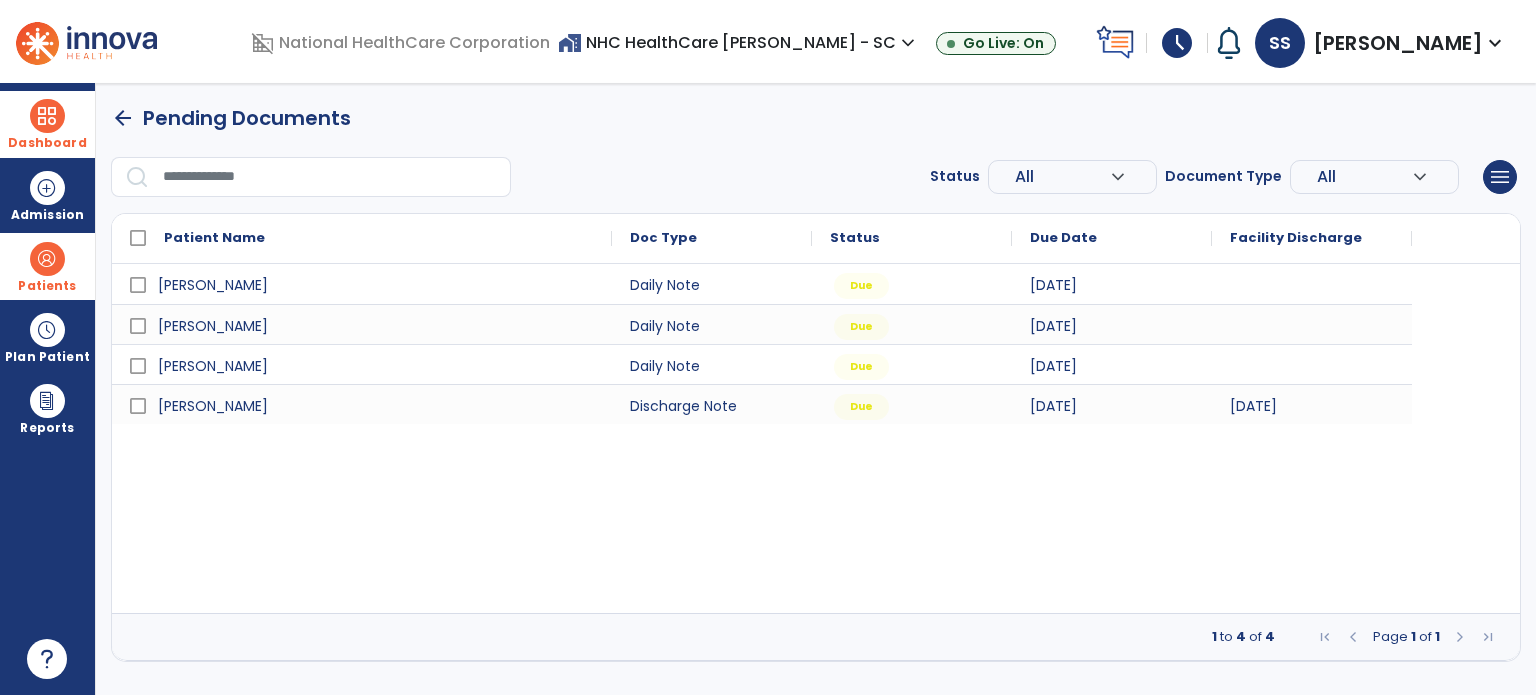scroll, scrollTop: 0, scrollLeft: 0, axis: both 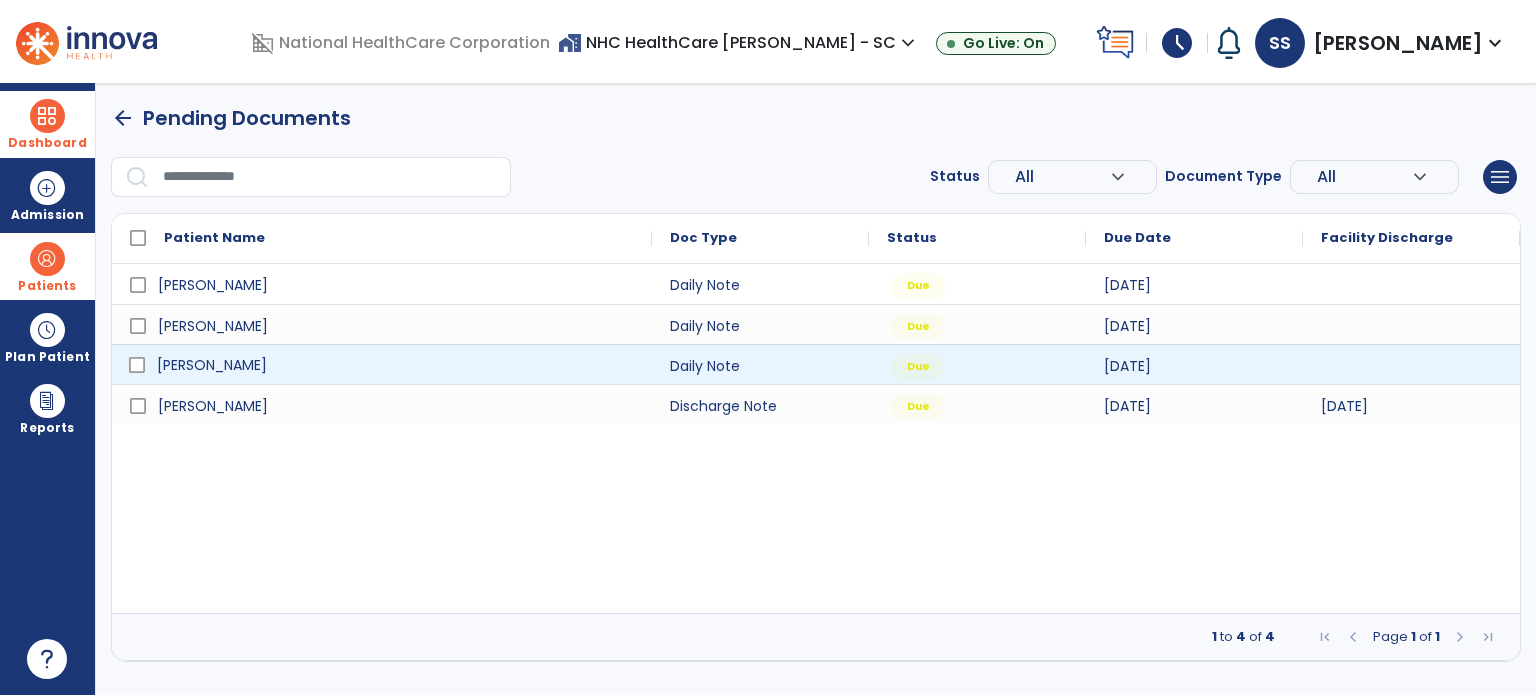 click on "[PERSON_NAME]" at bounding box center (212, 365) 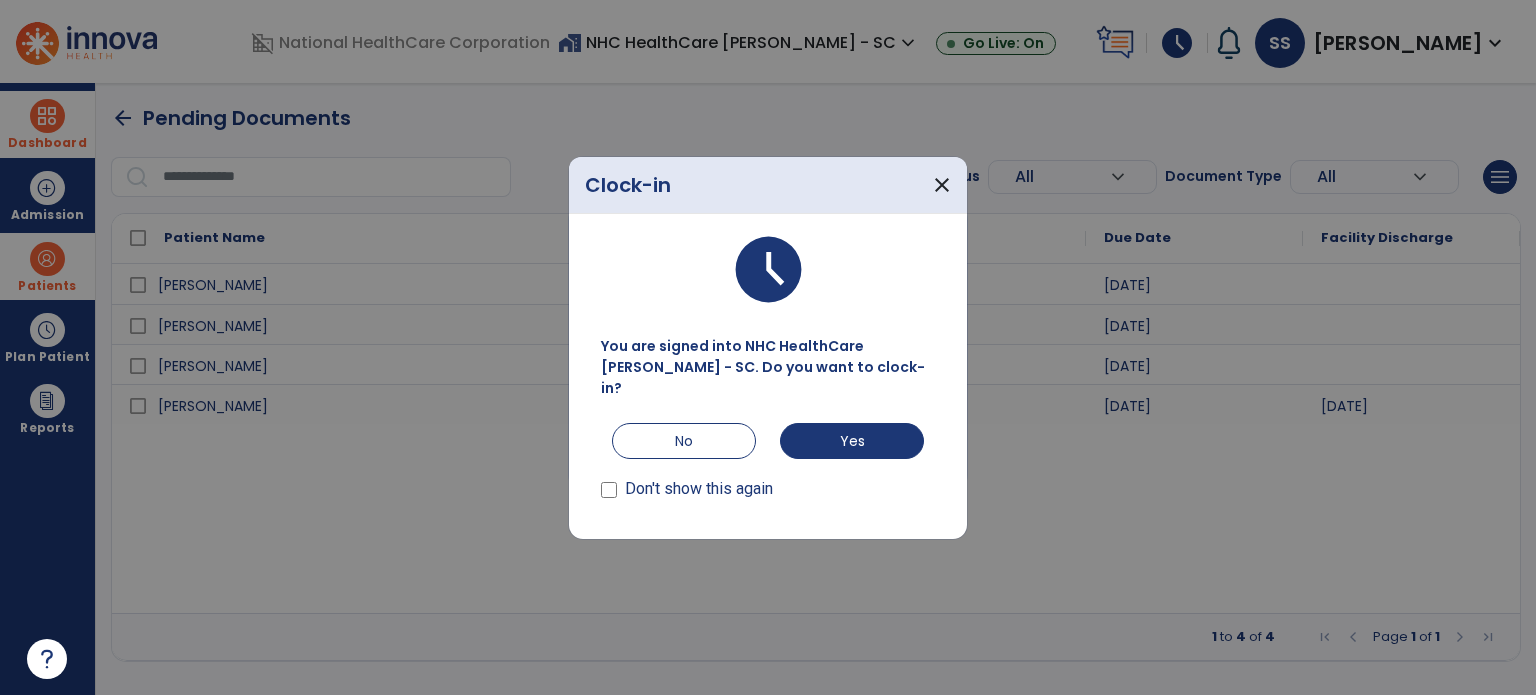 click on "Don't show this again" at bounding box center (687, 483) 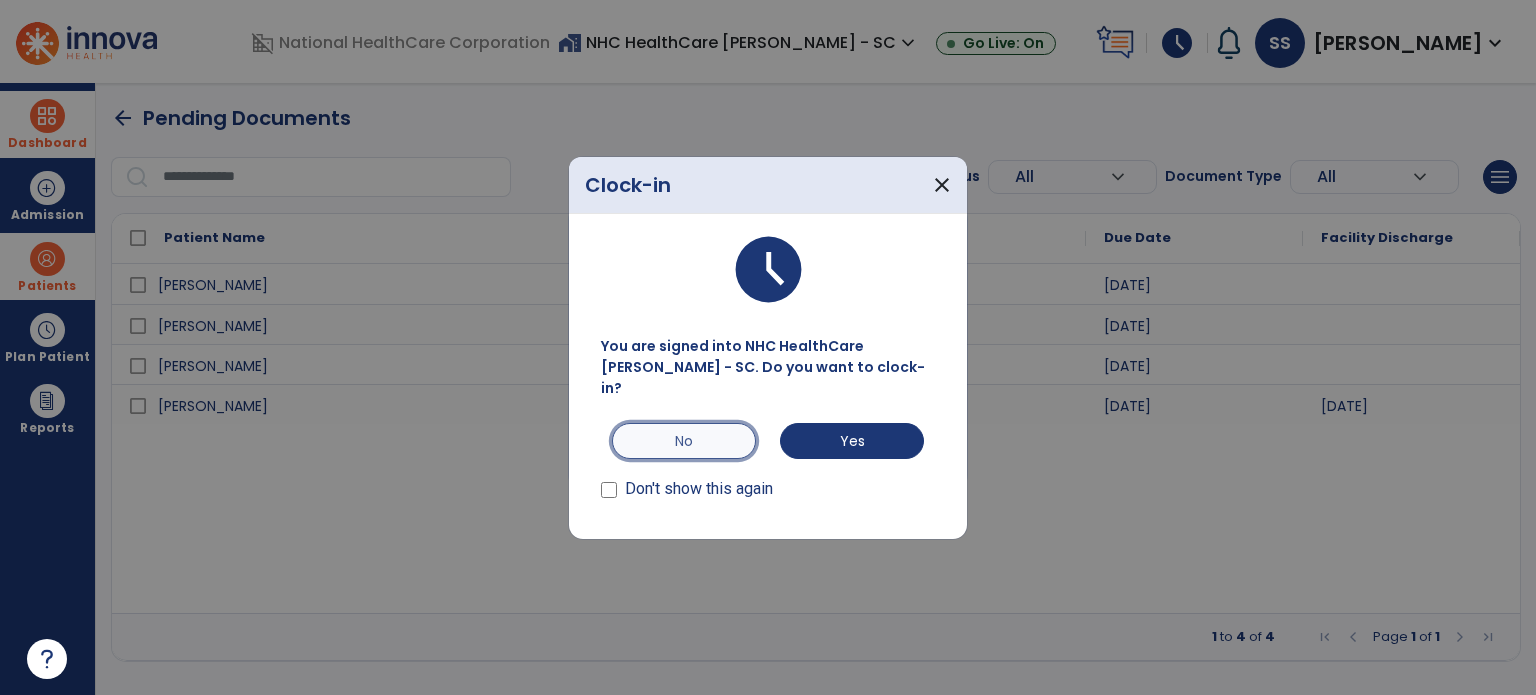 click on "No" at bounding box center [684, 441] 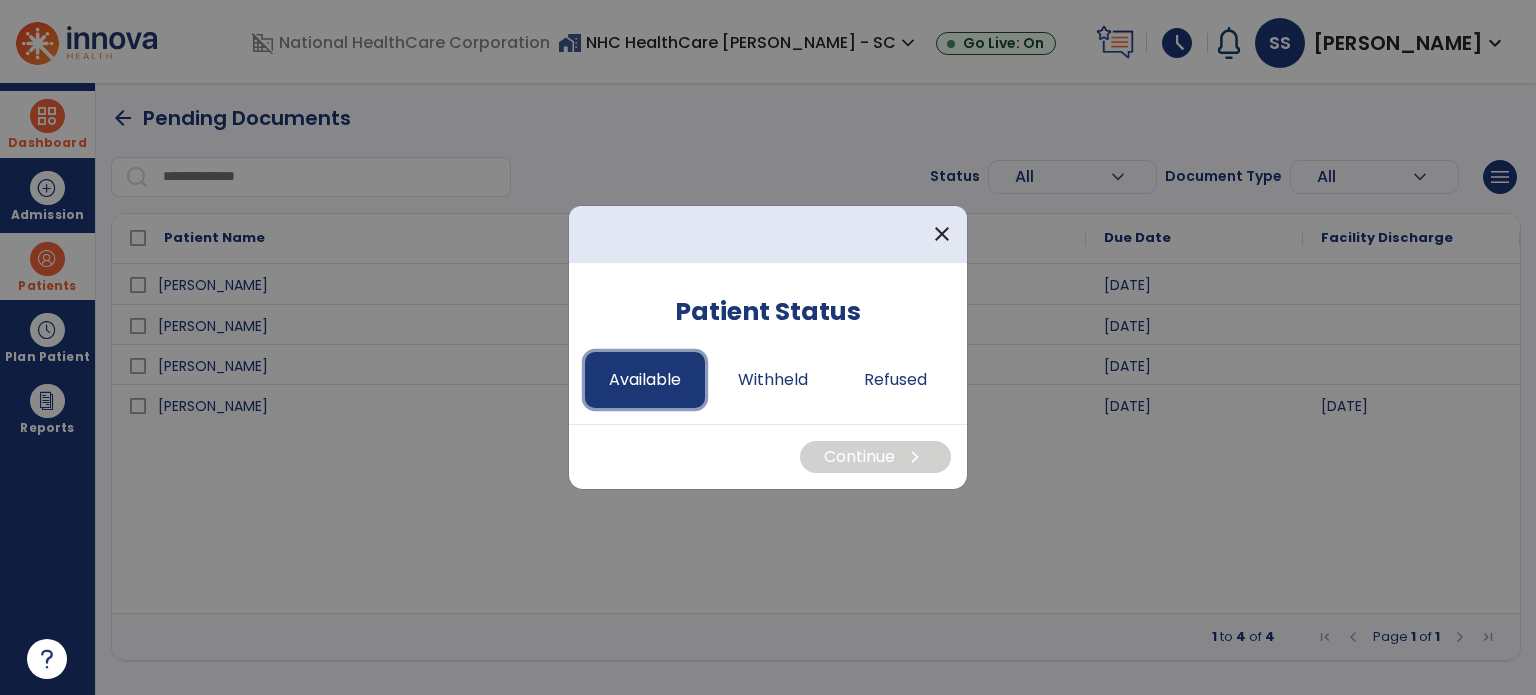 click on "Available" at bounding box center [645, 380] 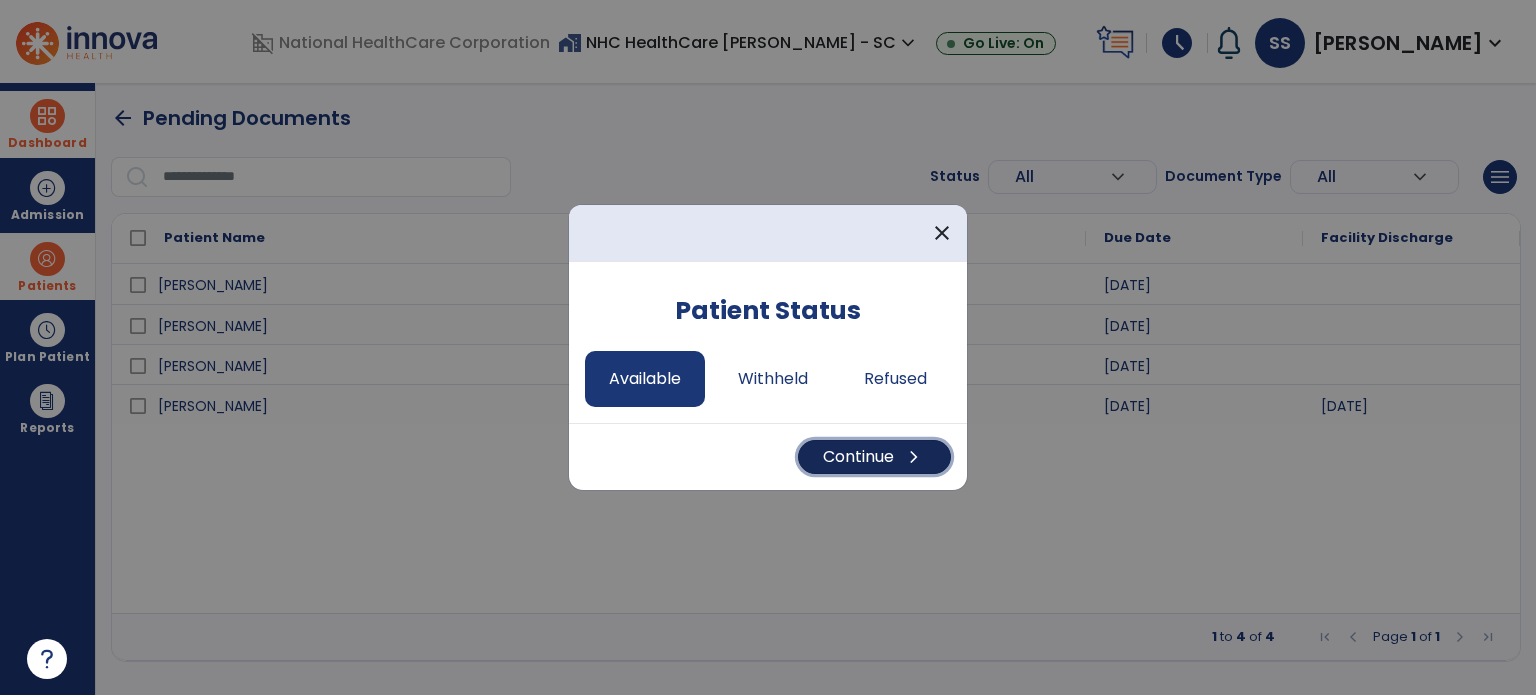 click on "Continue   chevron_right" at bounding box center (874, 457) 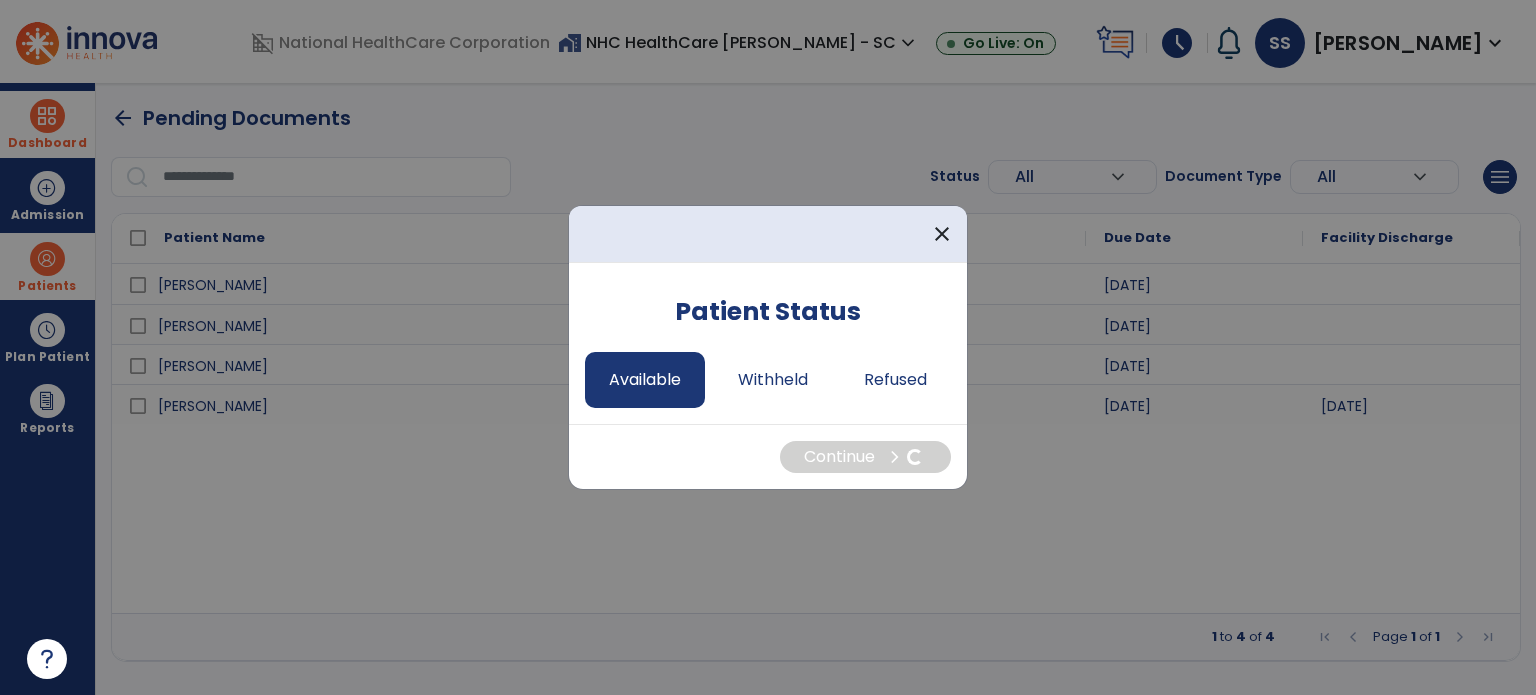 select on "*" 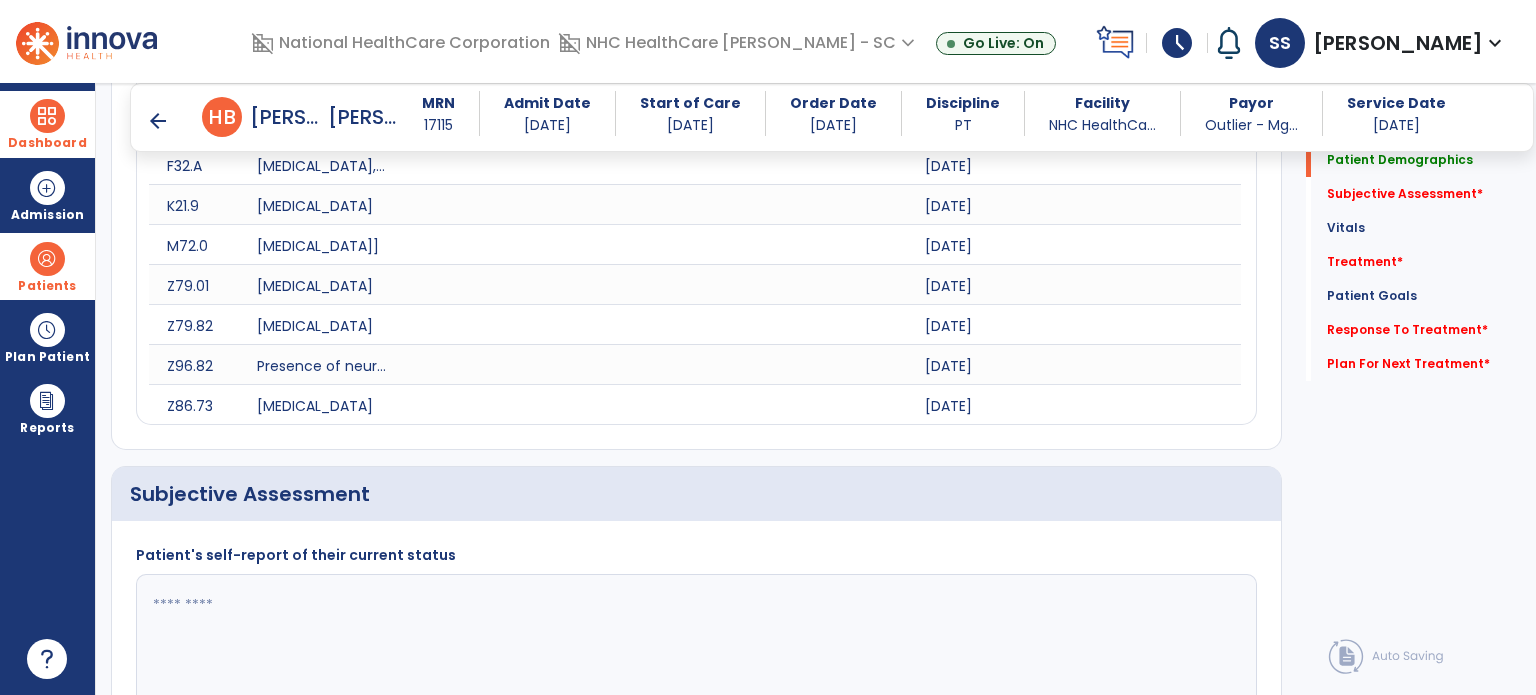 scroll, scrollTop: 900, scrollLeft: 0, axis: vertical 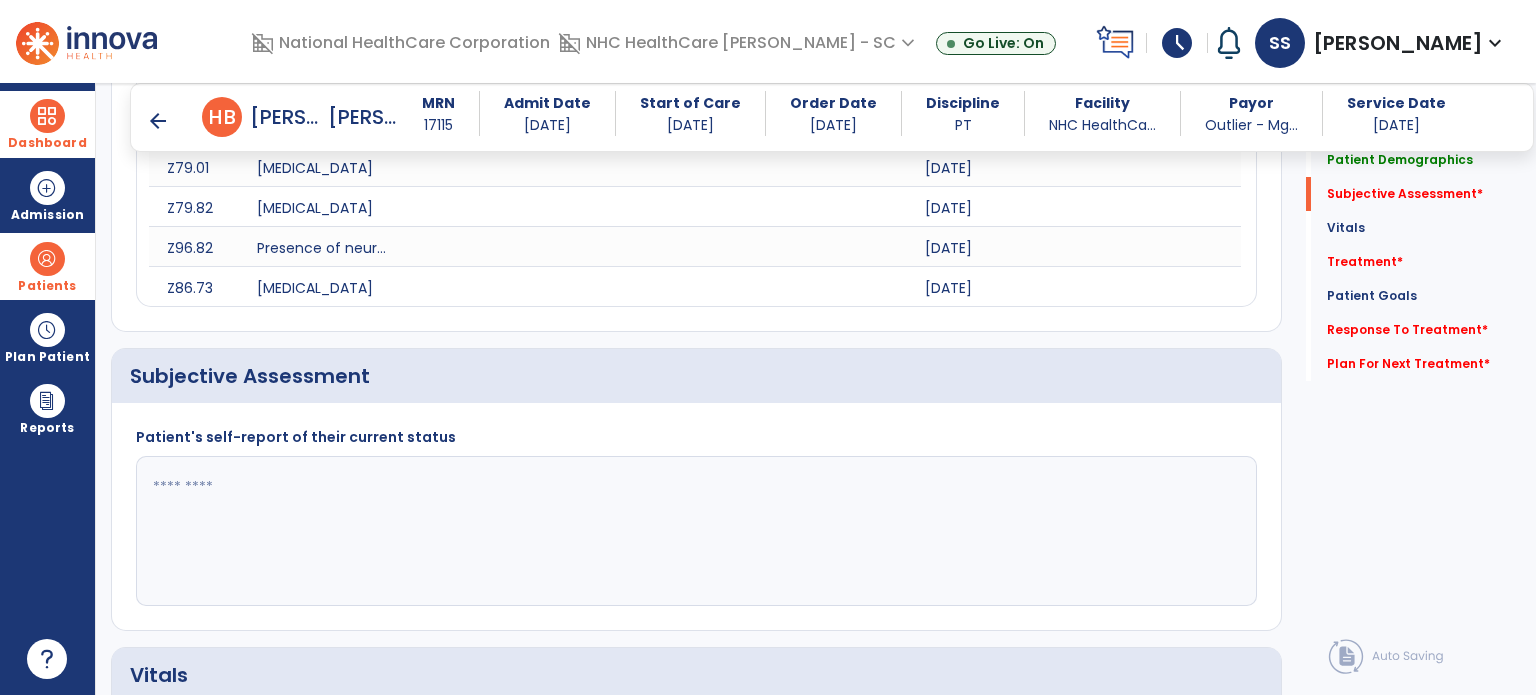 click 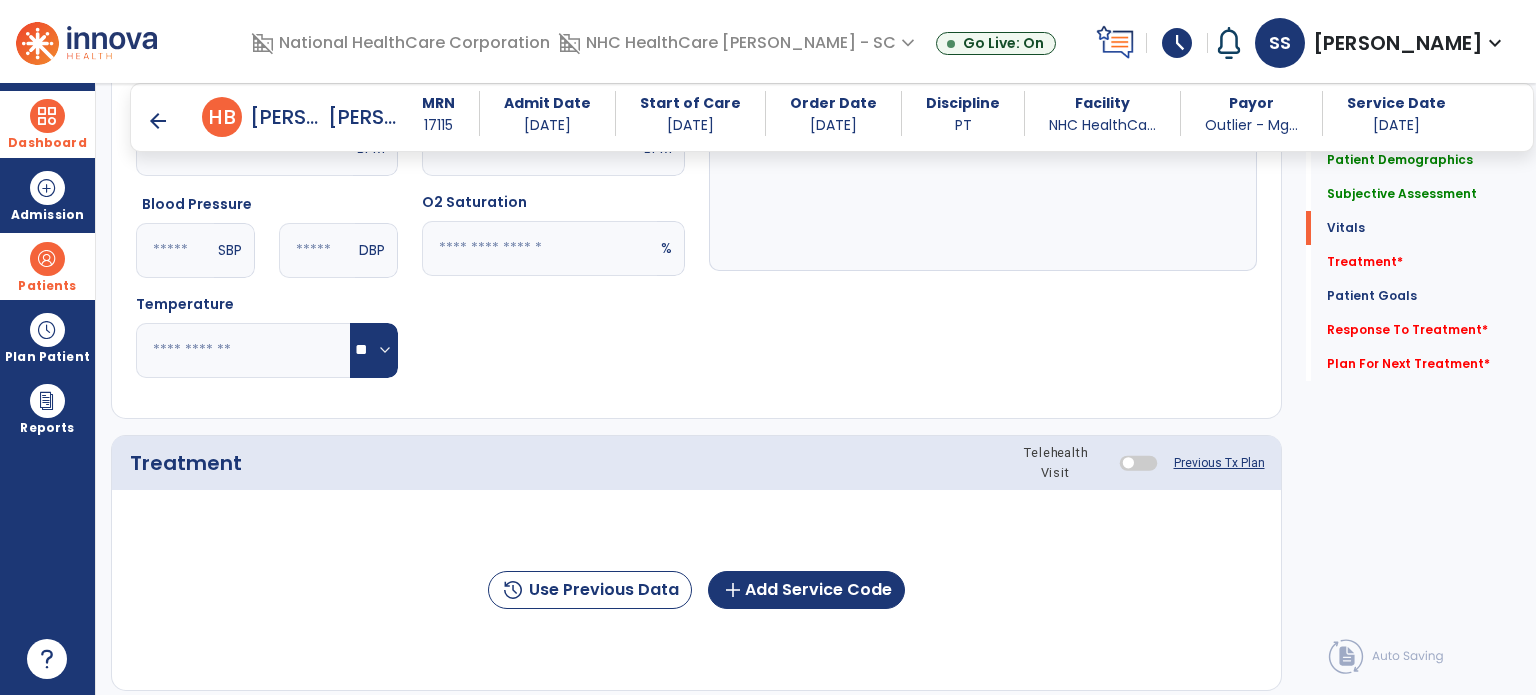 scroll, scrollTop: 1700, scrollLeft: 0, axis: vertical 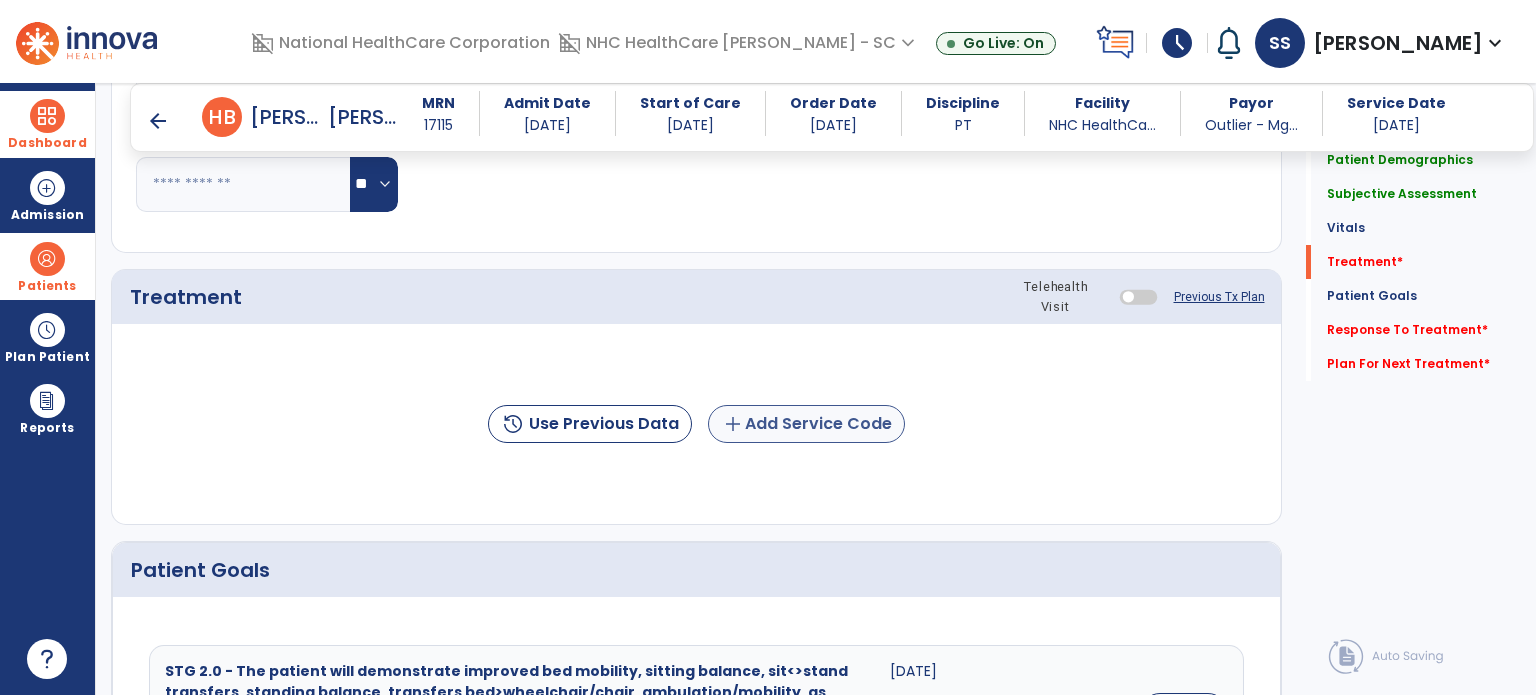 type on "*********" 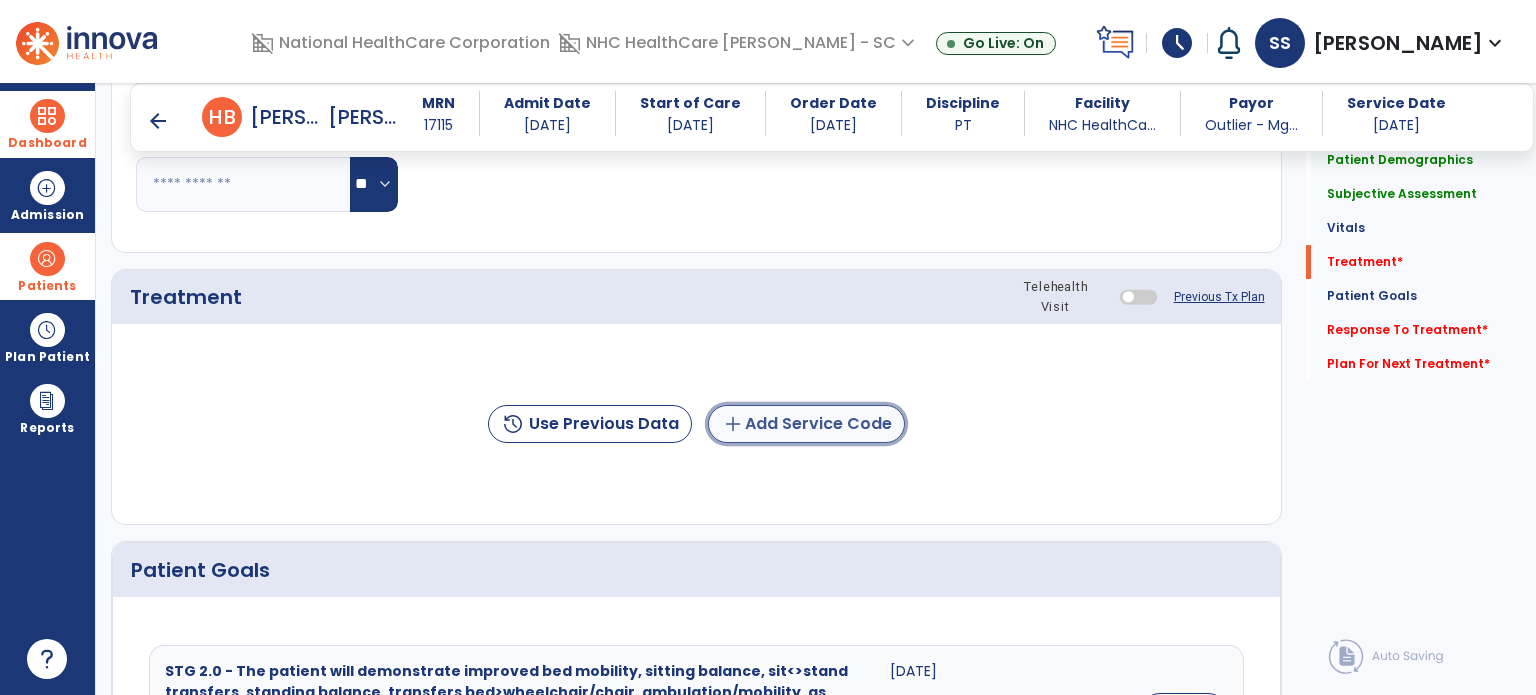 click on "add" 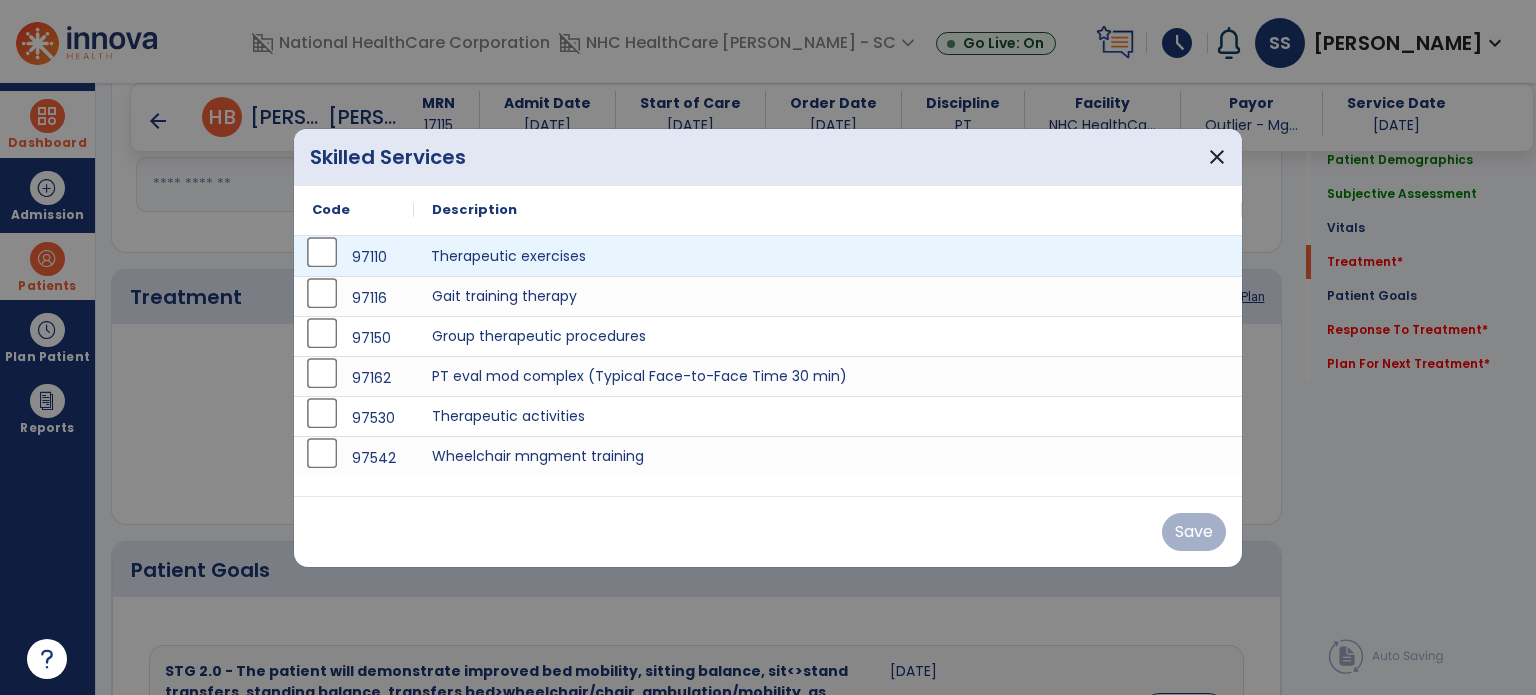 click on "Therapeutic exercises" at bounding box center (828, 256) 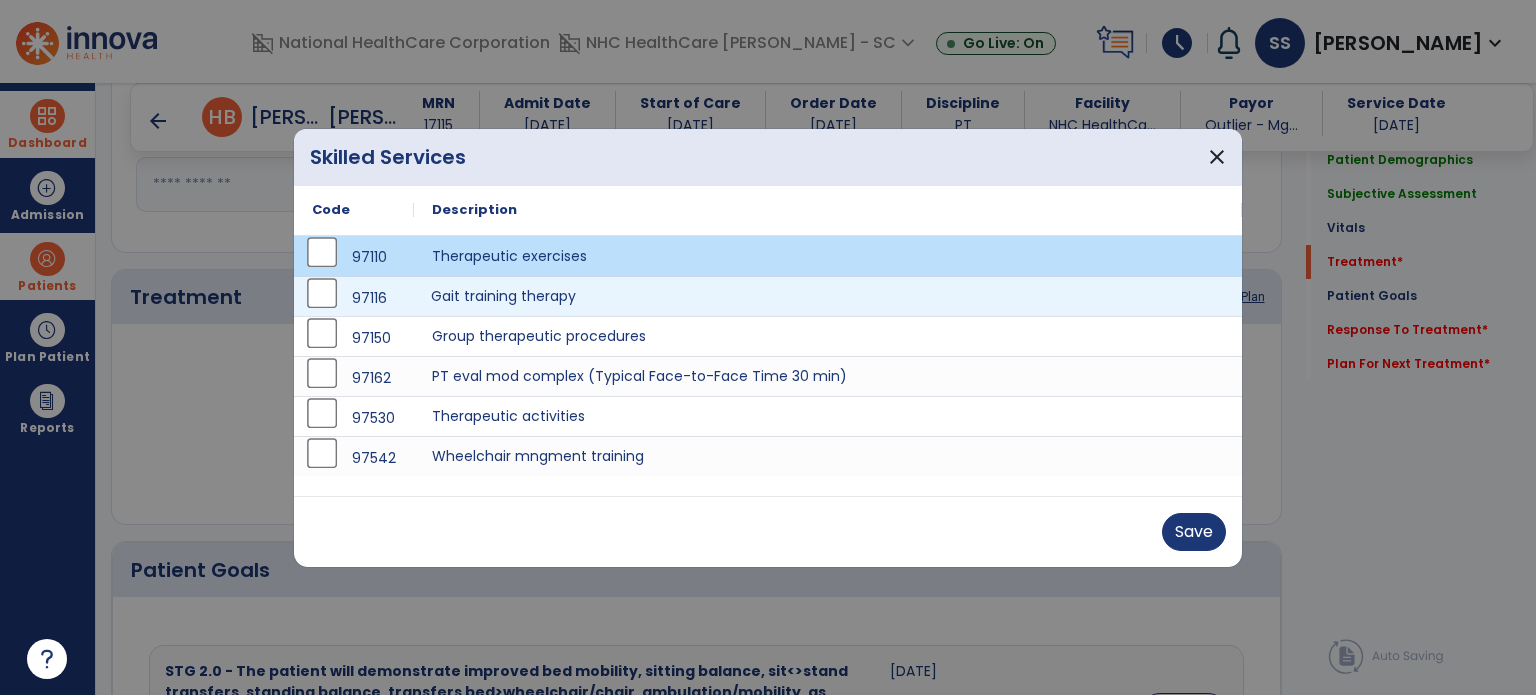 click on "Gait training therapy" at bounding box center [828, 296] 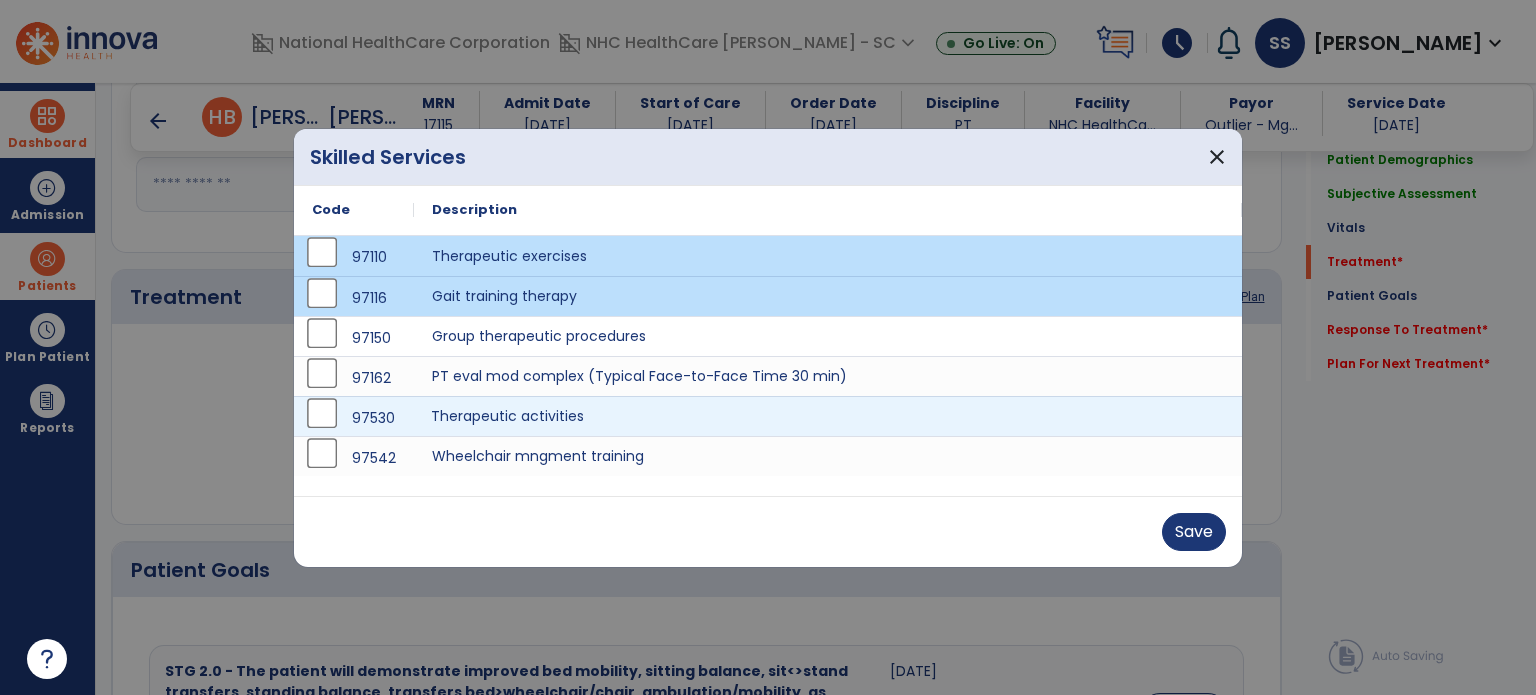click on "Therapeutic activities" at bounding box center [828, 416] 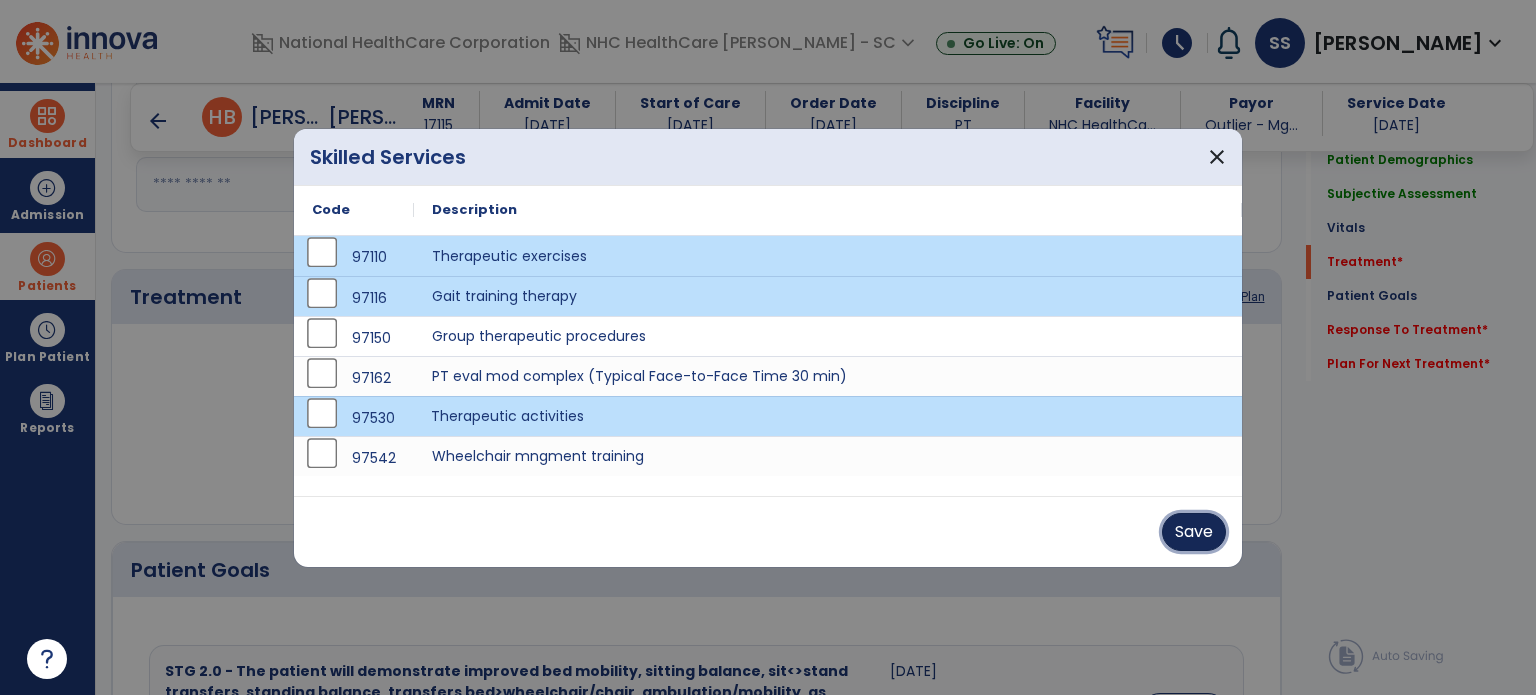 click on "Save" at bounding box center (1194, 532) 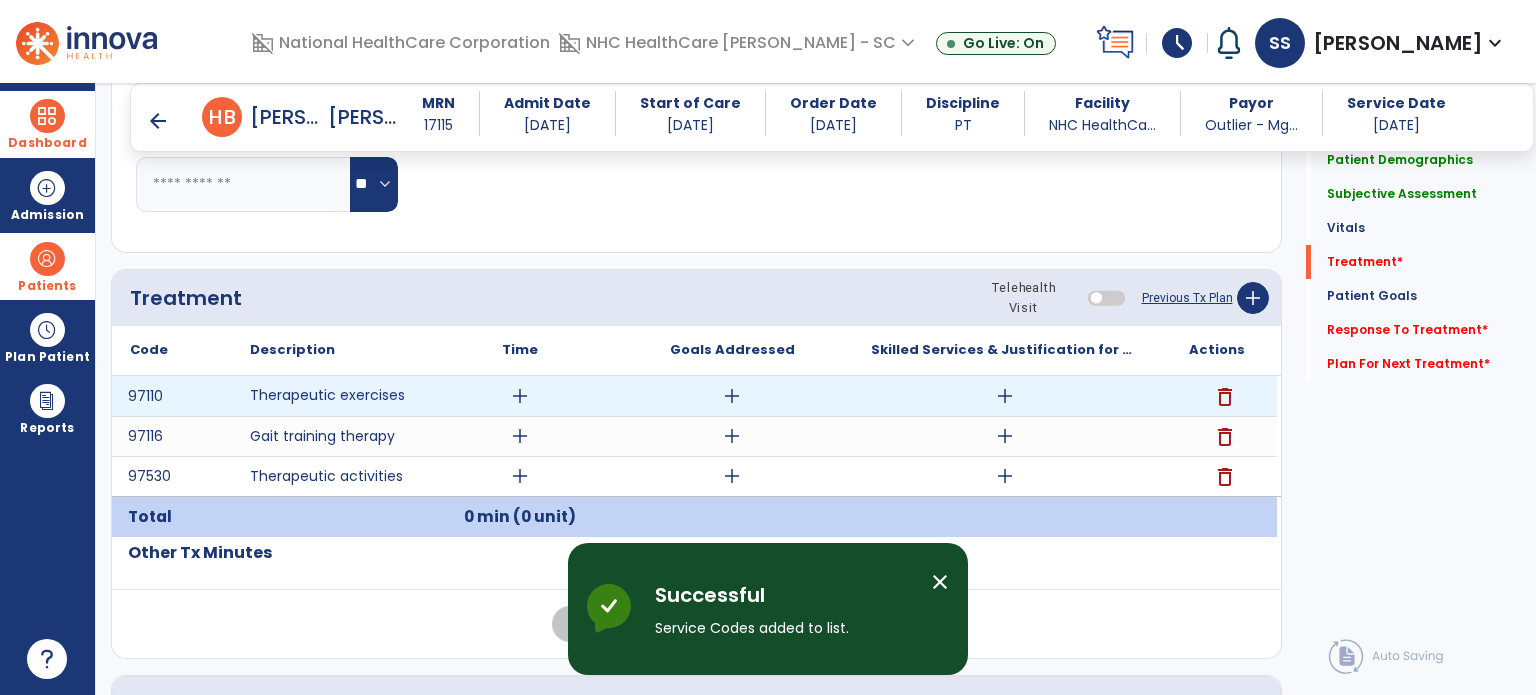 click on "add" at bounding box center (520, 396) 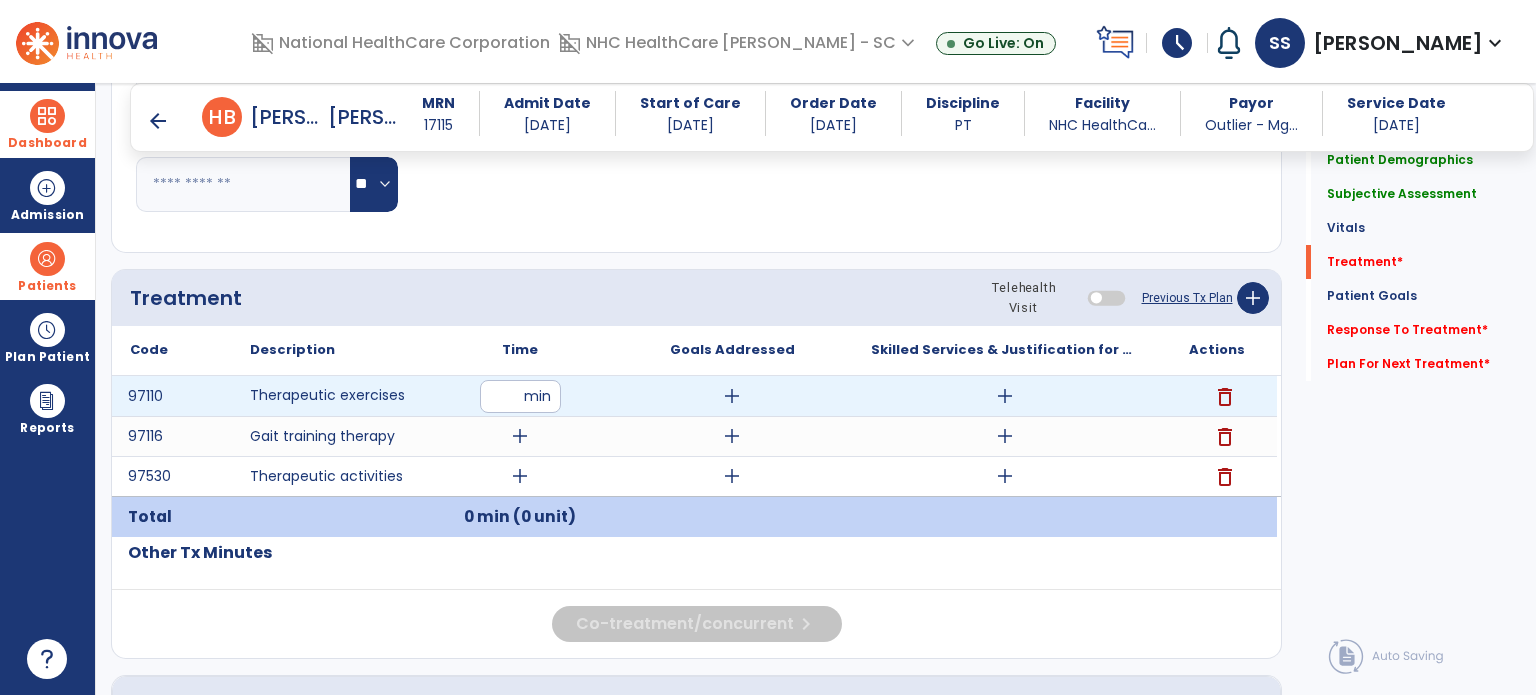 type on "**" 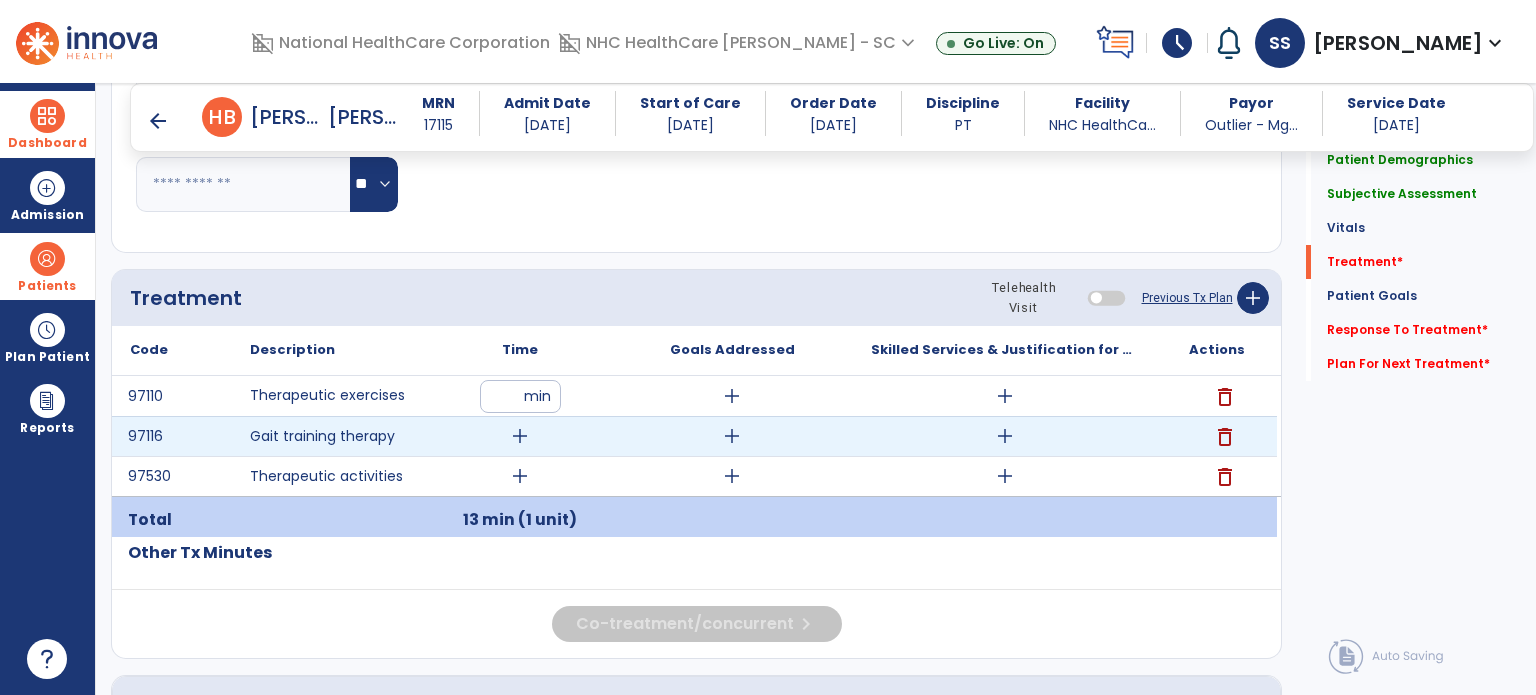click on "add" at bounding box center [520, 436] 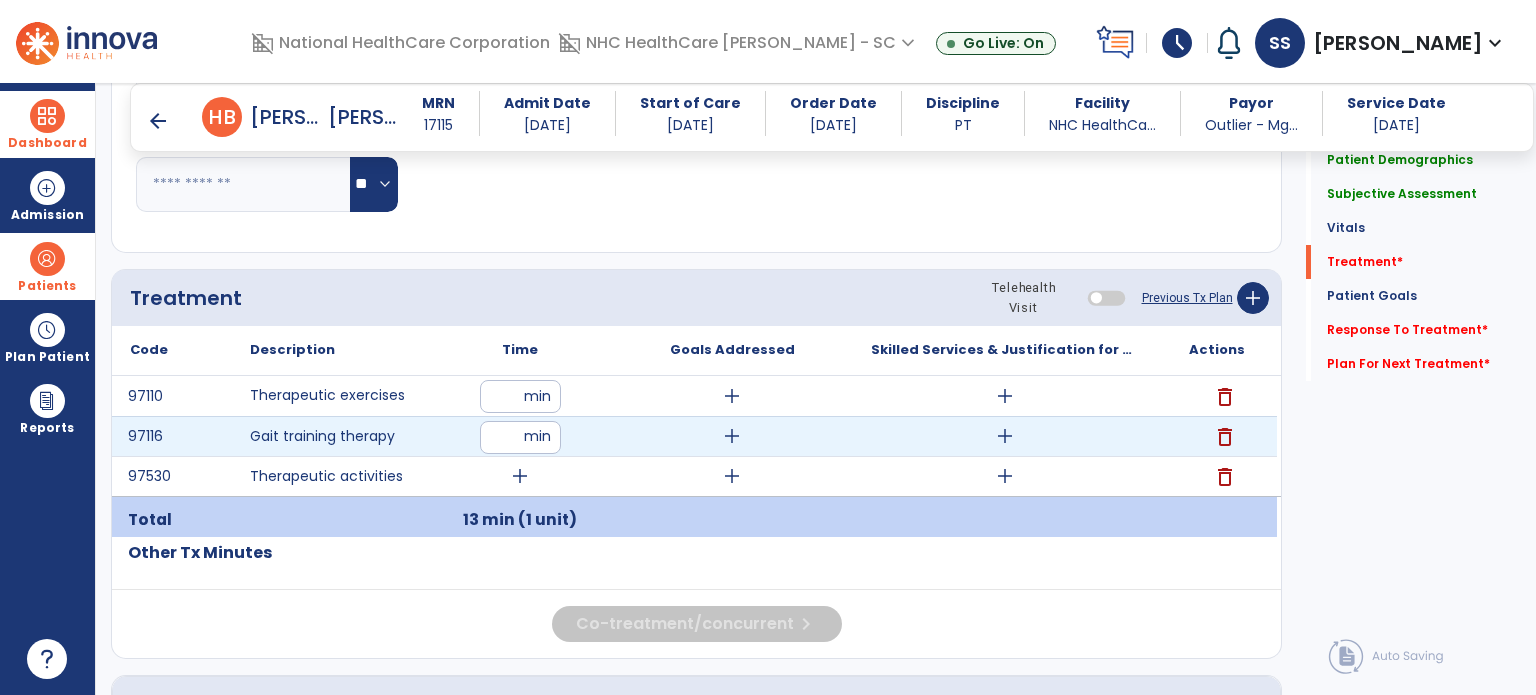 type on "**" 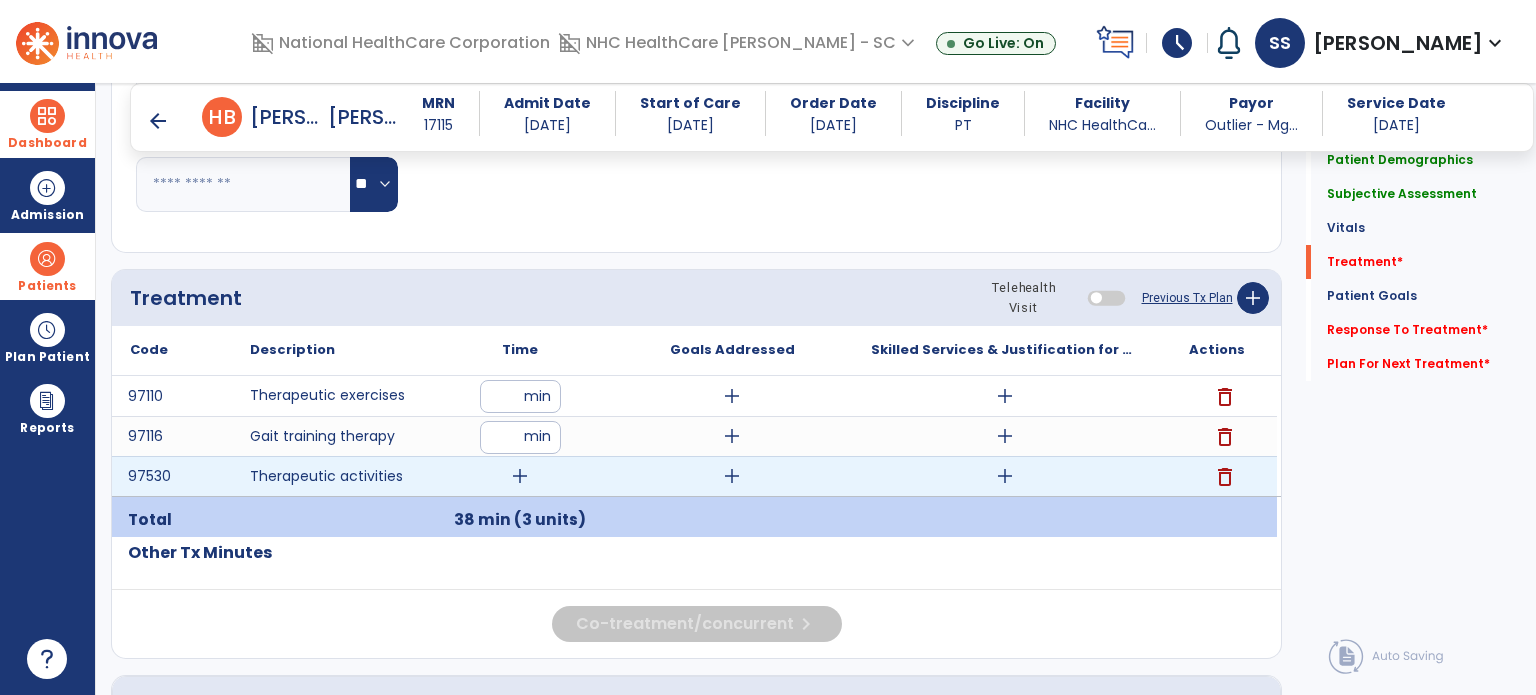 click on "add" at bounding box center (520, 476) 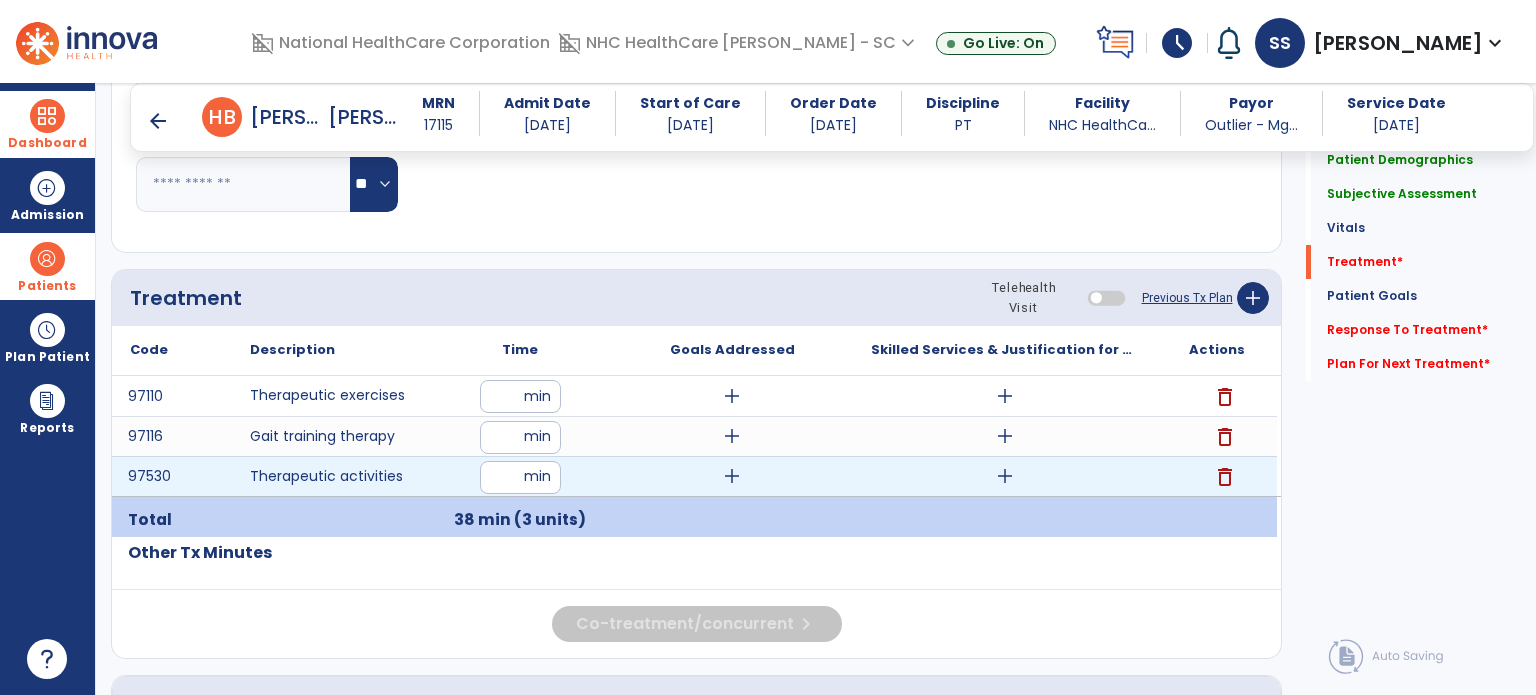 type on "*" 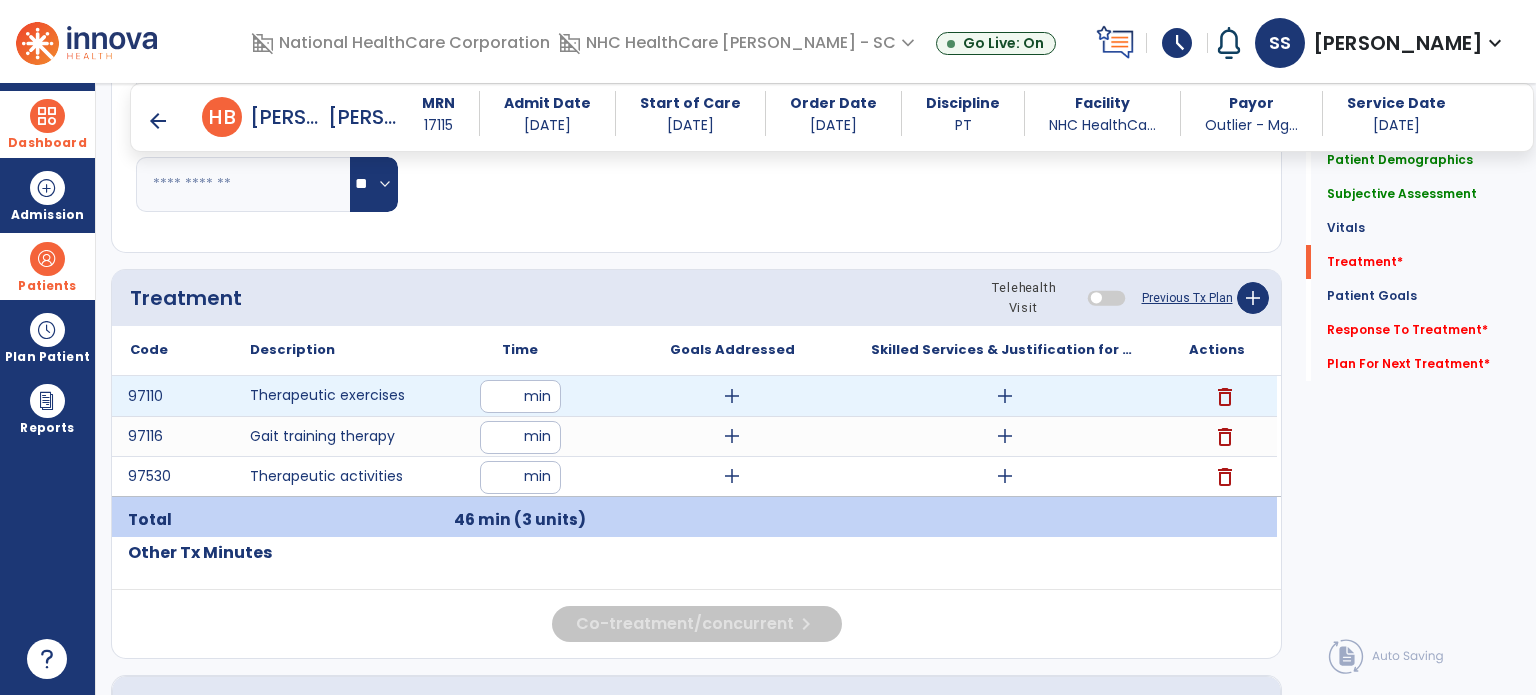 click on "add" at bounding box center (1004, 396) 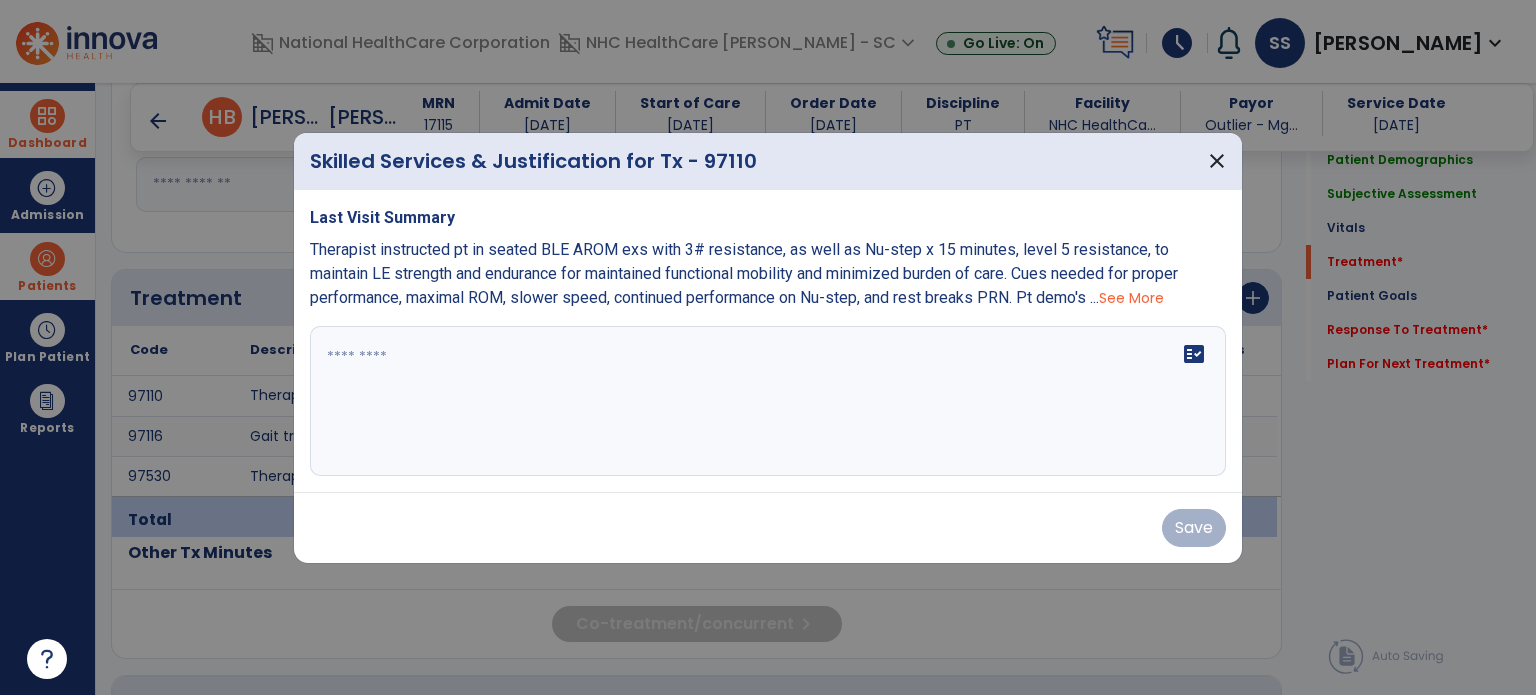 click on "Last Visit Summary Therapist instructed pt in seated BLE AROM exs with 3# resistance, as well as Nu-step x 15 minutes, level 5 resistance, to maintain LE strength and endurance for maintained functional mobility and minimized burden of care. Cues needed for proper performance, maximal ROM, slower speed, continued performance on Nu-step, and rest breaks PRN. Pt demo's ...  See More   fact_check" at bounding box center (768, 341) 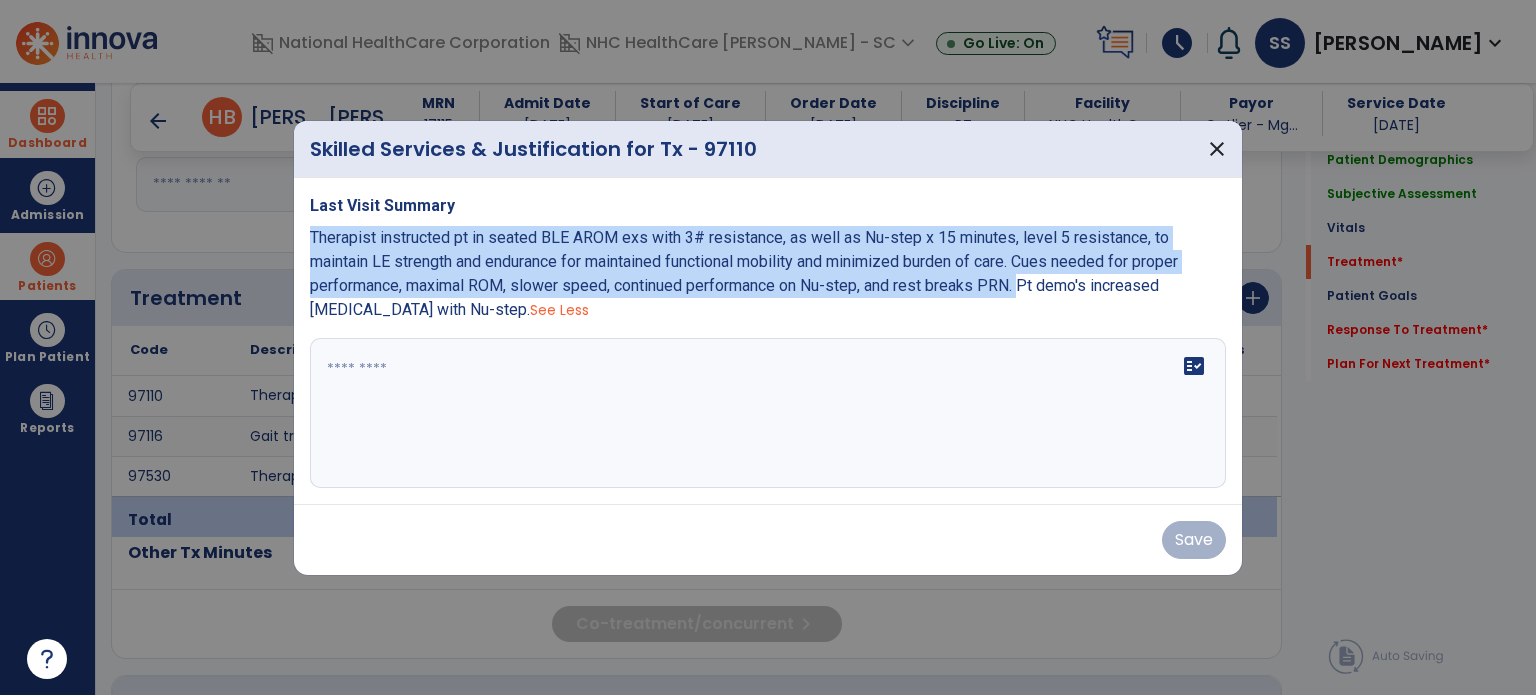 drag, startPoint x: 306, startPoint y: 243, endPoint x: 1021, endPoint y: 287, distance: 716.35254 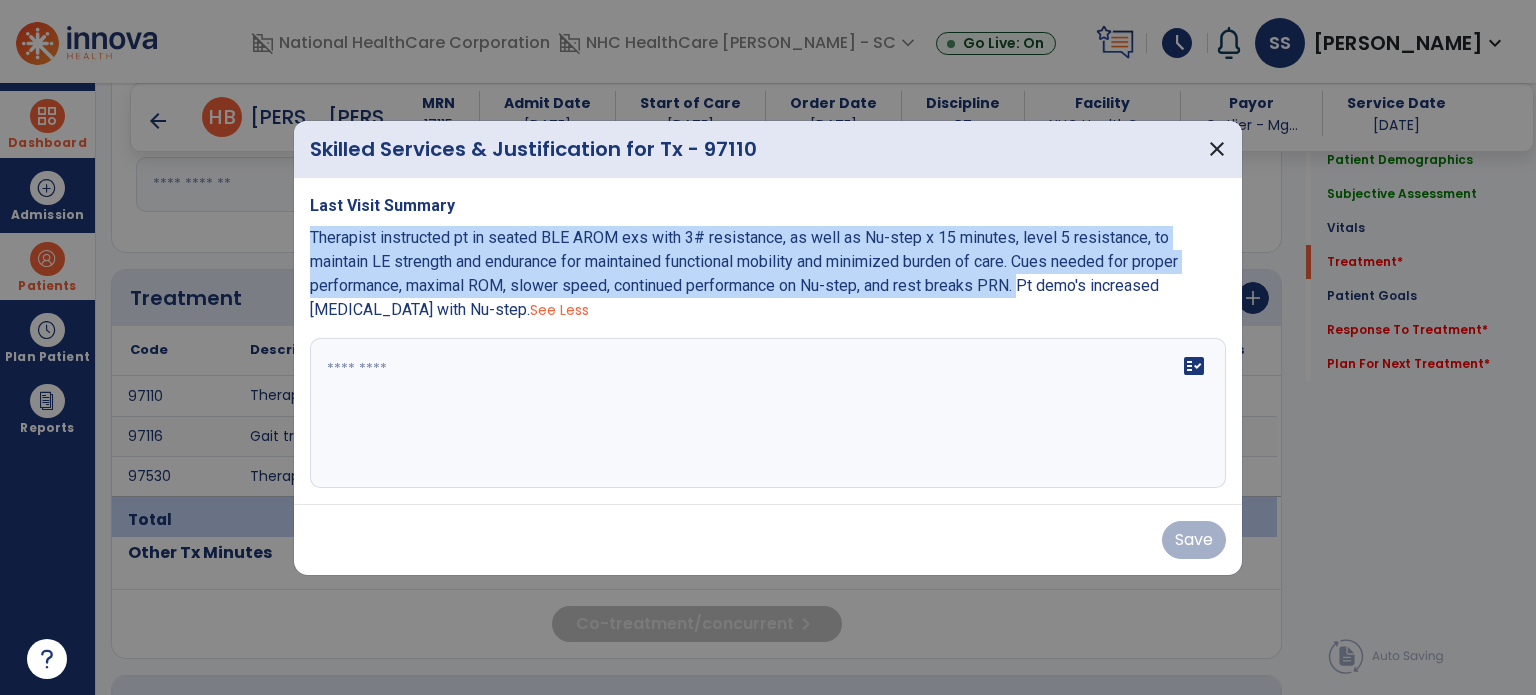 click on "Last Visit Summary Therapist instructed pt in seated BLE AROM exs with 3# resistance, as well as Nu-step x 15 minutes, level 5 resistance, to maintain LE strength and endurance for maintained functional mobility and minimized burden of care. Cues needed for proper performance, maximal ROM, slower speed, continued performance on Nu-step, and rest breaks PRN. Pt demo's increased [MEDICAL_DATA] with Nu-step.   See Less   fact_check" at bounding box center [768, 341] 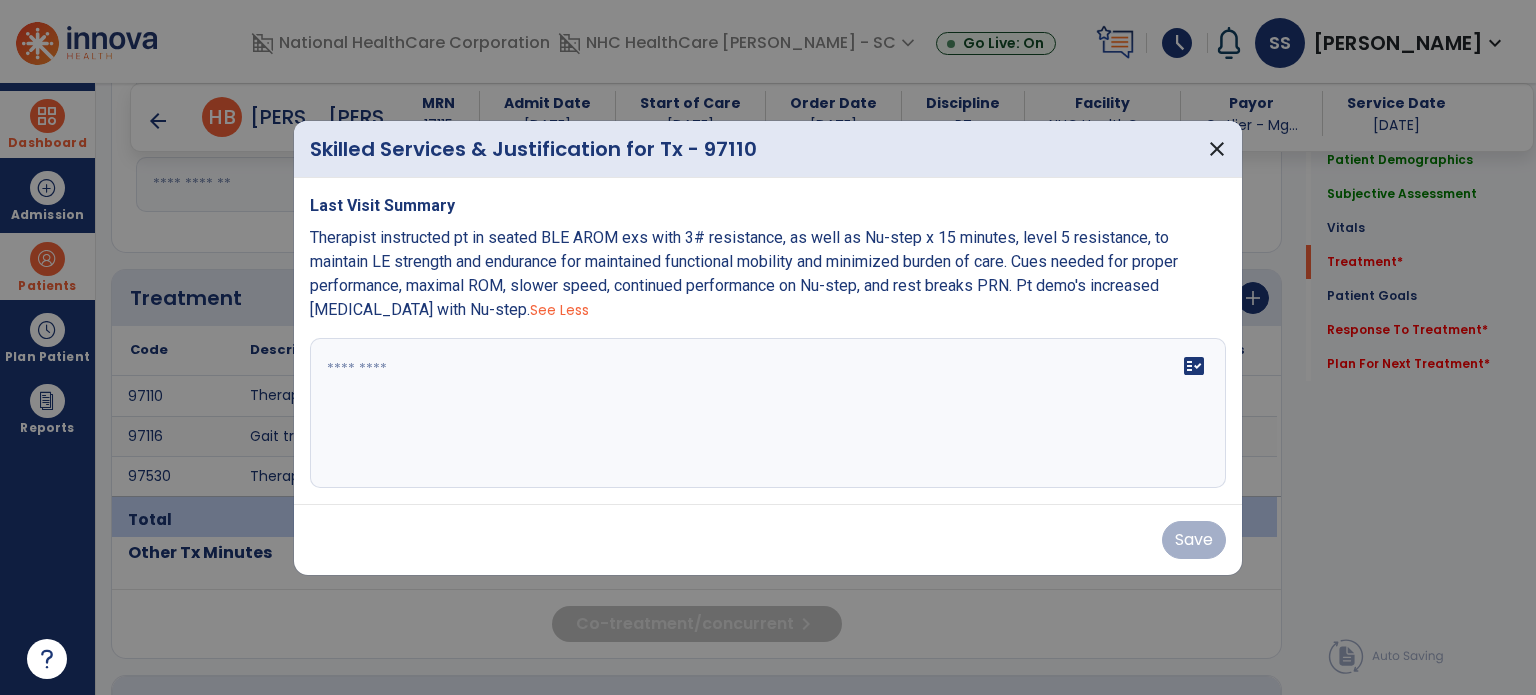 click on "fact_check" at bounding box center [768, 413] 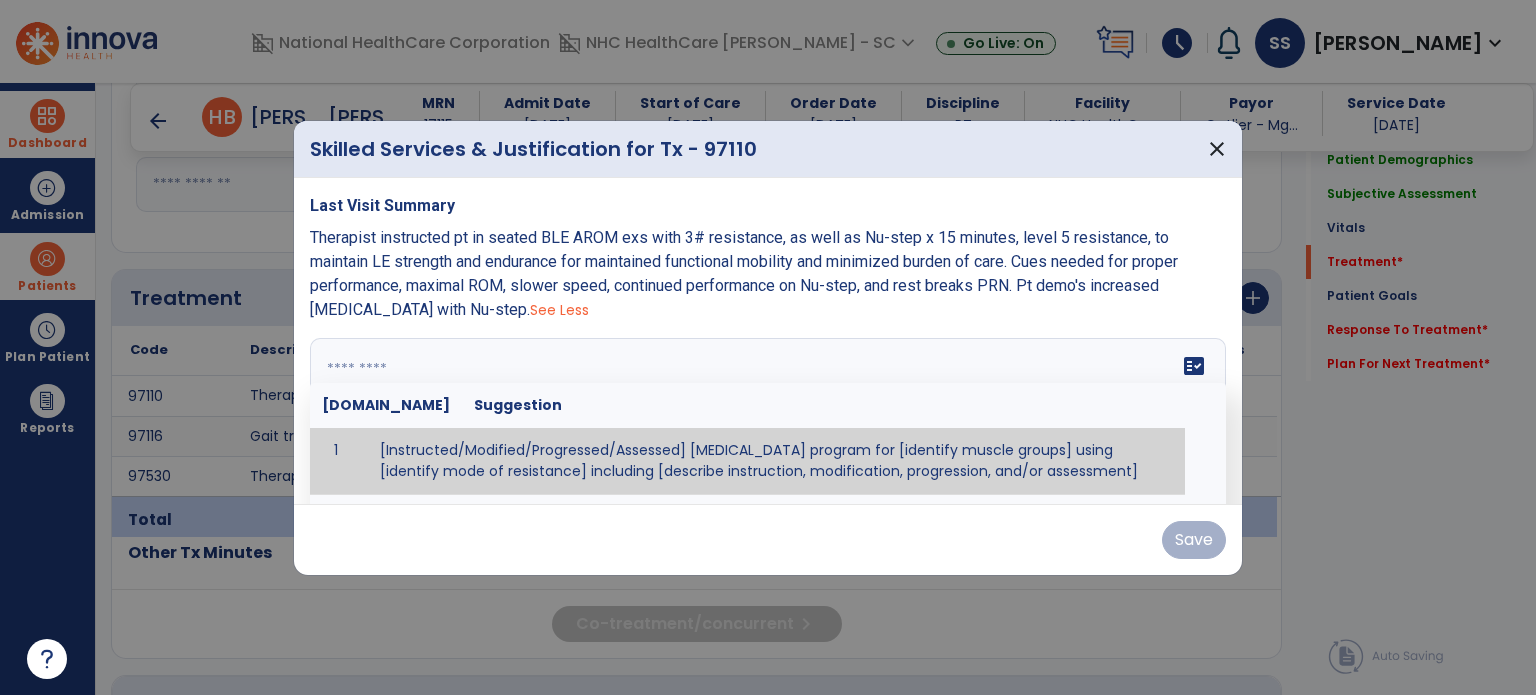 paste on "**********" 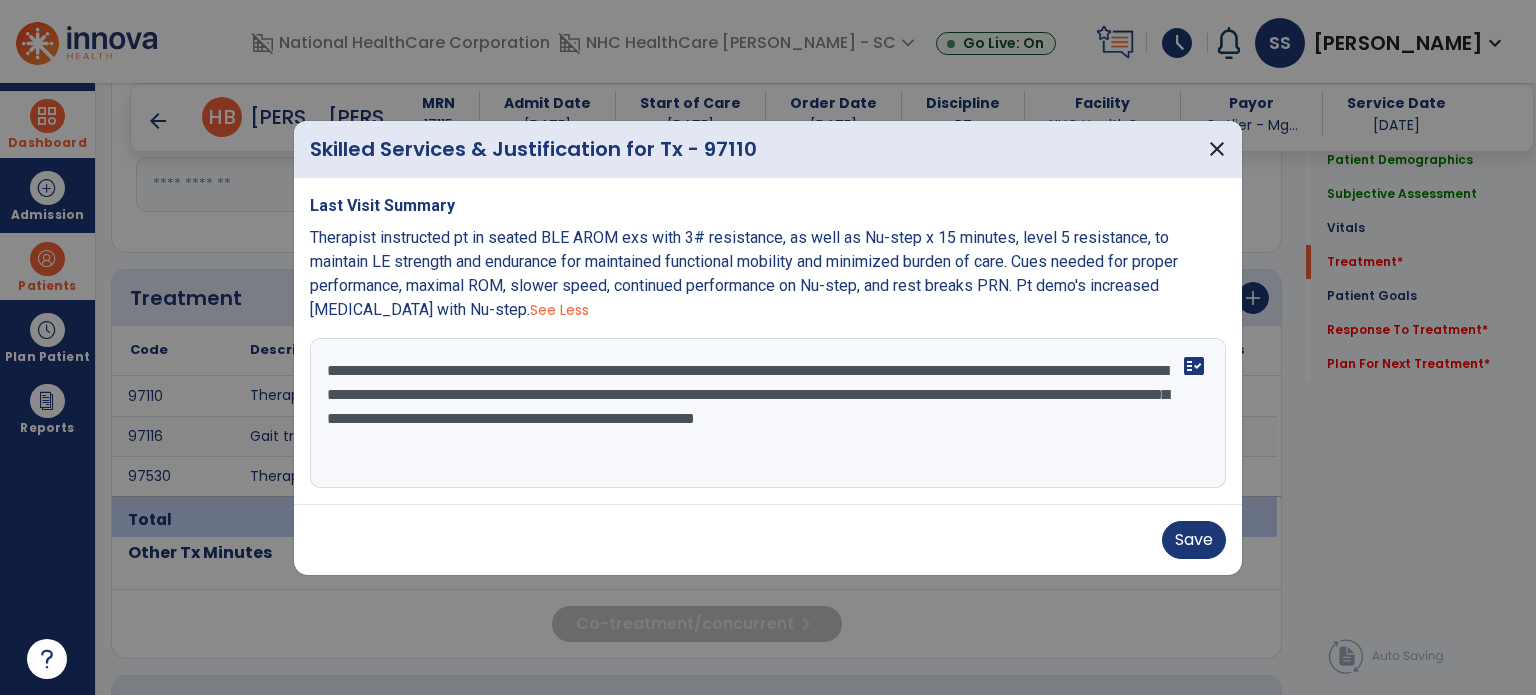 drag, startPoint x: 531, startPoint y: 367, endPoint x: 936, endPoint y: 363, distance: 405.01974 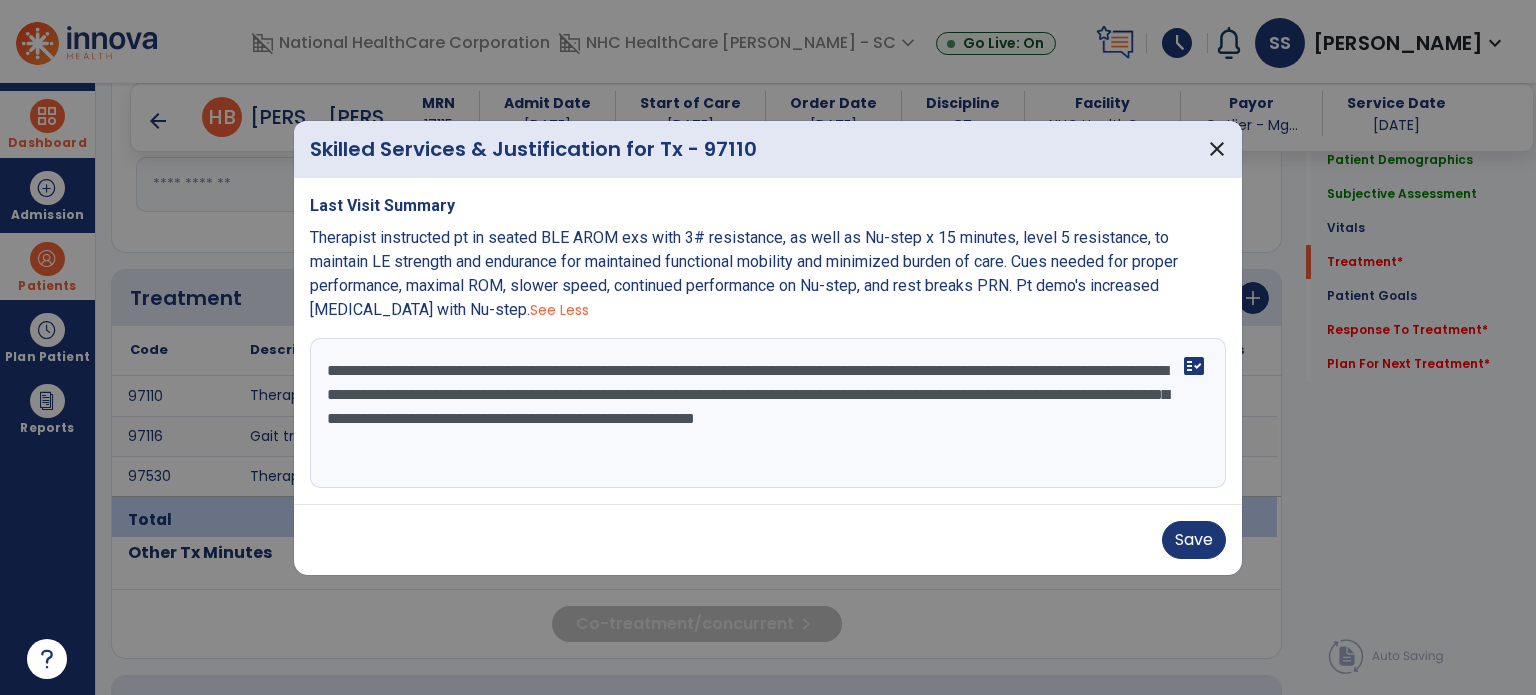 click on "**********" at bounding box center (768, 413) 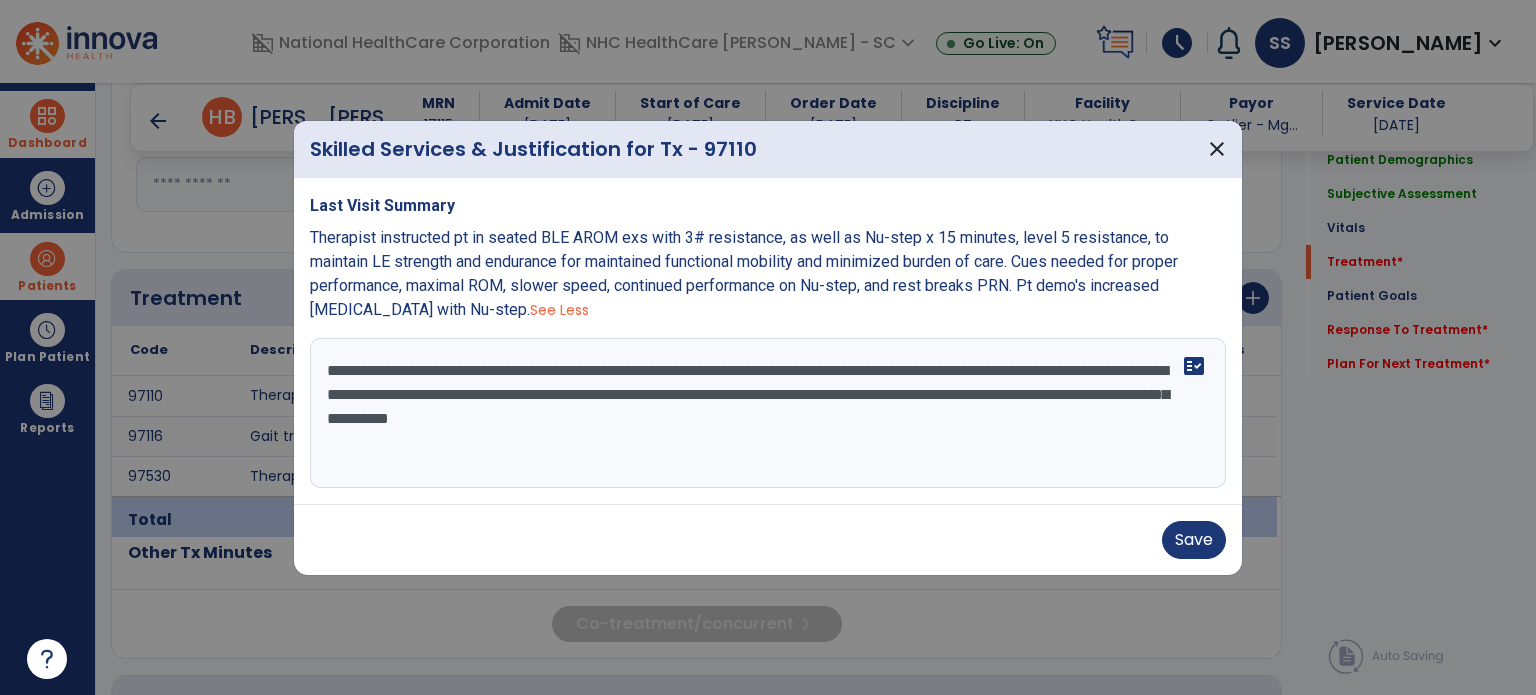 drag, startPoint x: 445, startPoint y: 420, endPoint x: 850, endPoint y: 435, distance: 405.27768 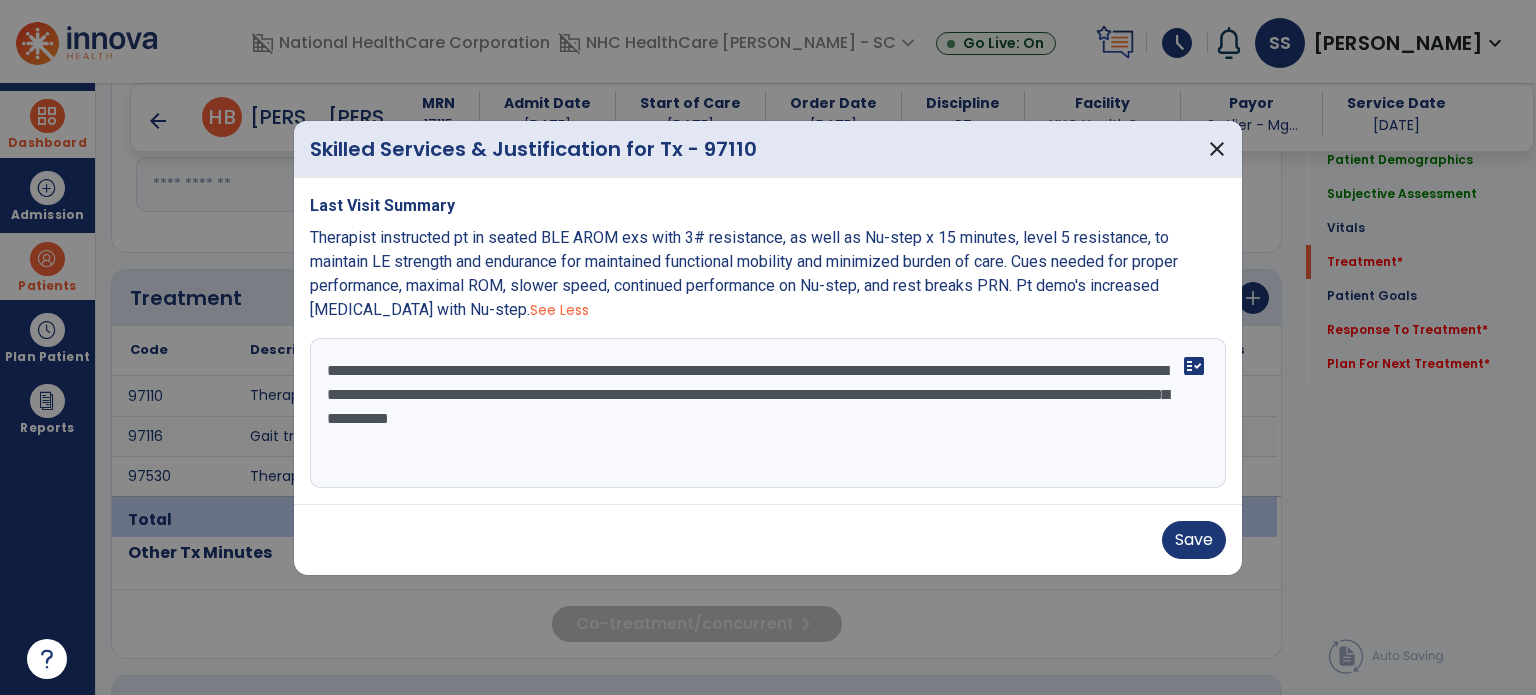 click on "**********" at bounding box center (768, 413) 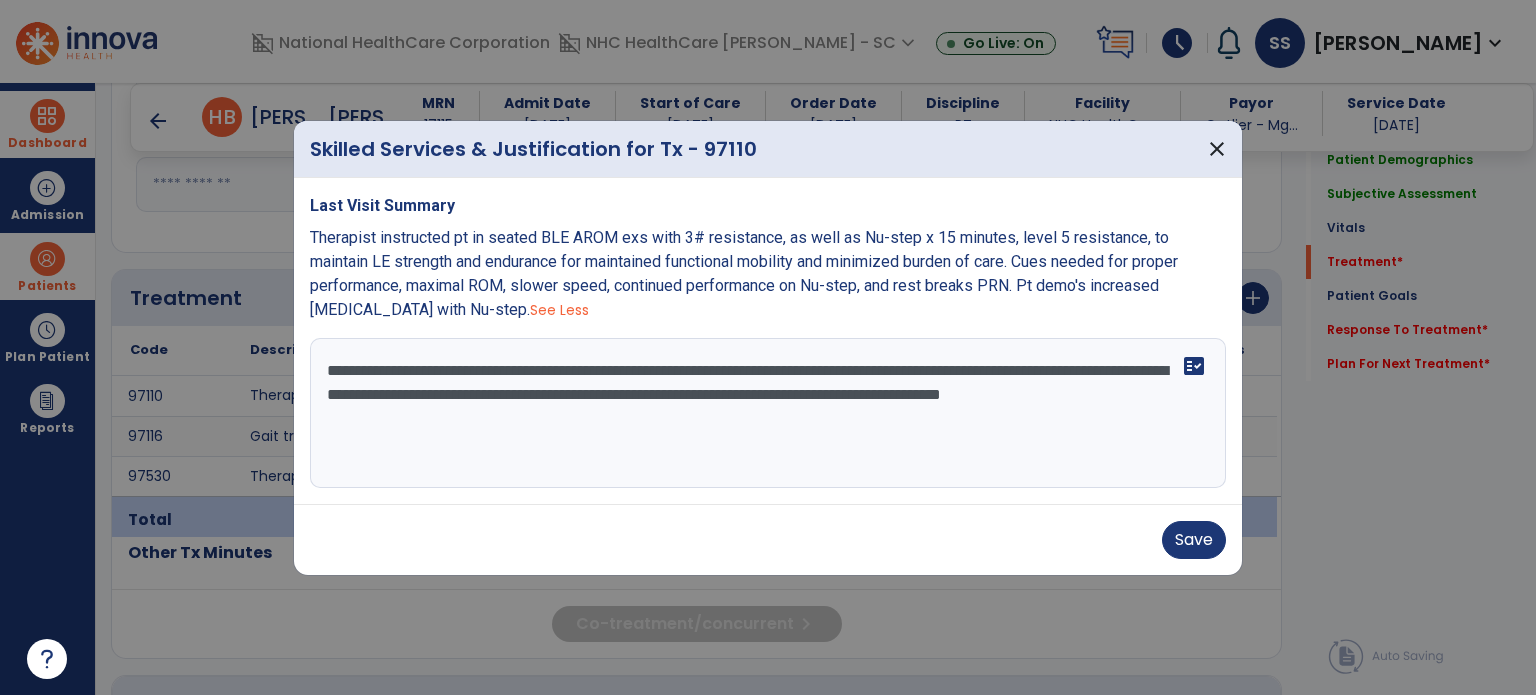 click on "**********" at bounding box center (768, 413) 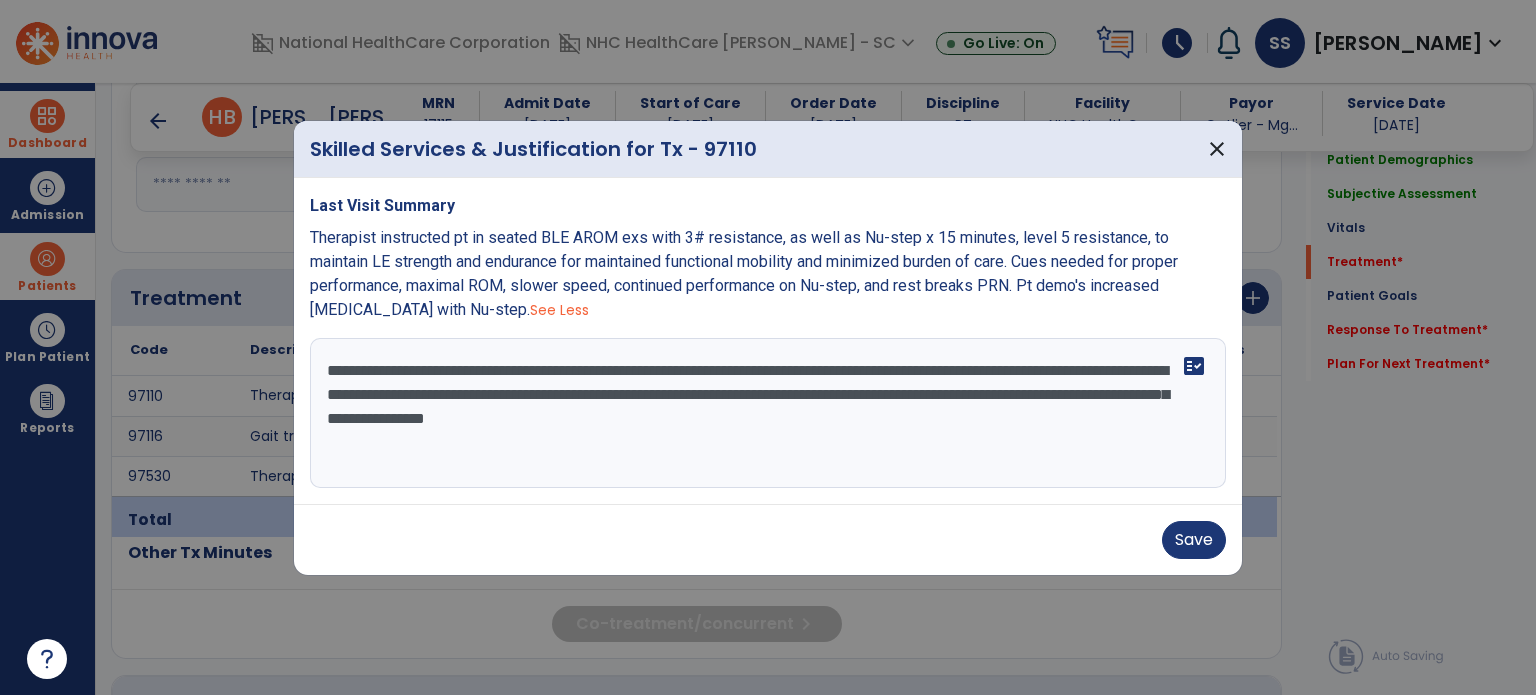 type on "**********" 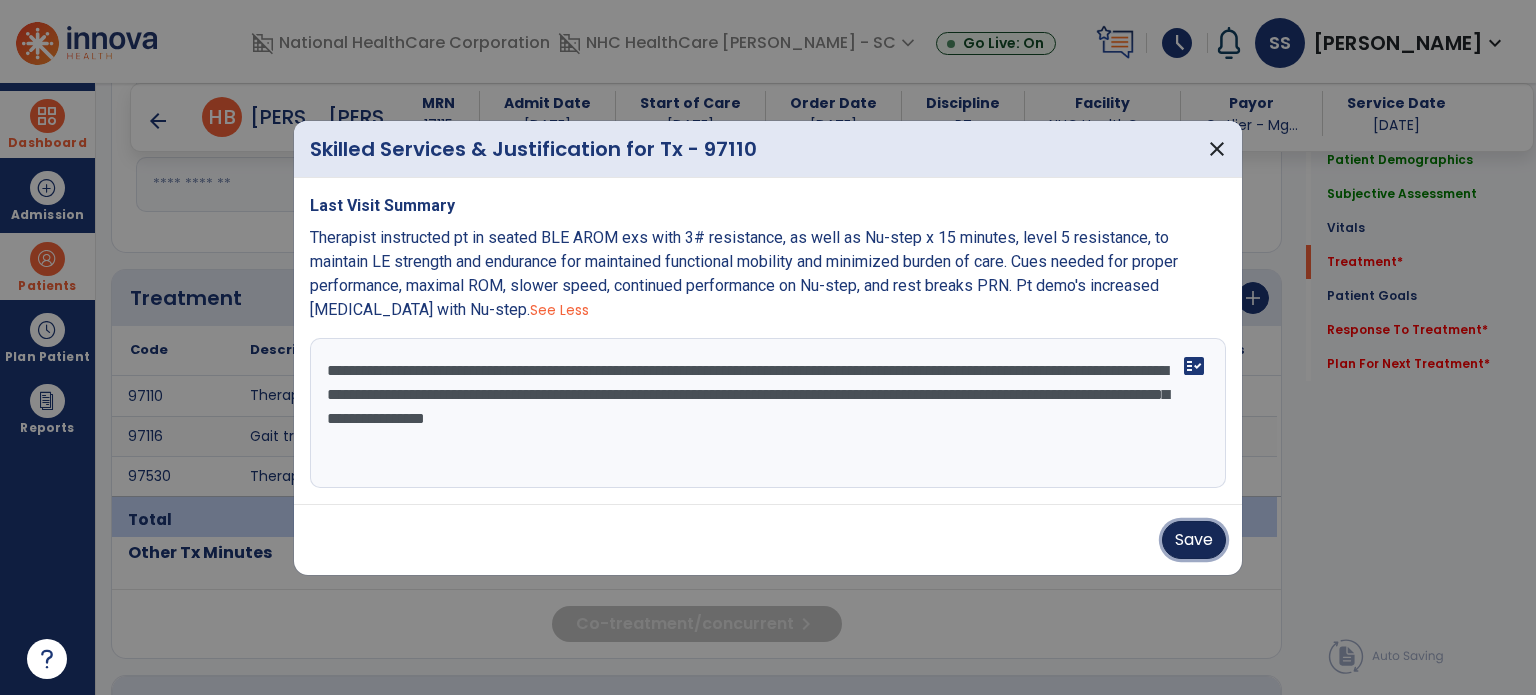 type 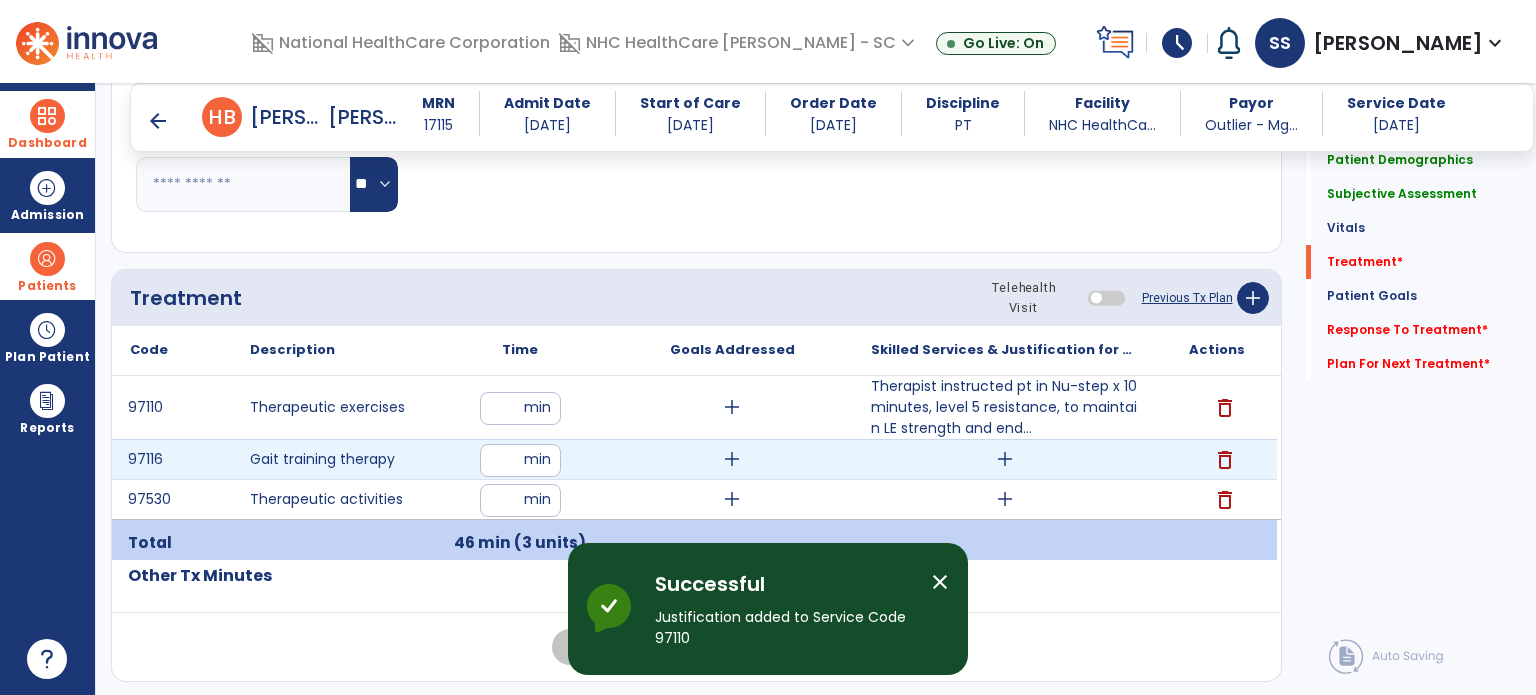 click on "add" at bounding box center (1004, 459) 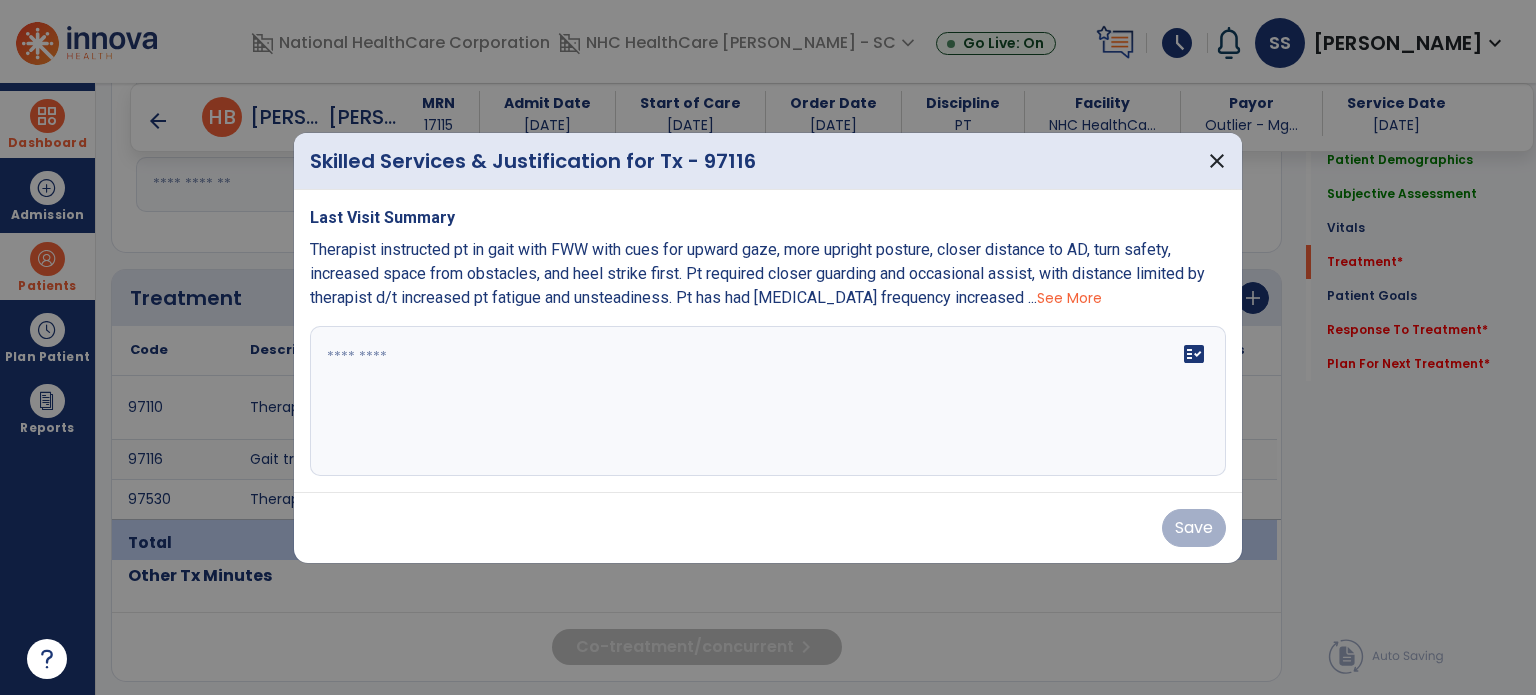 click on "See More" at bounding box center [1069, 298] 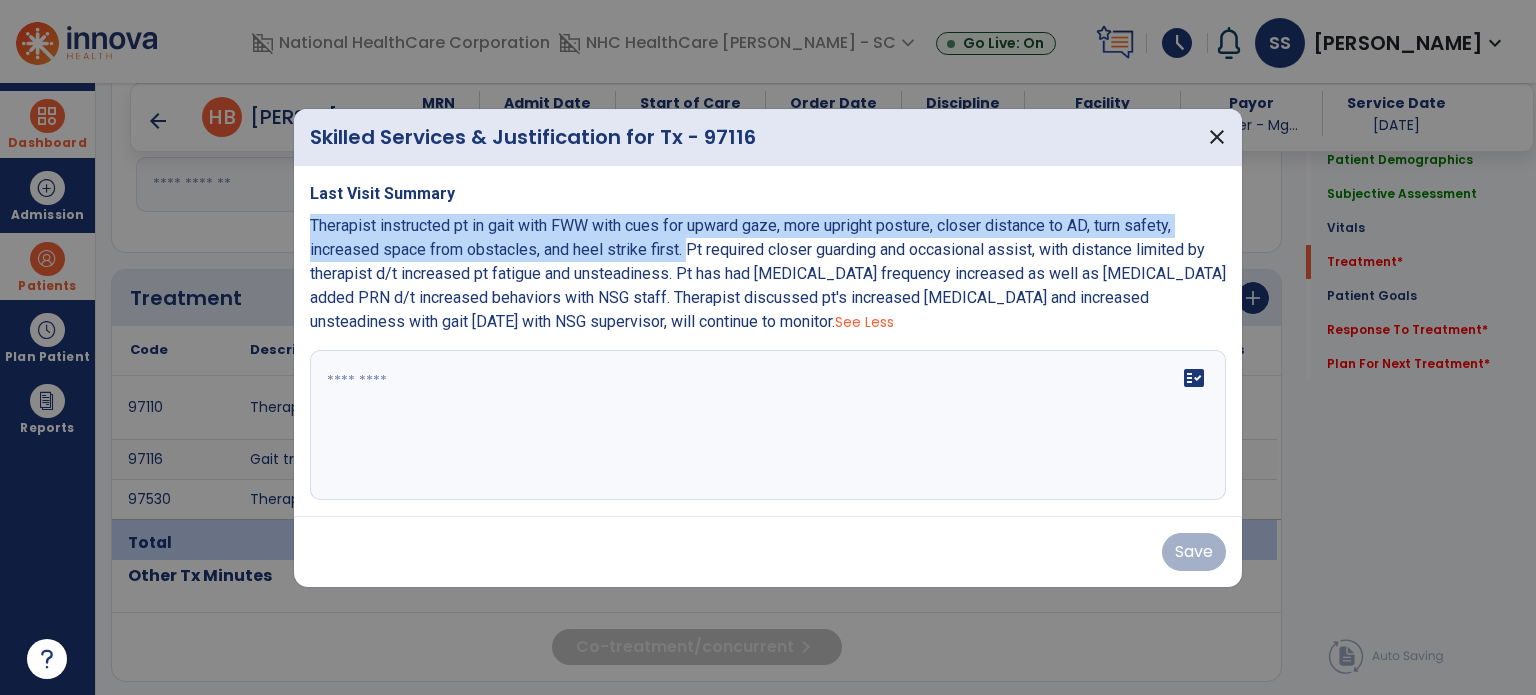 drag, startPoint x: 305, startPoint y: 222, endPoint x: 681, endPoint y: 242, distance: 376.53152 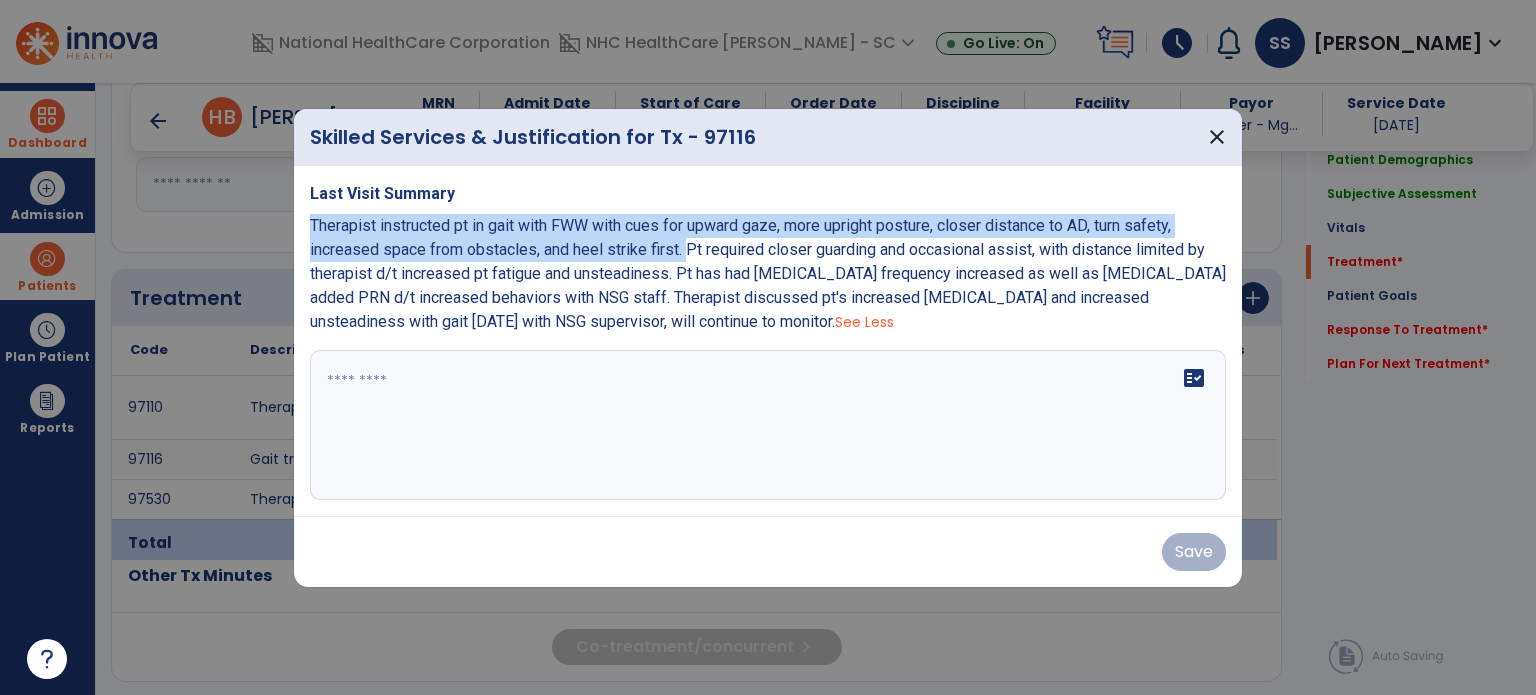 click on "Last Visit Summary Therapist instructed pt in gait with FWW with cues for upward gaze, more upright posture, closer distance to AD, turn safety, increased space from obstacles, and heel strike first. Pt required closer guarding and occasional assist, with distance limited by therapist d/t increased pt fatigue and unsteadiness. Pt has had [MEDICAL_DATA] frequency increased as well as [MEDICAL_DATA] added PRN d/t increased behaviors with NSG staff. Therapist discussed pt's increased [MEDICAL_DATA] and increased unsteadiness with gait [DATE] with NSG supervisor, will continue to monitor.   See Less   fact_check" at bounding box center [768, 341] 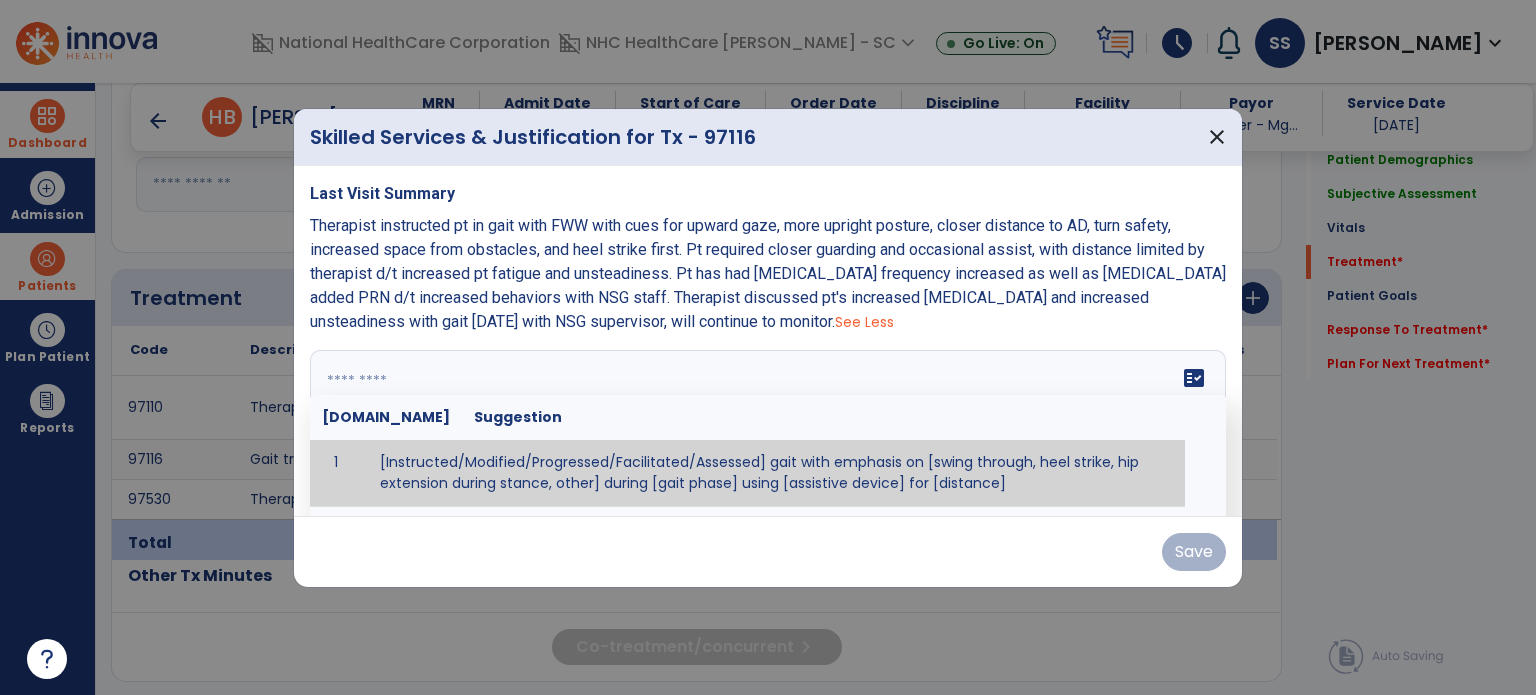 click at bounding box center [766, 425] 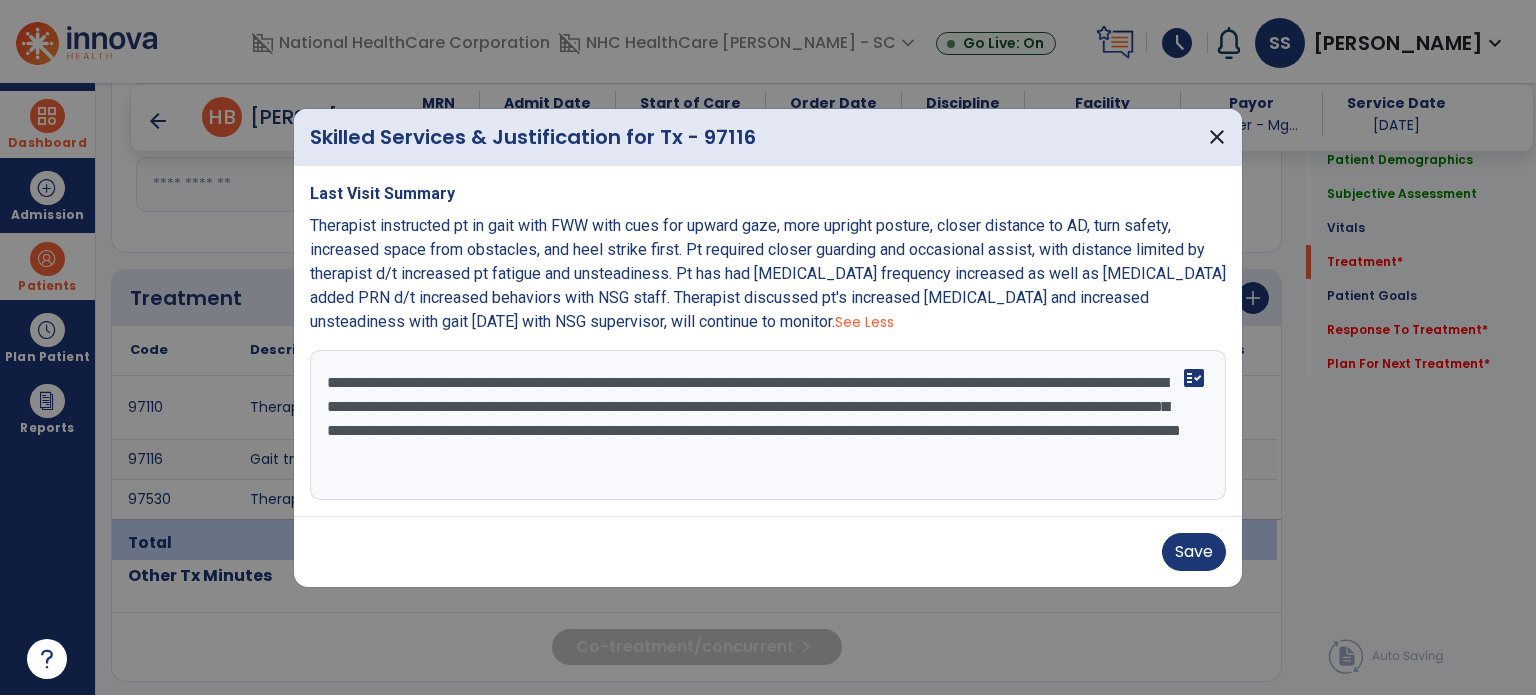 click on "**********" at bounding box center (768, 425) 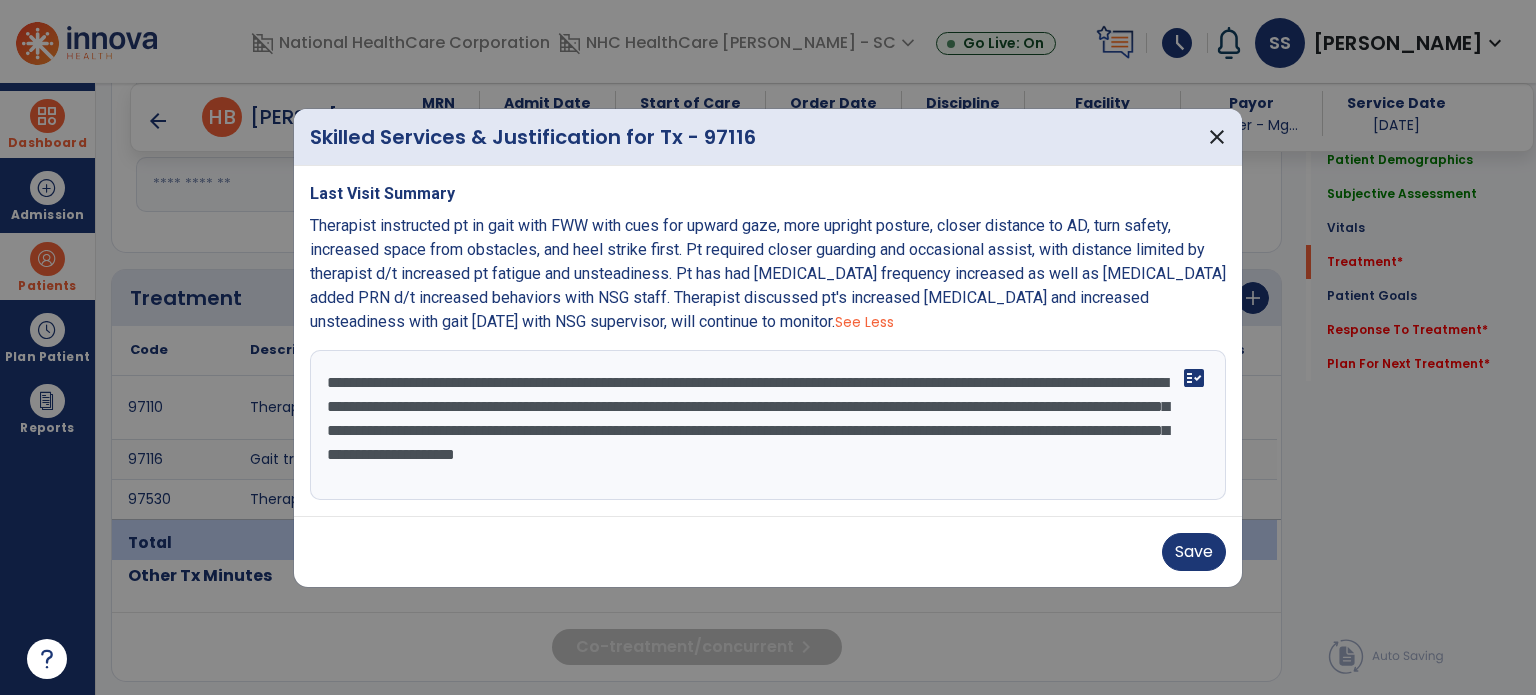 click on "**********" at bounding box center [768, 425] 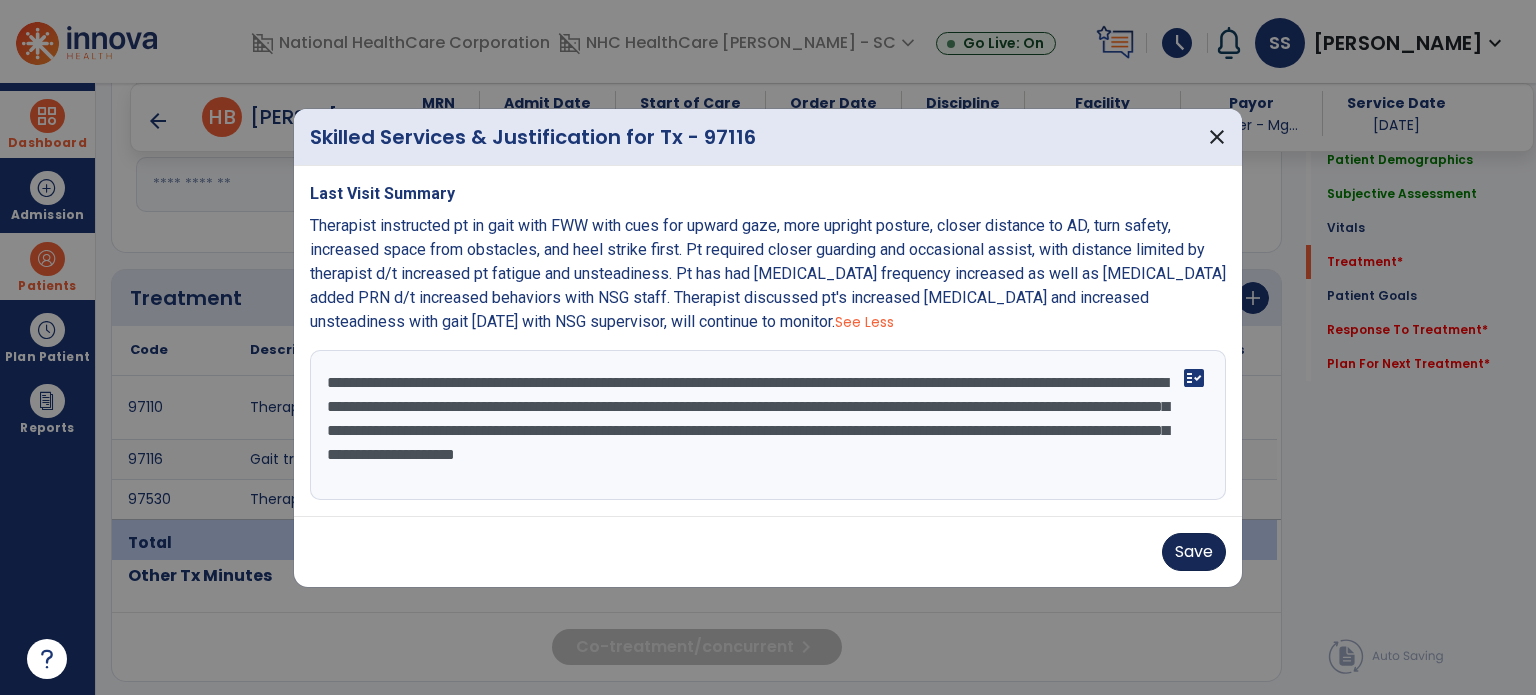 type on "**********" 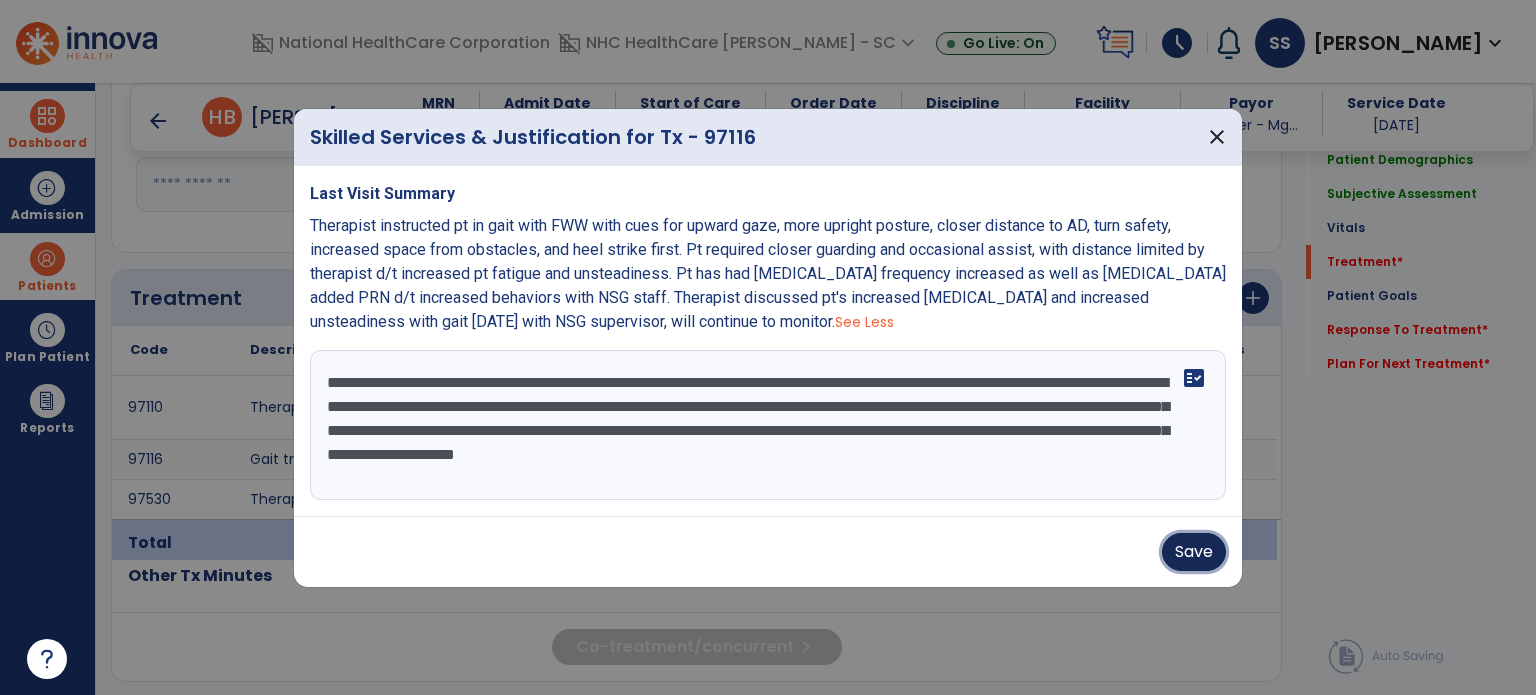 click on "Save" at bounding box center (1194, 552) 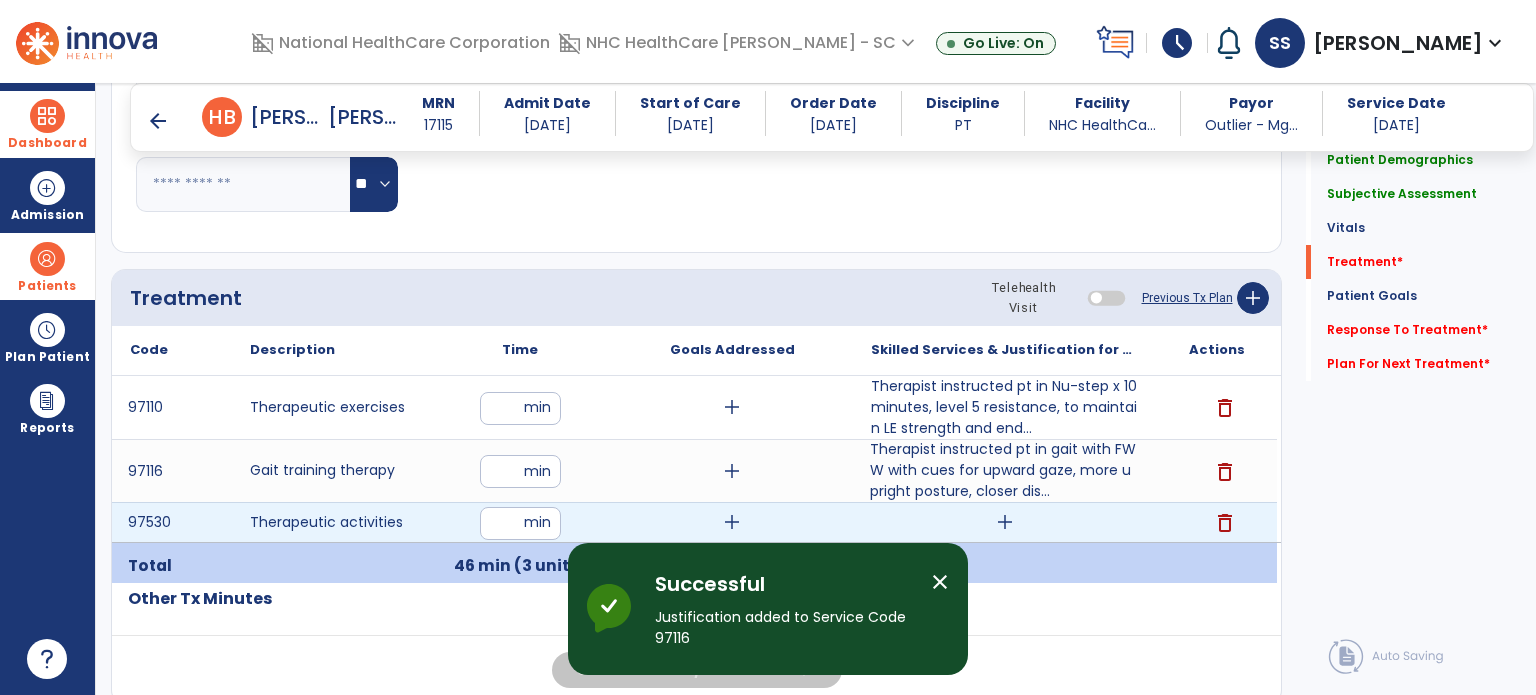 click on "add" at bounding box center [1005, 522] 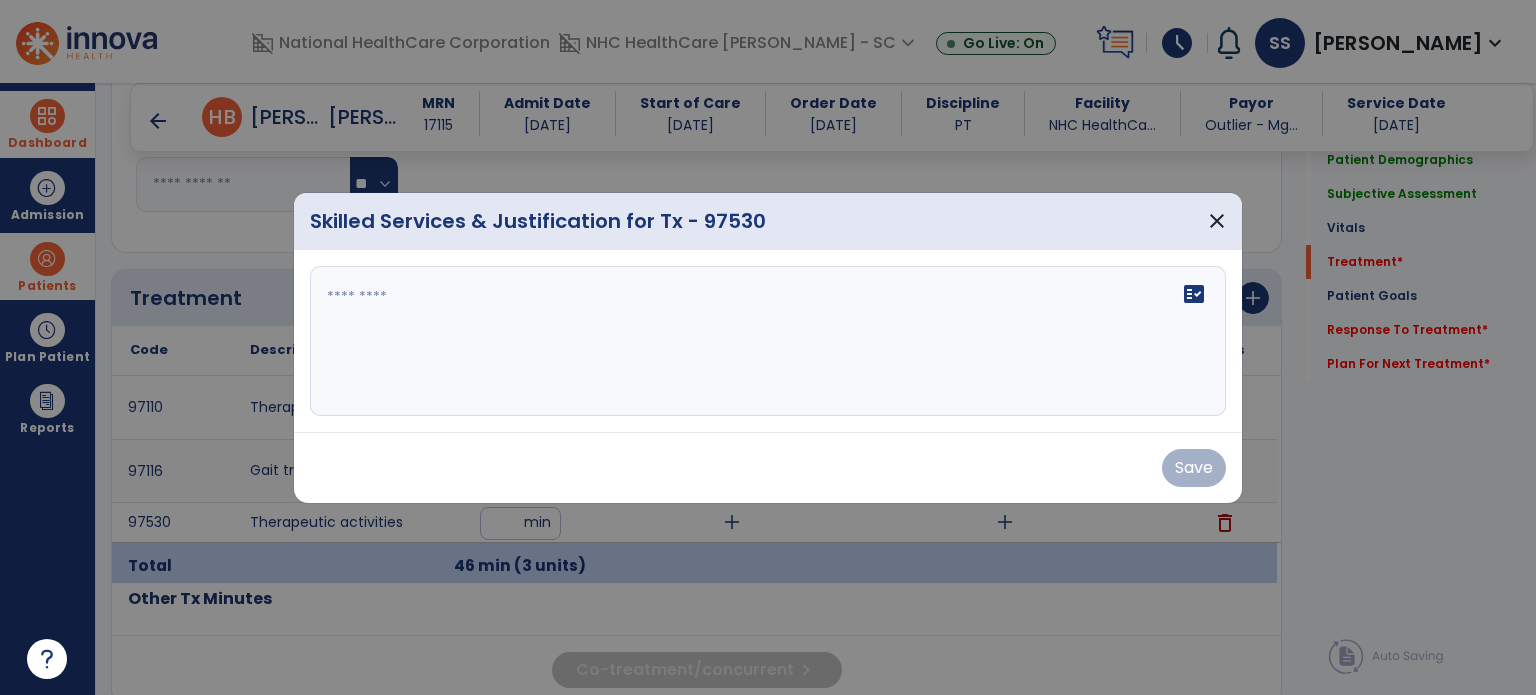 click on "fact_check" at bounding box center (768, 341) 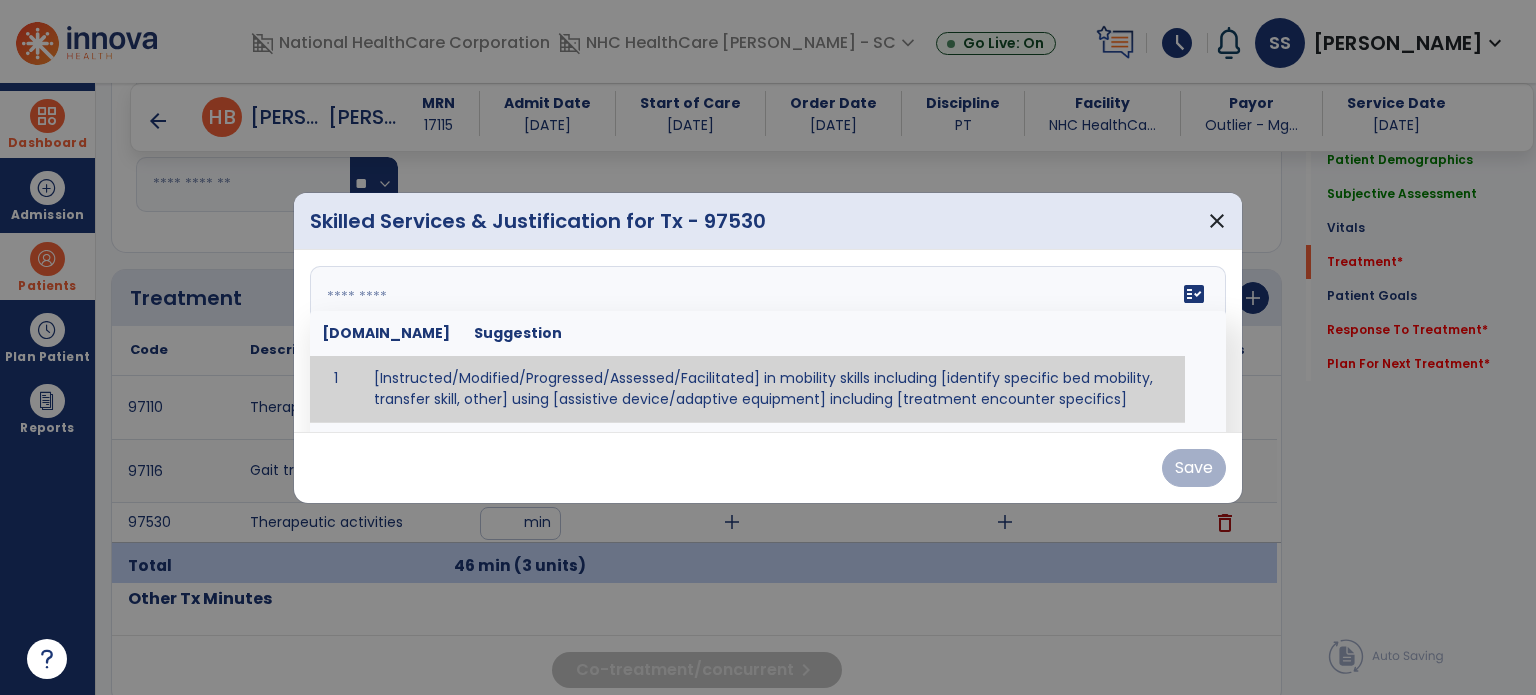 paste on "**********" 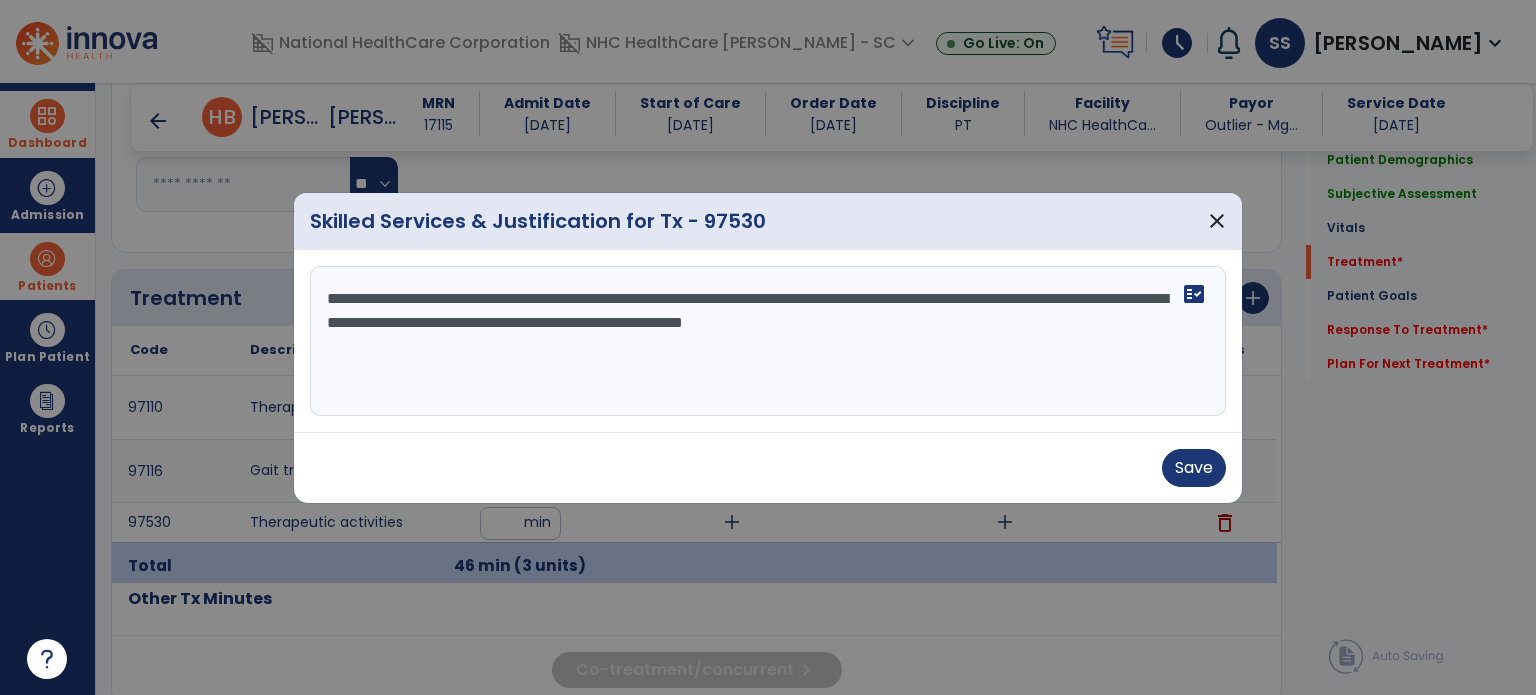 drag, startPoint x: 428, startPoint y: 319, endPoint x: 533, endPoint y: 339, distance: 106.887794 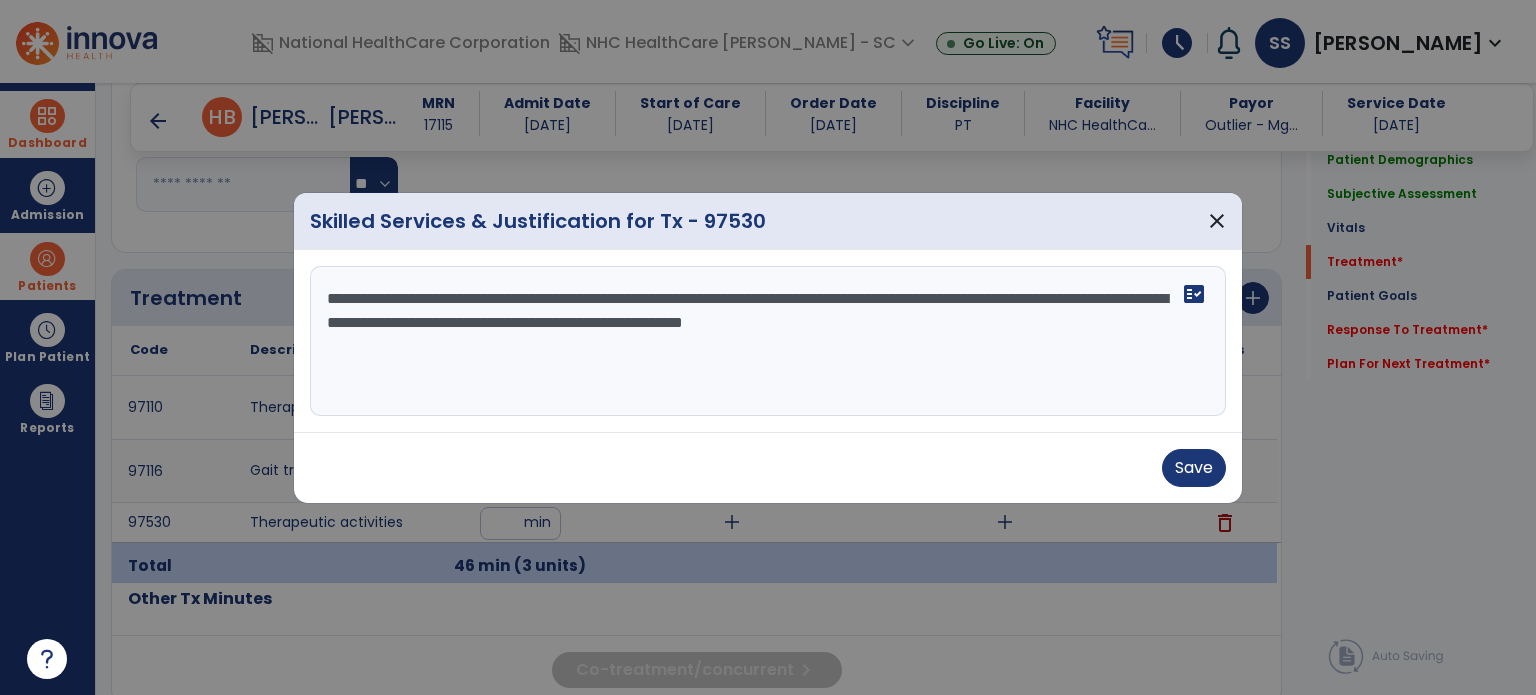 click on "**********" at bounding box center [768, 341] 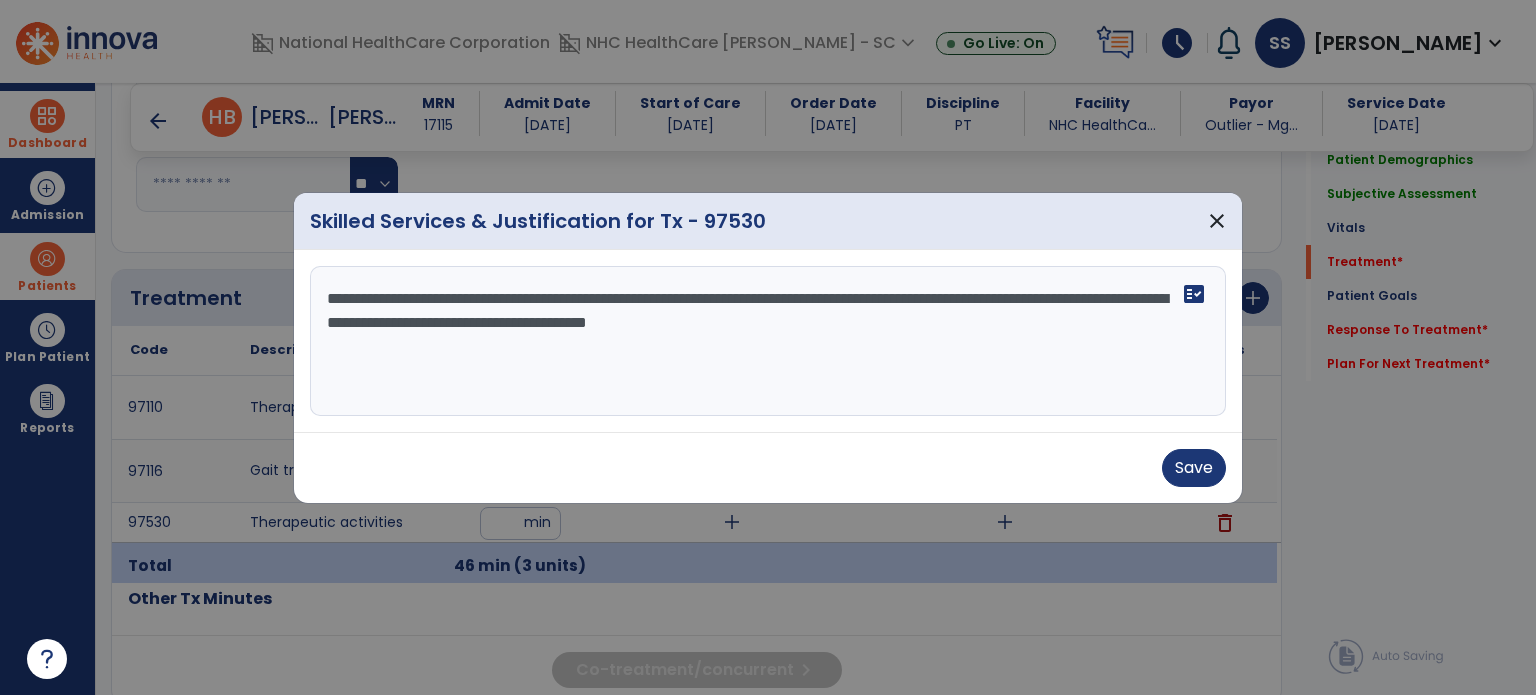 click on "**********" at bounding box center (768, 341) 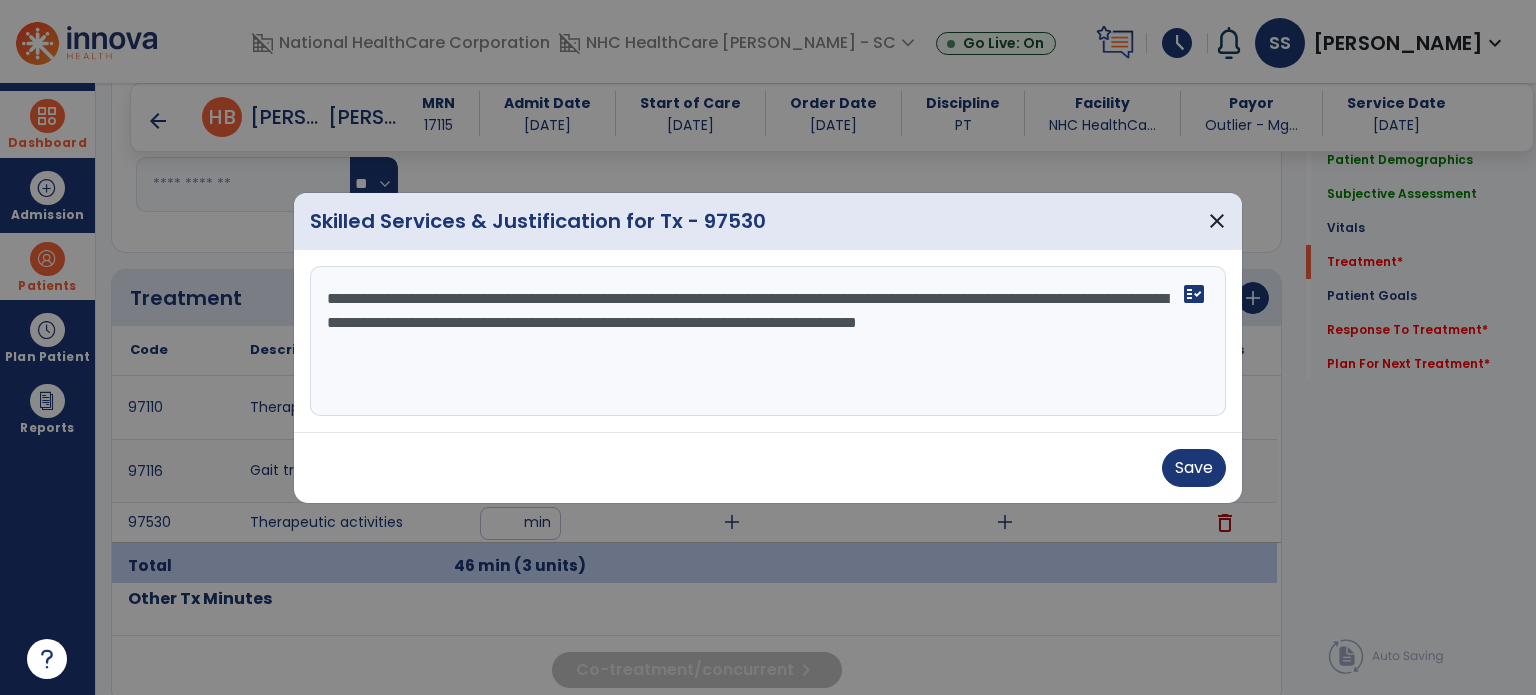click on "**********" at bounding box center [768, 341] 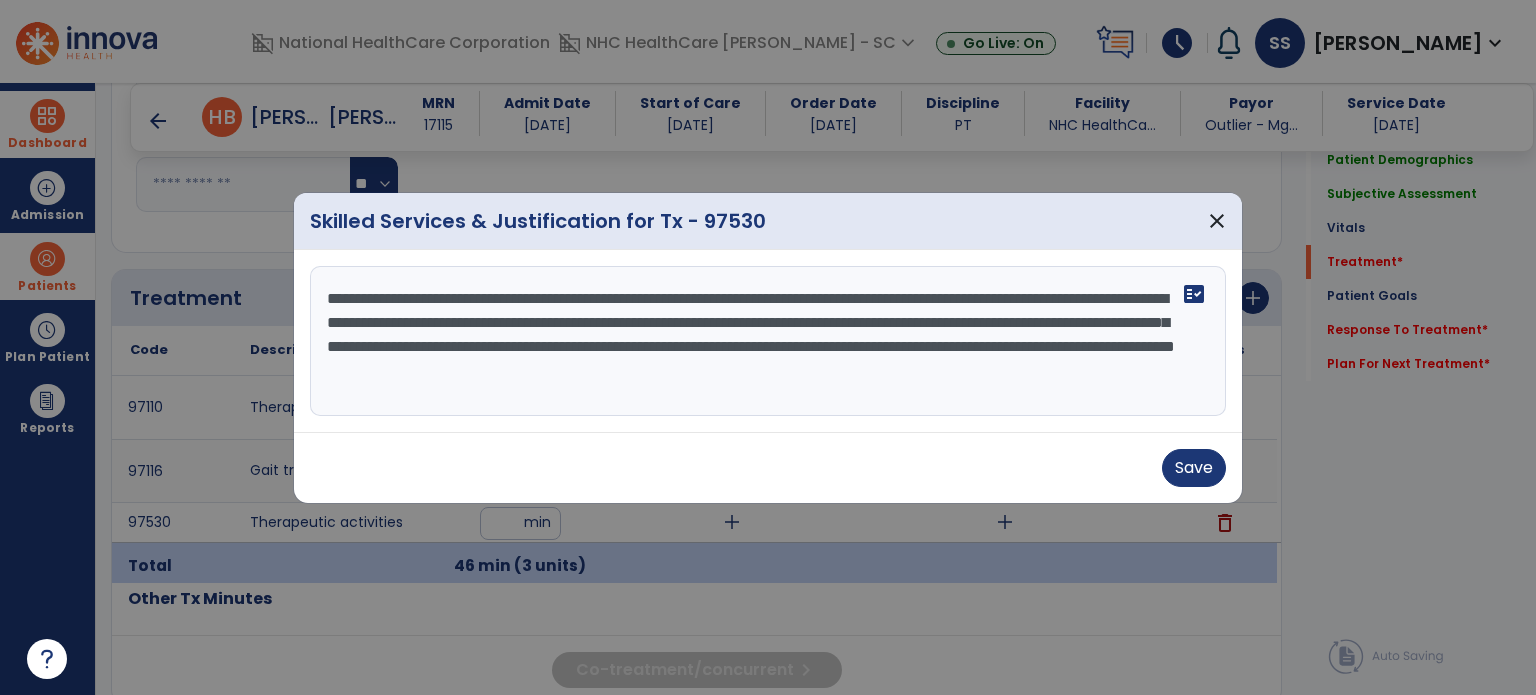click on "**********" at bounding box center [768, 341] 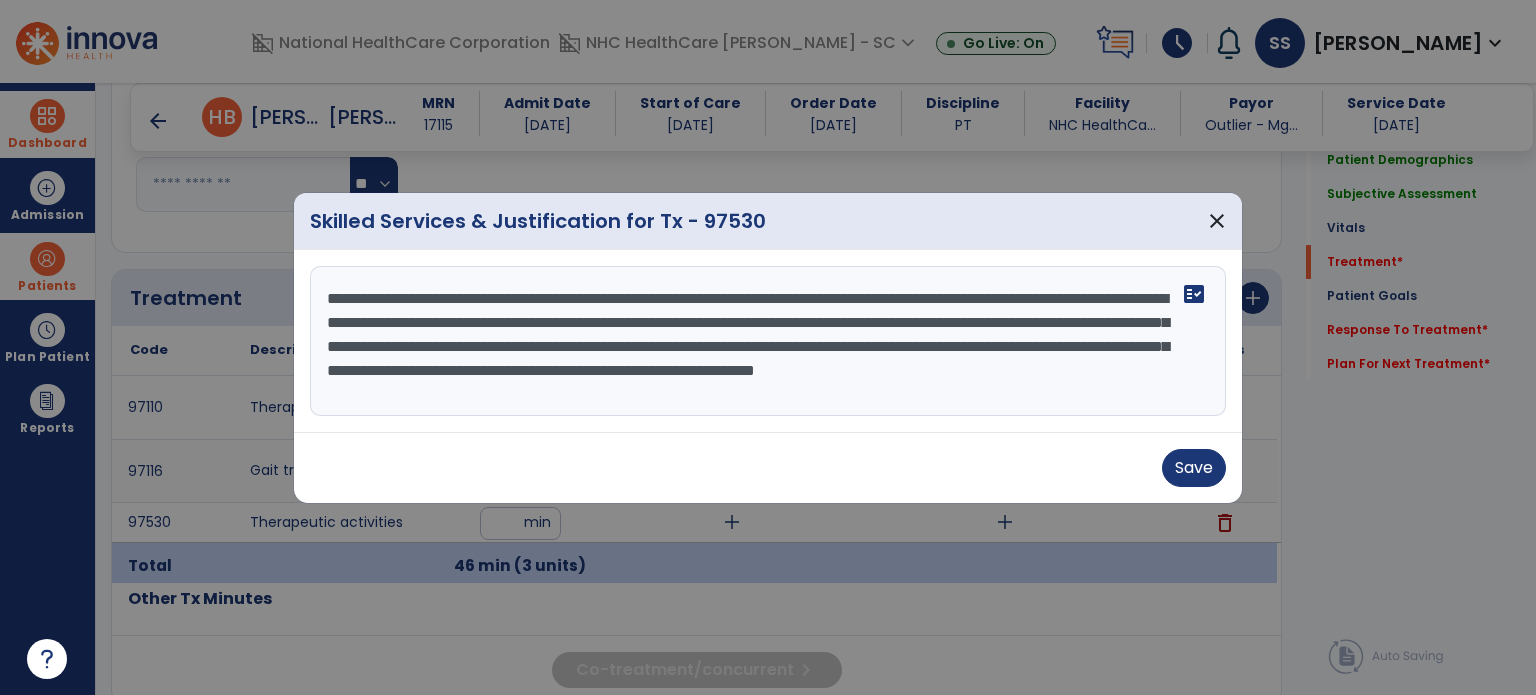 click on "**********" at bounding box center [768, 341] 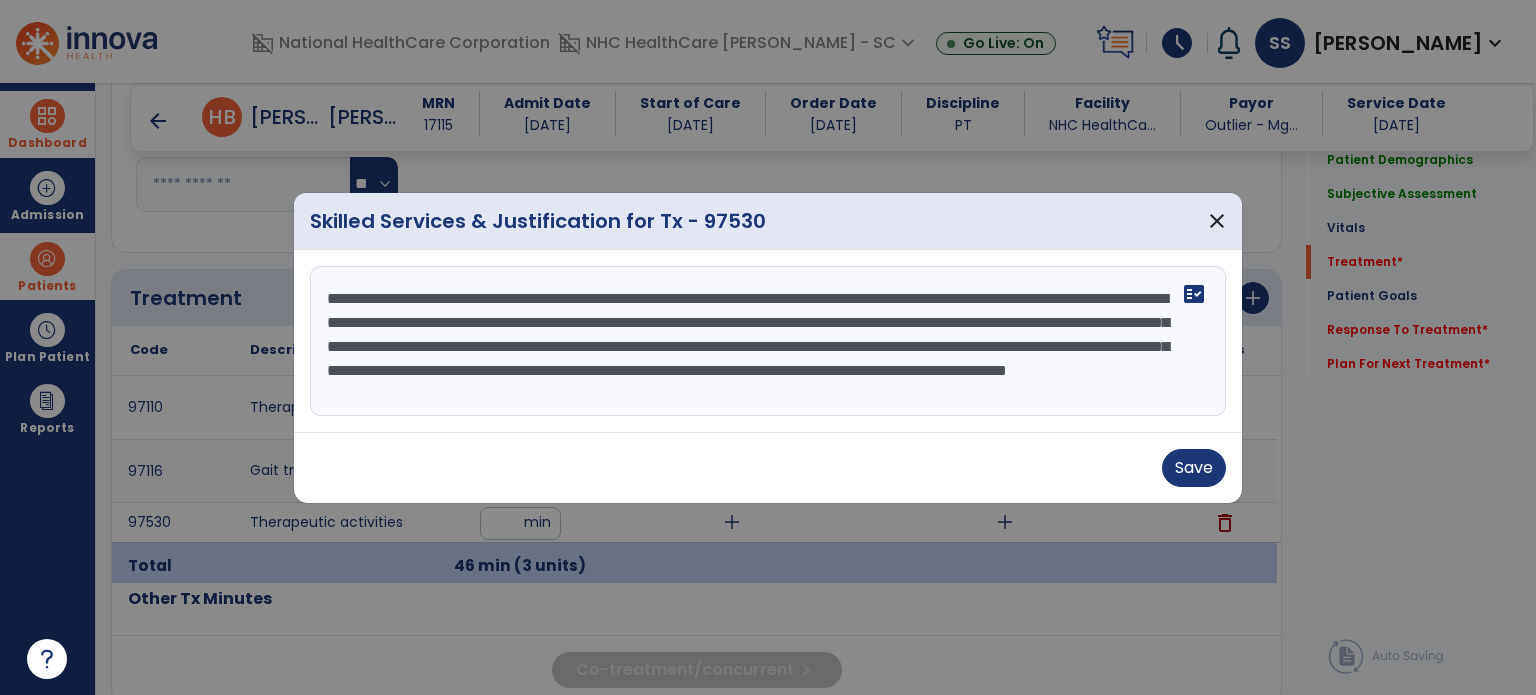 scroll, scrollTop: 15, scrollLeft: 0, axis: vertical 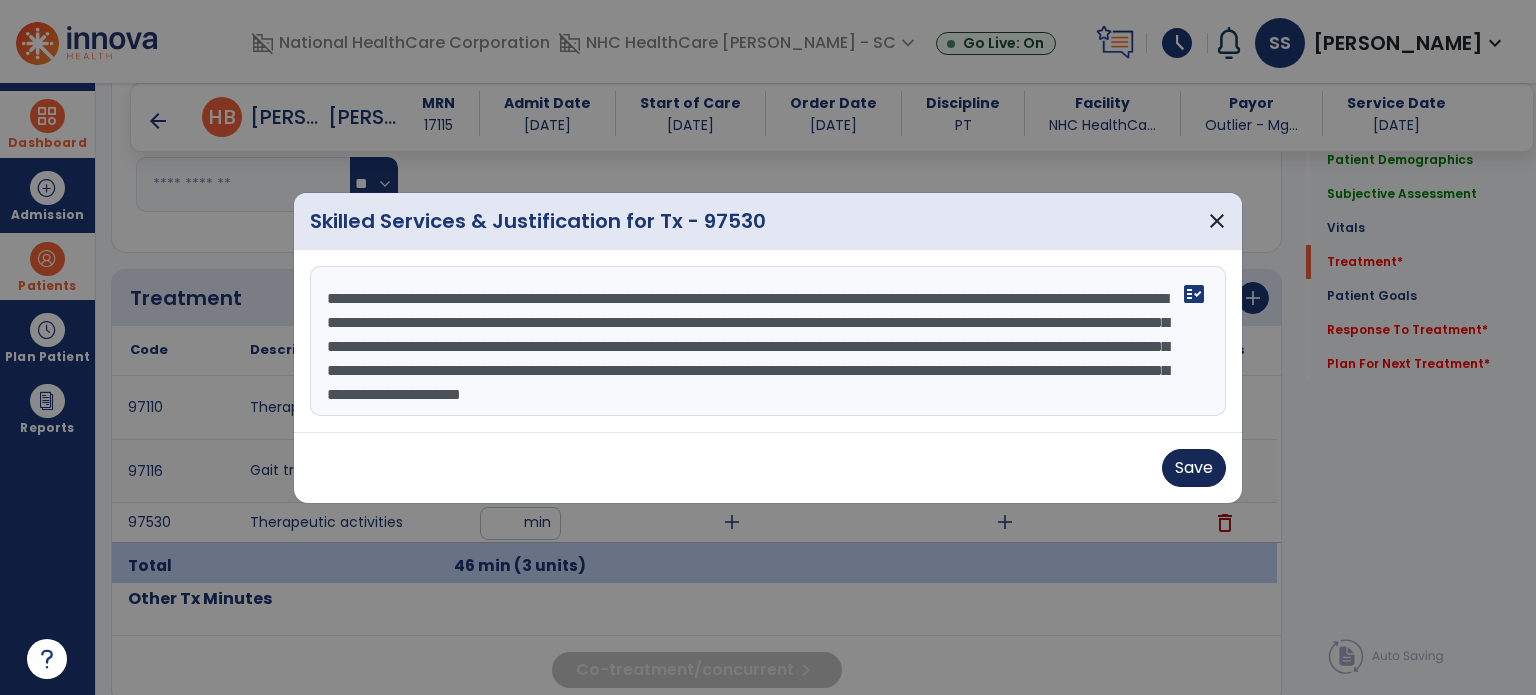 type on "**********" 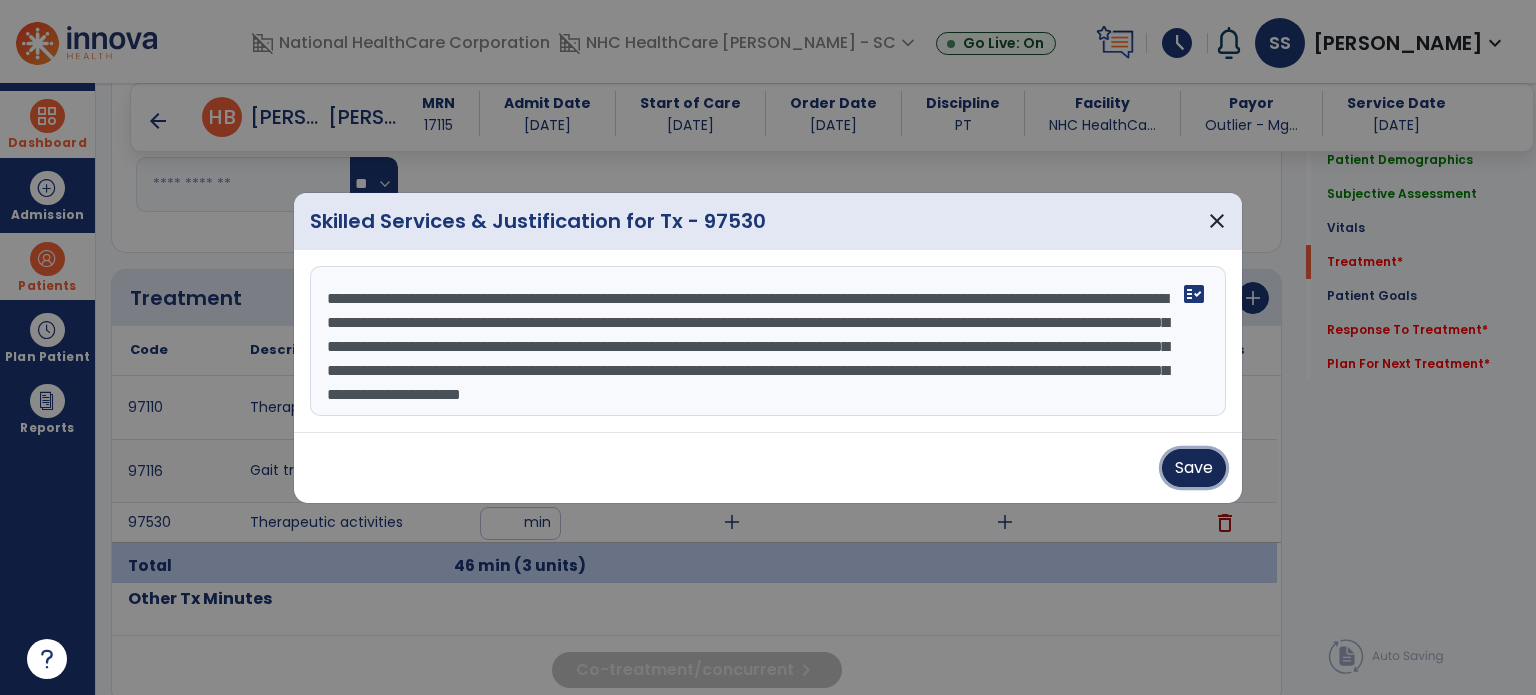 click on "Save" at bounding box center (1194, 468) 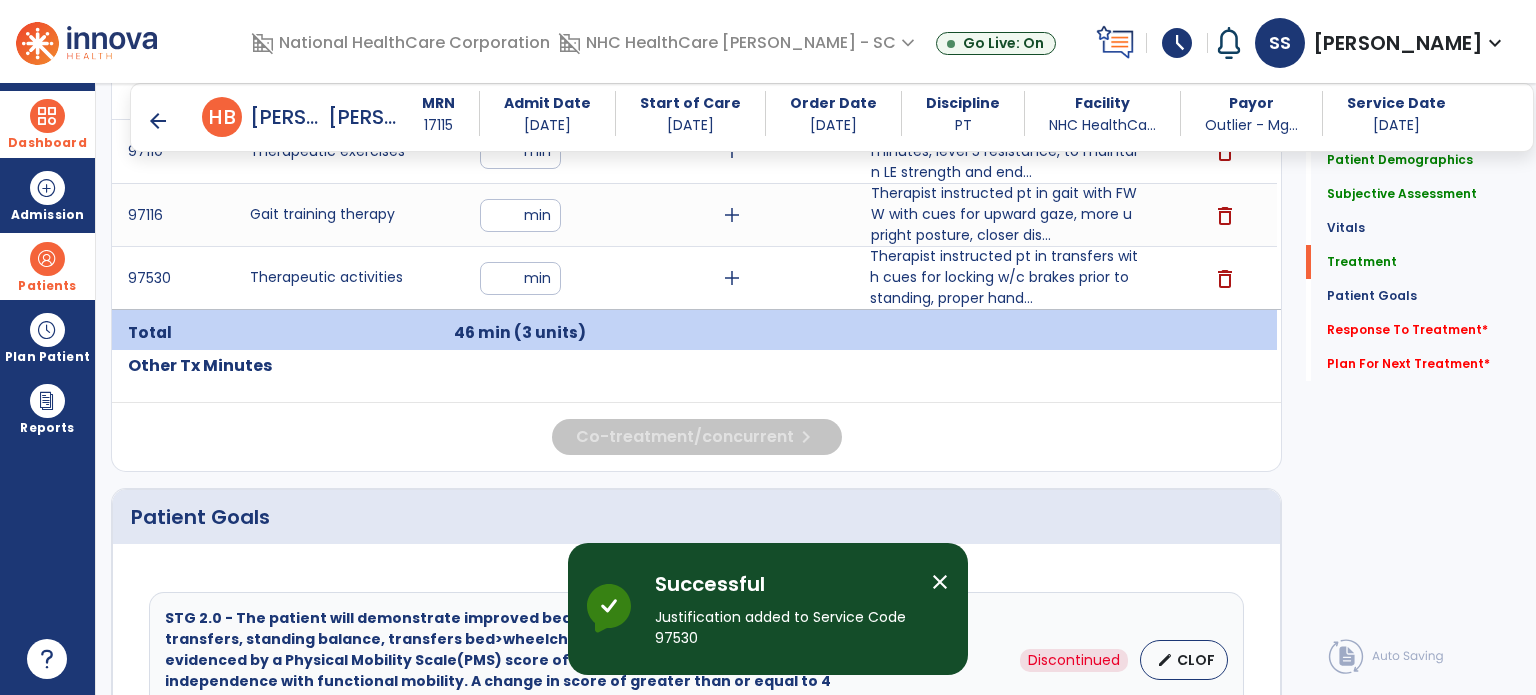scroll, scrollTop: 2100, scrollLeft: 0, axis: vertical 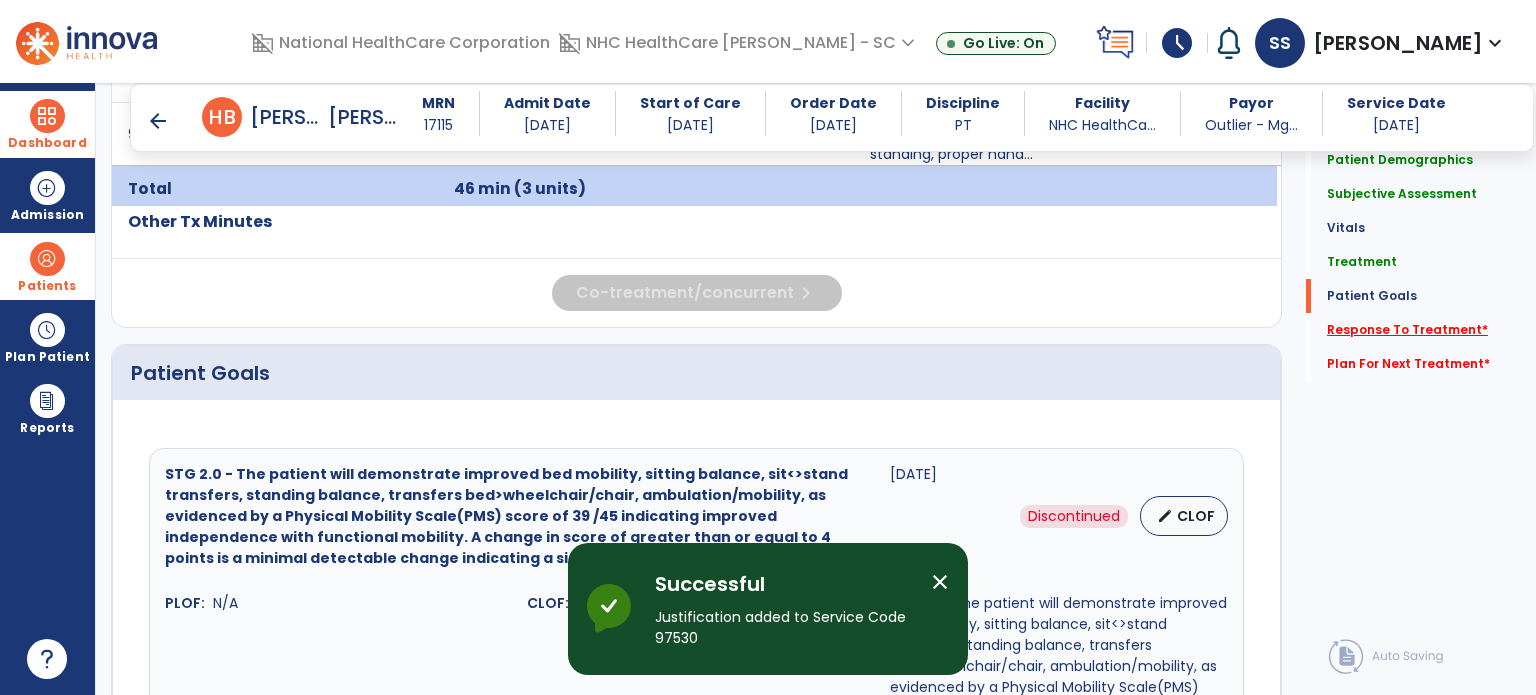 click on "Response To Treatment   *" 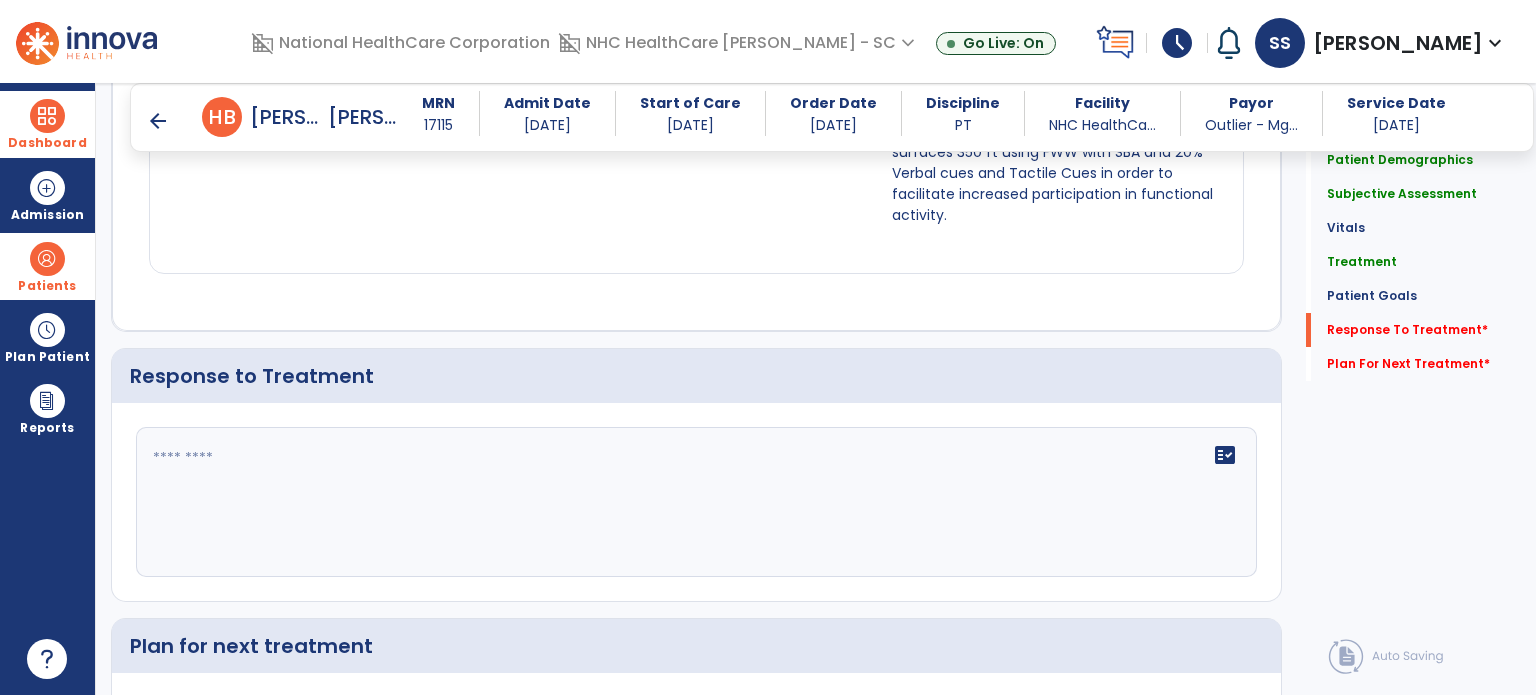 scroll, scrollTop: 5723, scrollLeft: 0, axis: vertical 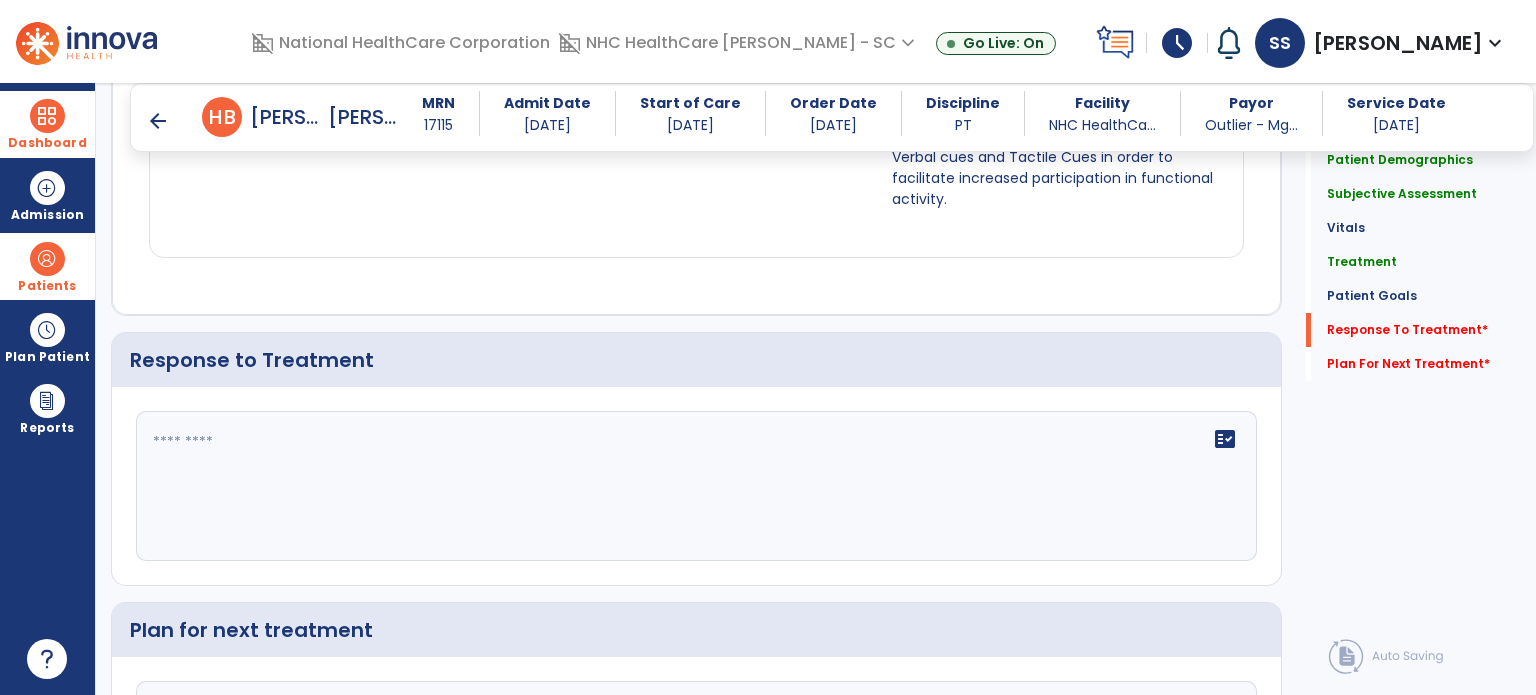 click on "fact_check" 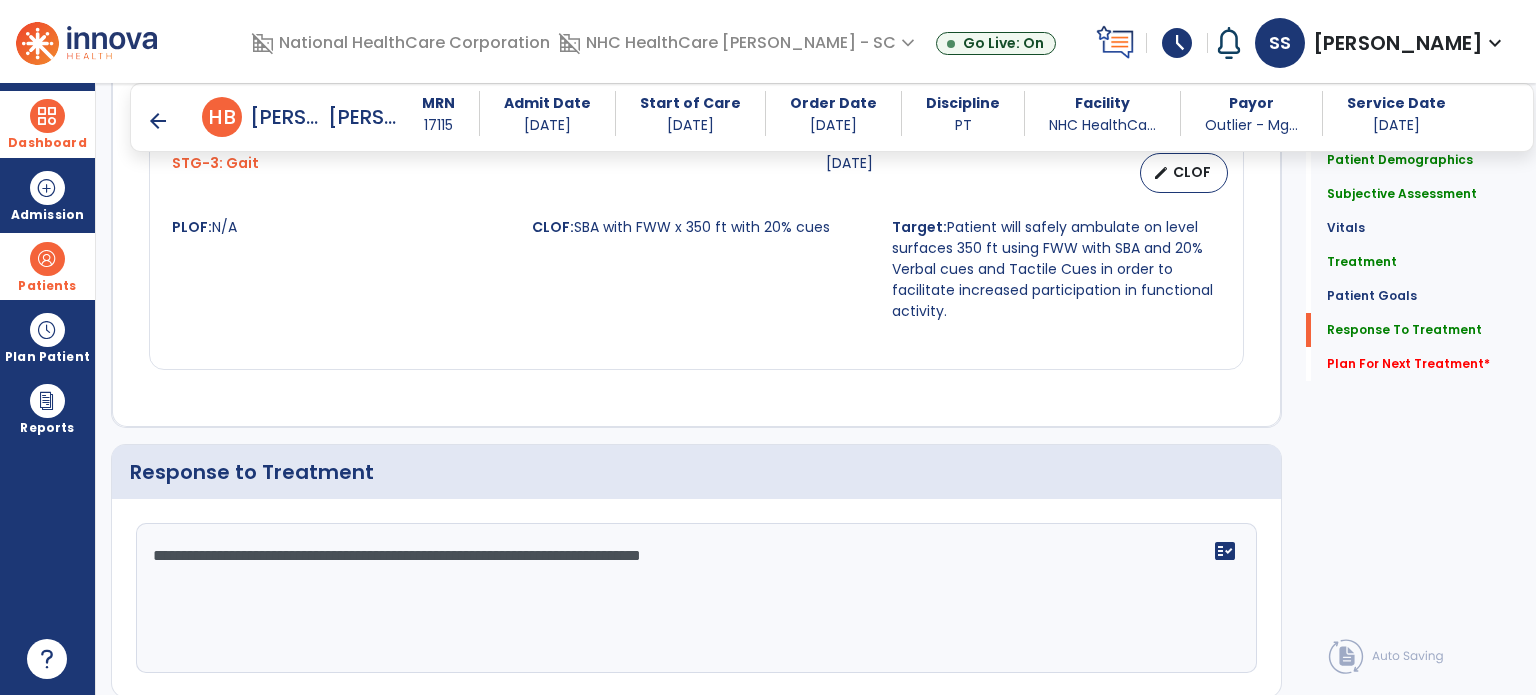 scroll, scrollTop: 5878, scrollLeft: 0, axis: vertical 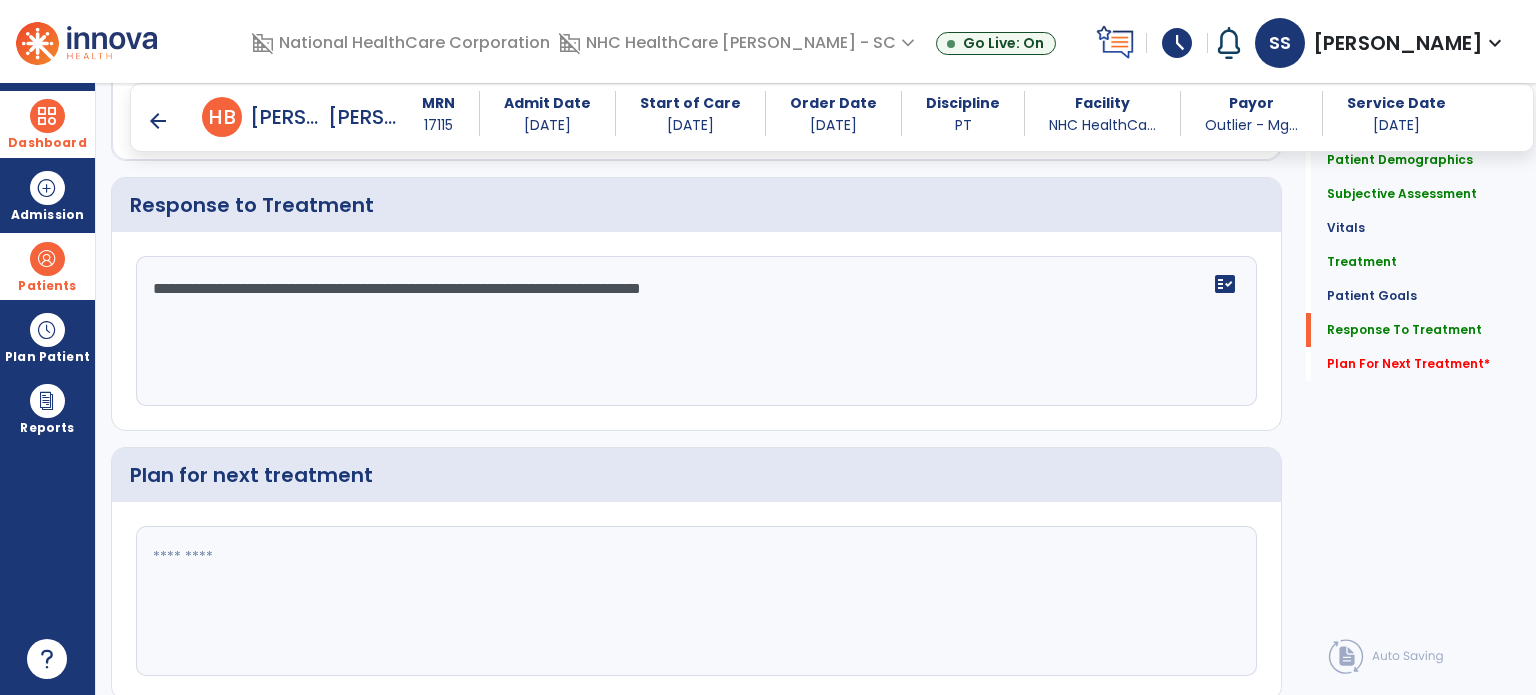 type on "**********" 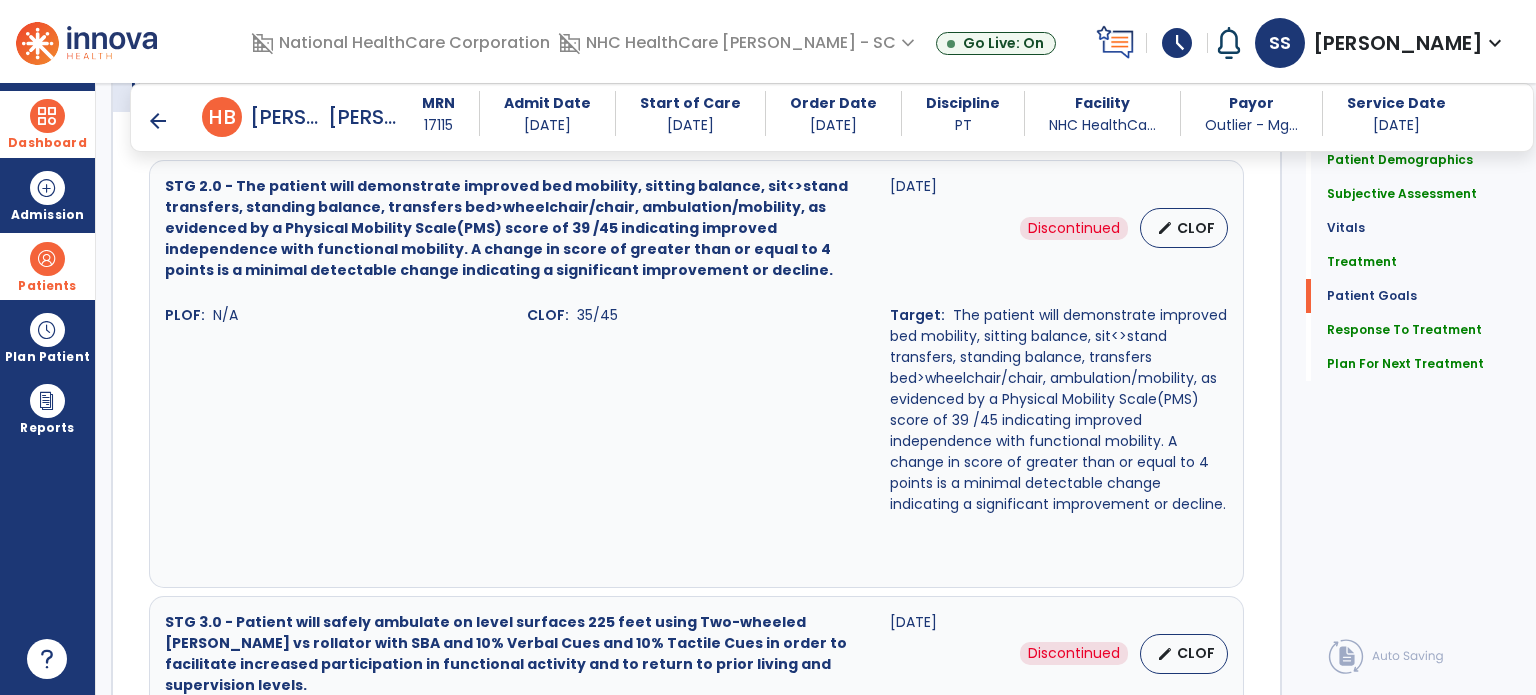 scroll, scrollTop: 1878, scrollLeft: 0, axis: vertical 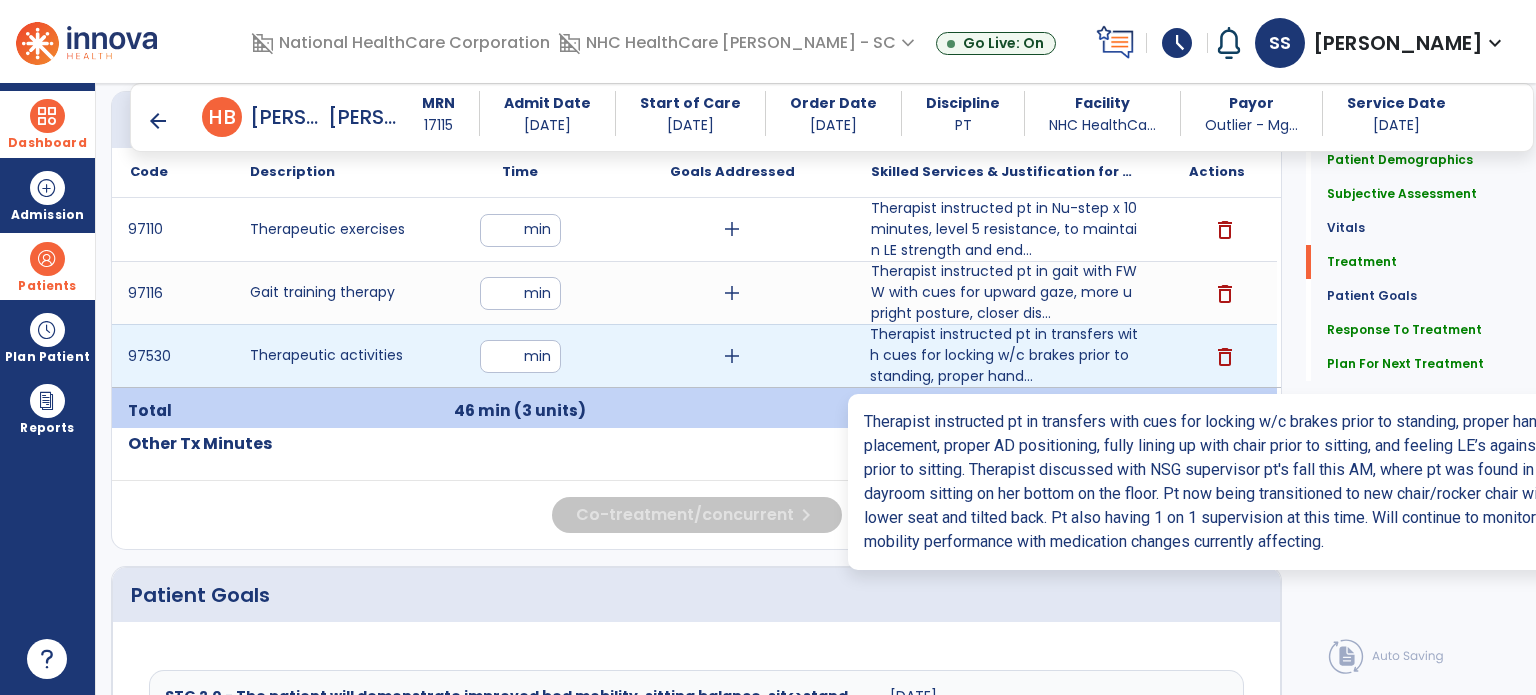 click on "Therapist instructed pt in transfers with cues for locking w/c brakes prior to standing, proper hand..." at bounding box center (1004, 355) 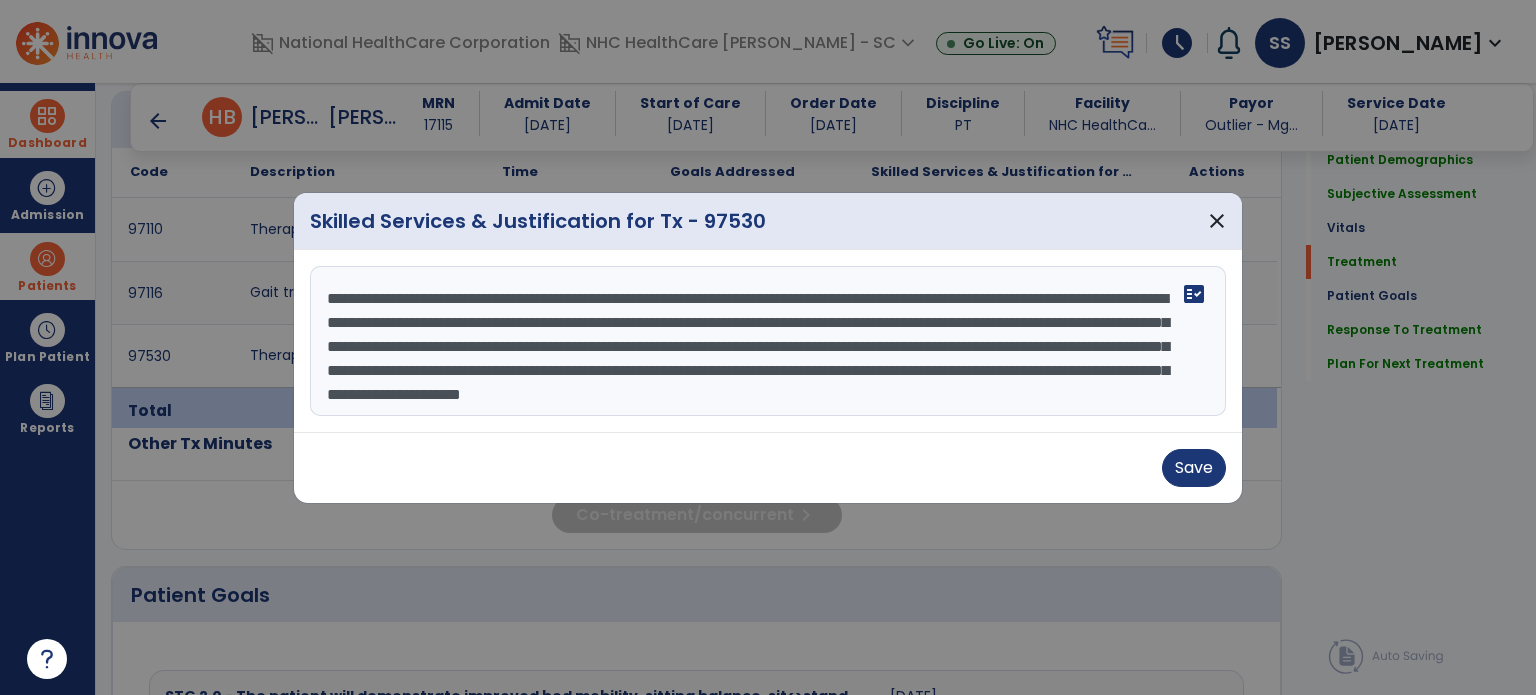 scroll, scrollTop: 17, scrollLeft: 0, axis: vertical 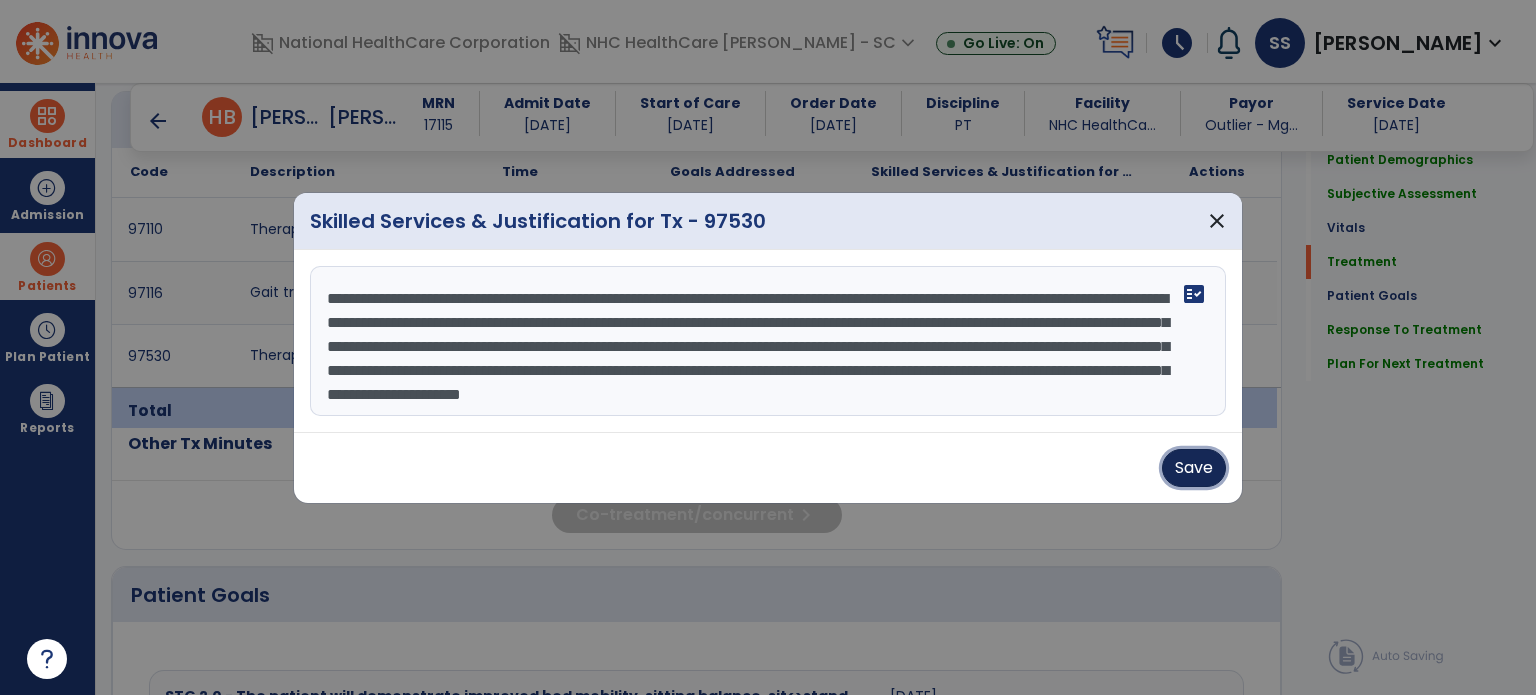 click on "Save" at bounding box center (1194, 468) 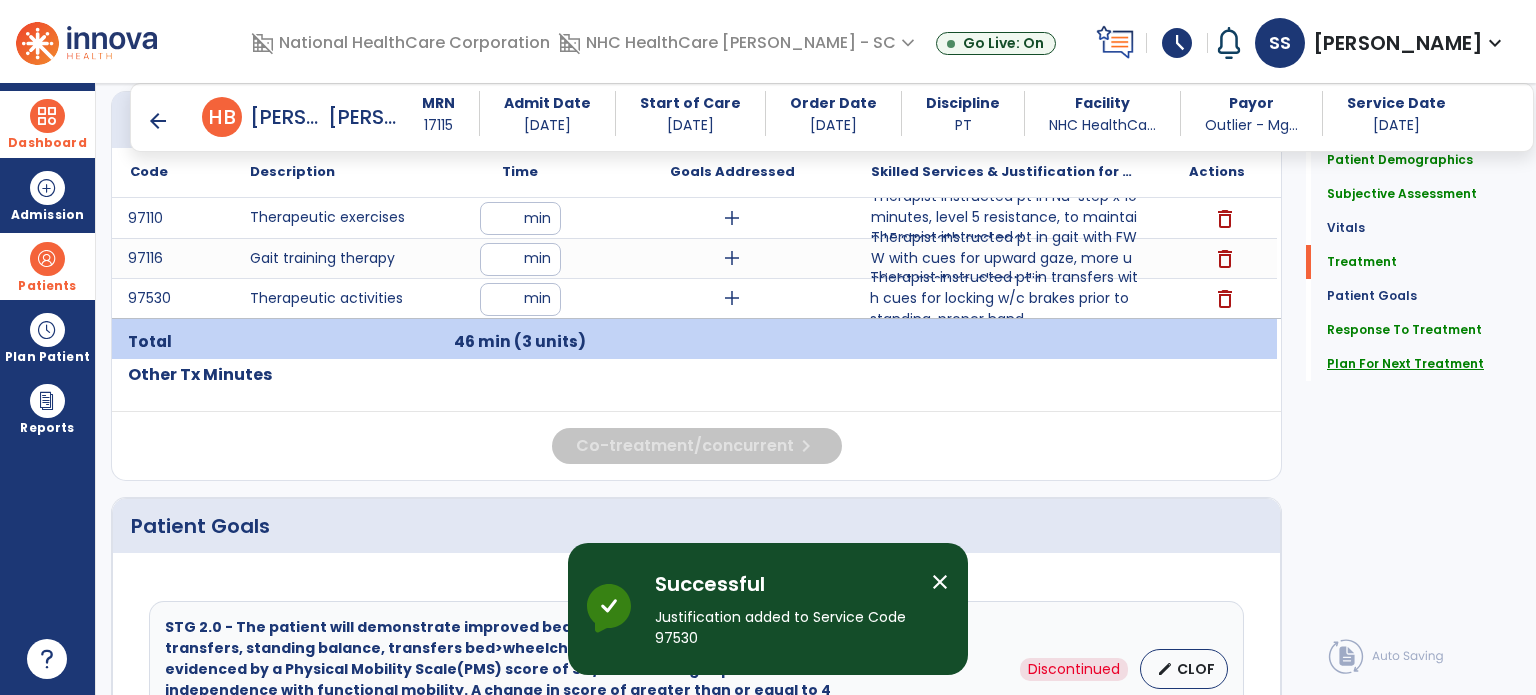 click on "Plan For Next Treatment" 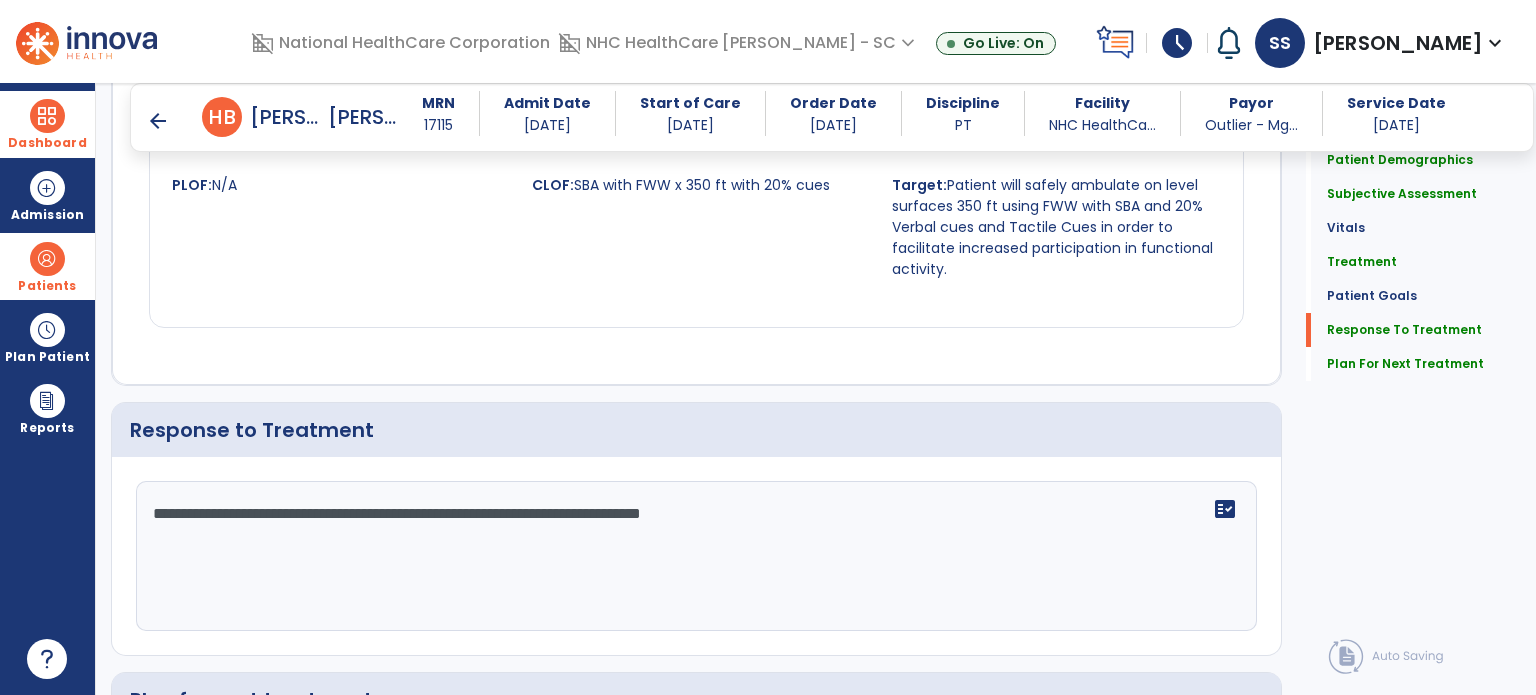 scroll, scrollTop: 5878, scrollLeft: 0, axis: vertical 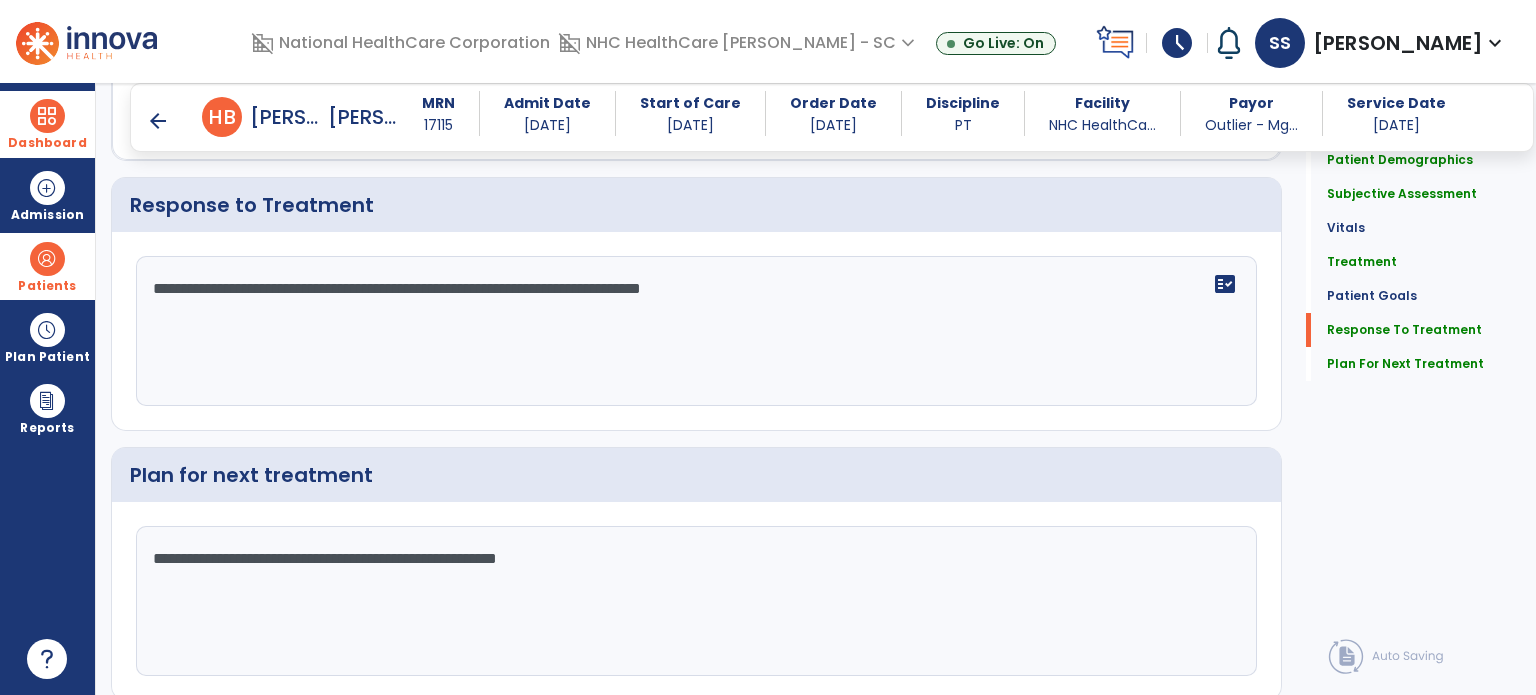 drag, startPoint x: 604, startPoint y: 485, endPoint x: 704, endPoint y: 493, distance: 100.31949 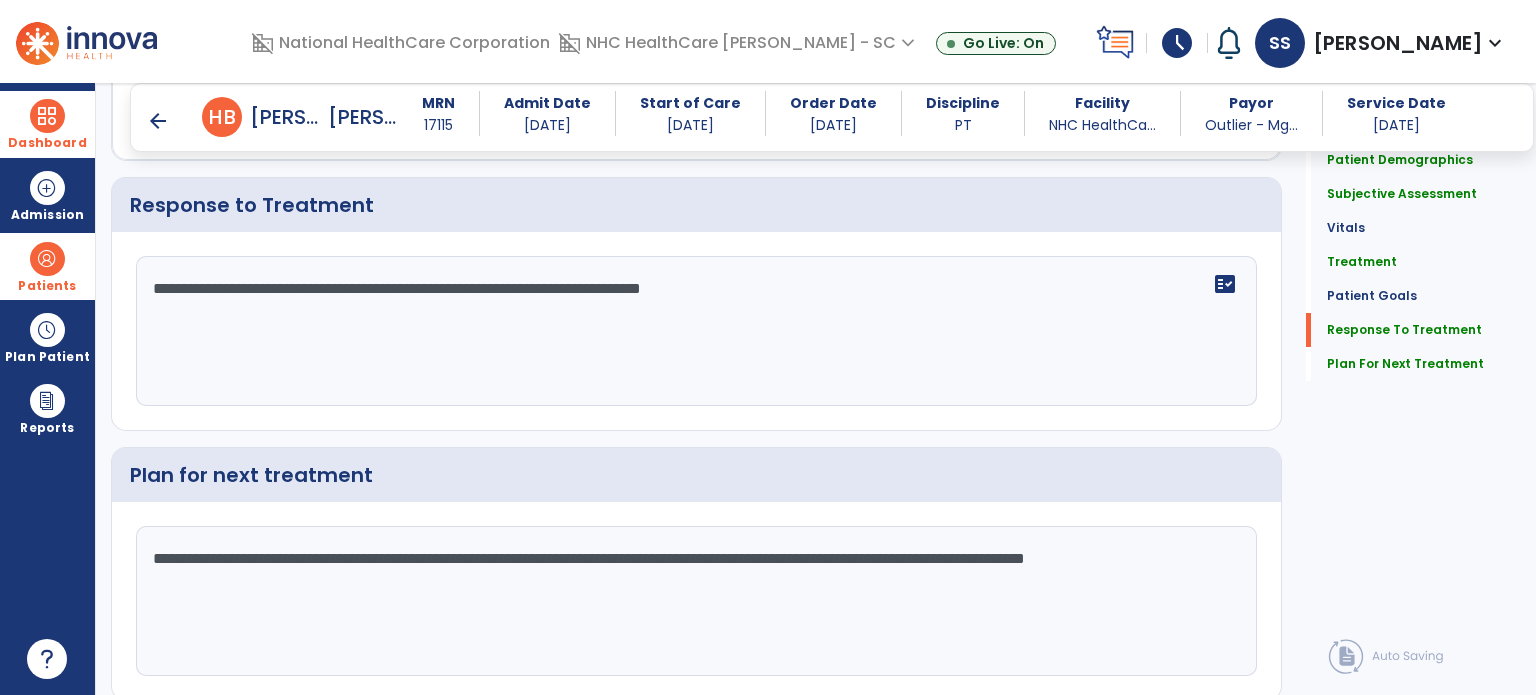 click on "**********" 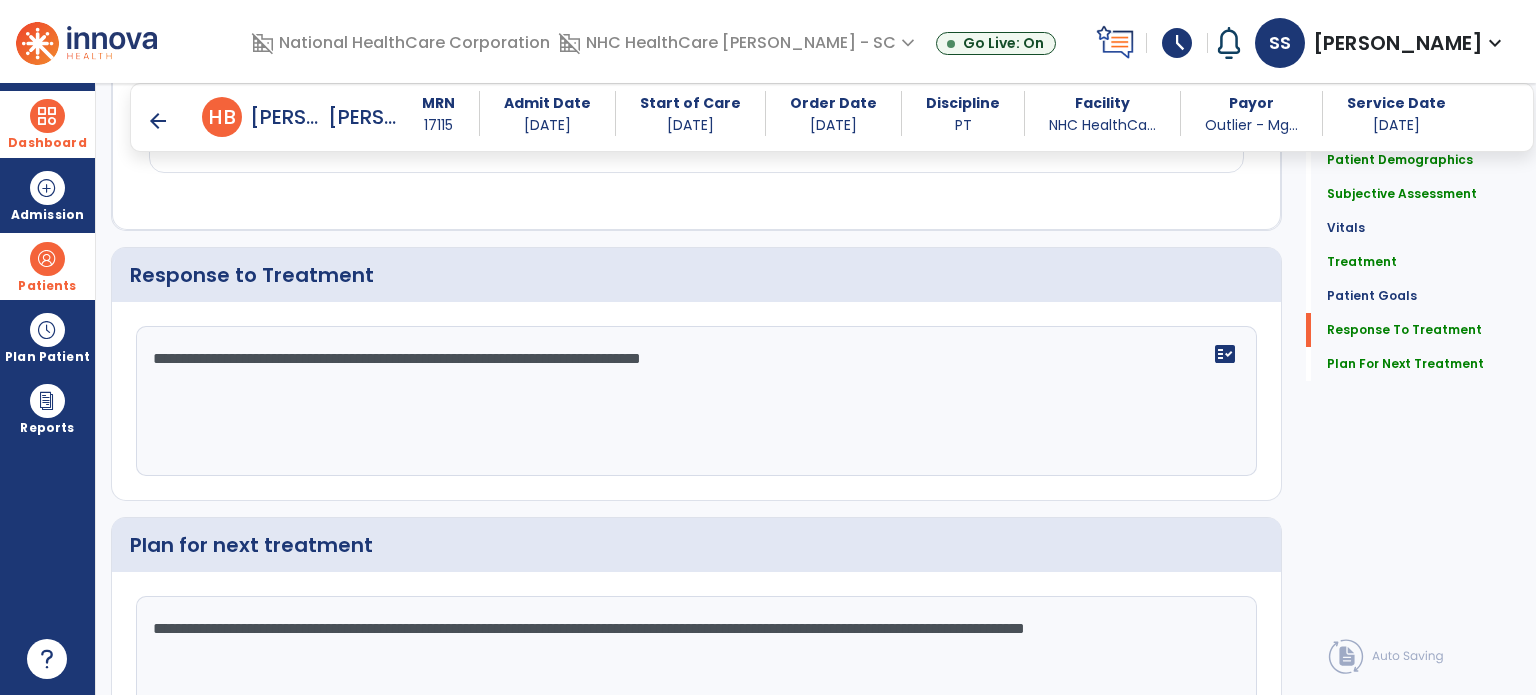 scroll, scrollTop: 5878, scrollLeft: 0, axis: vertical 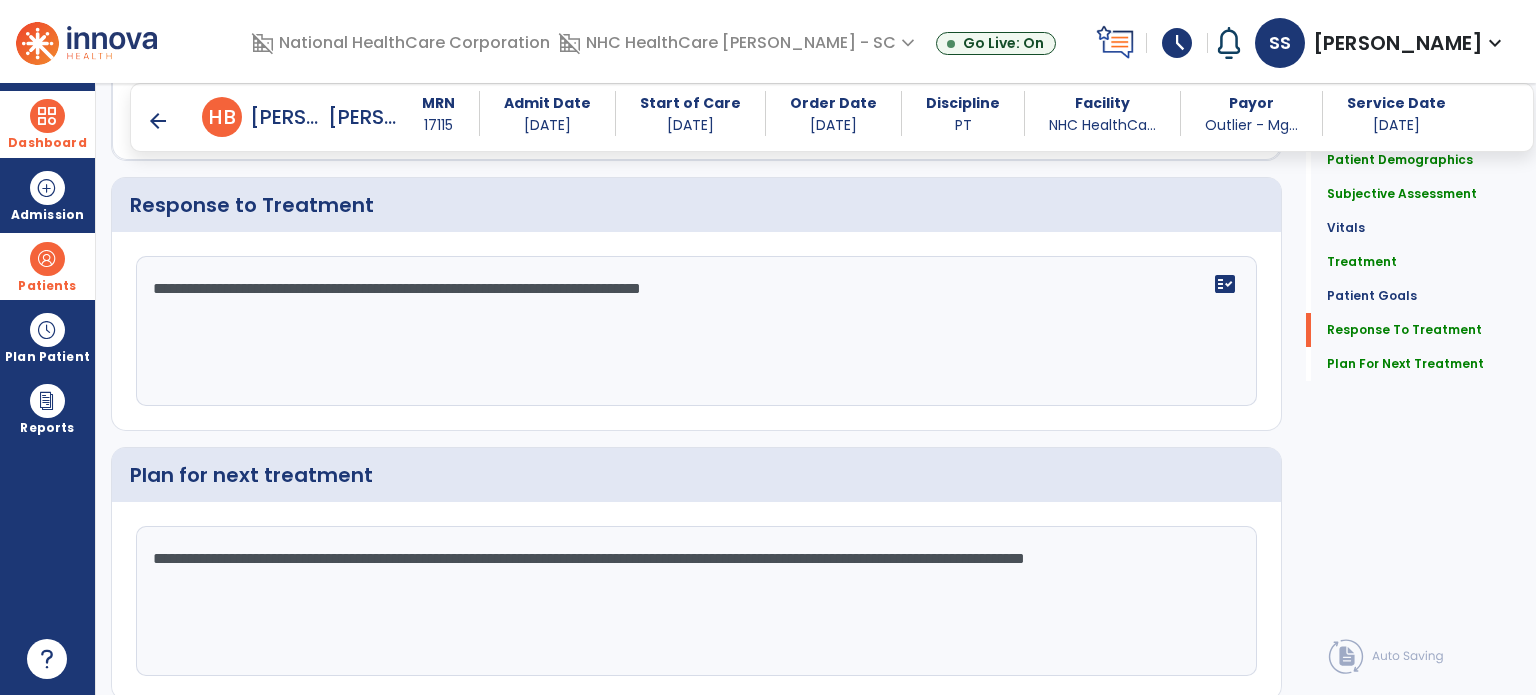 click on "chevron_right" 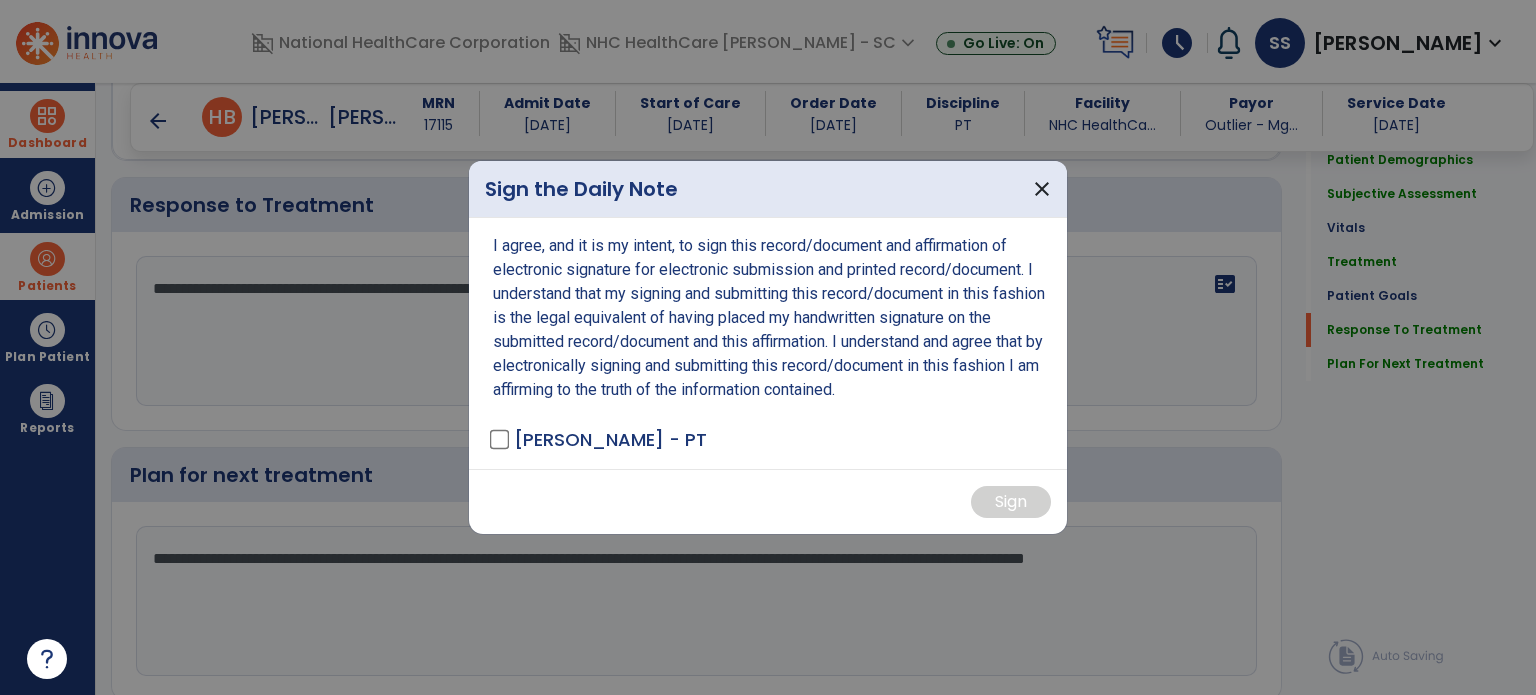 click on "[PERSON_NAME]  - PT" at bounding box center [600, 439] 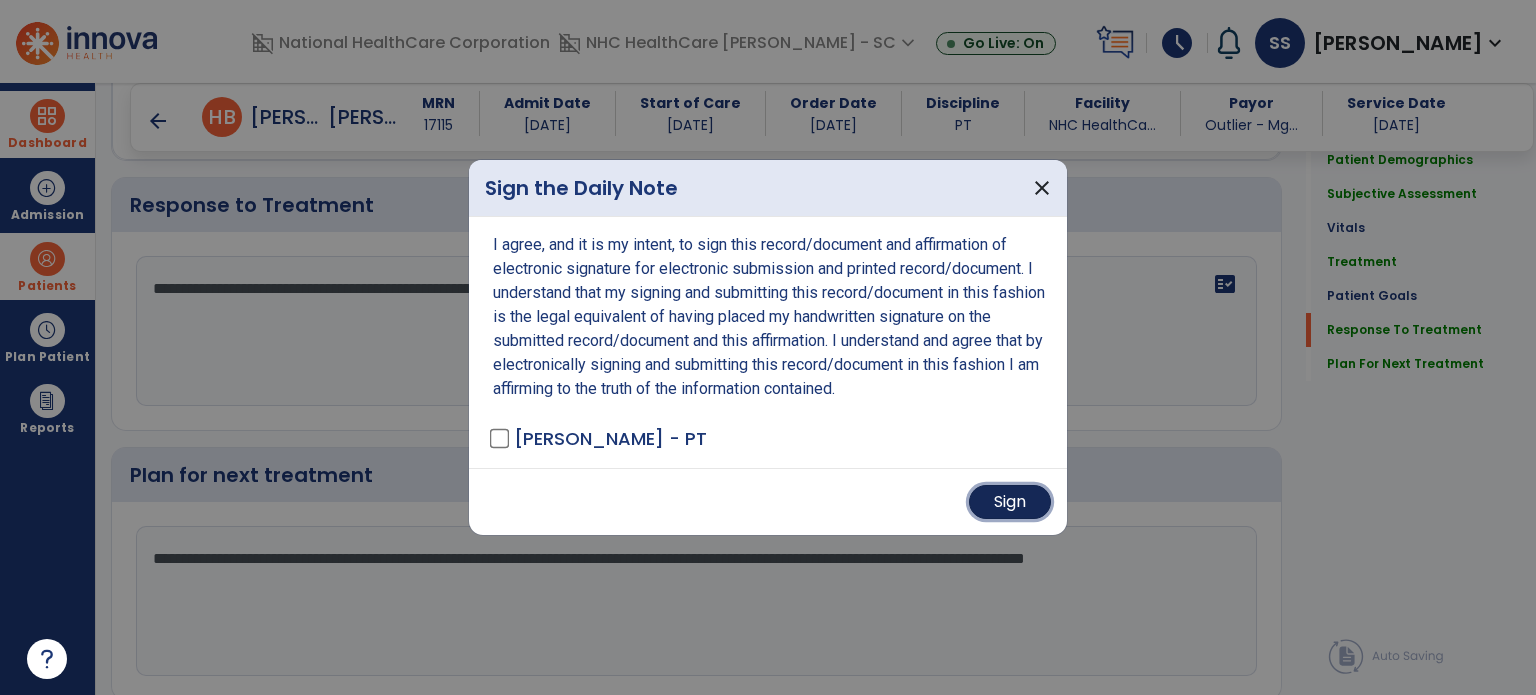 click on "Sign" at bounding box center [1010, 502] 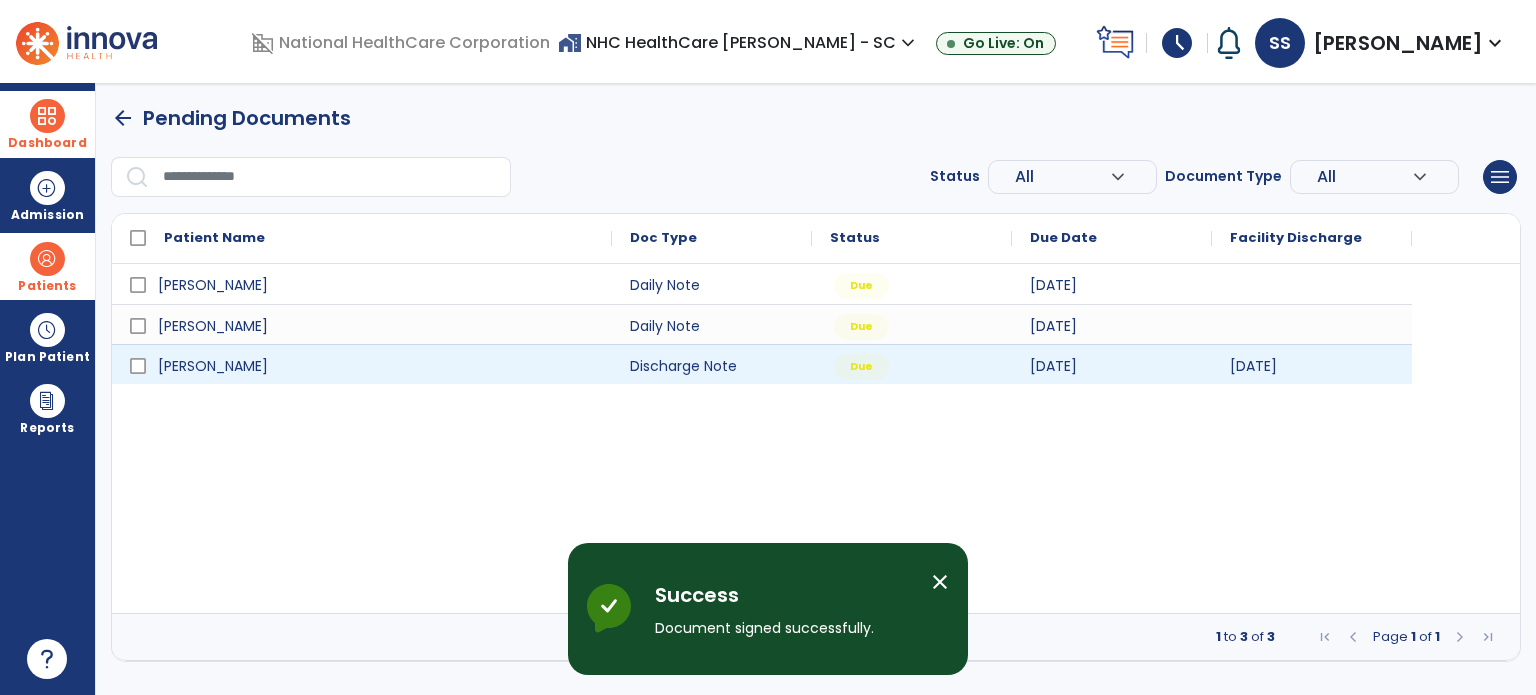 scroll, scrollTop: 0, scrollLeft: 0, axis: both 